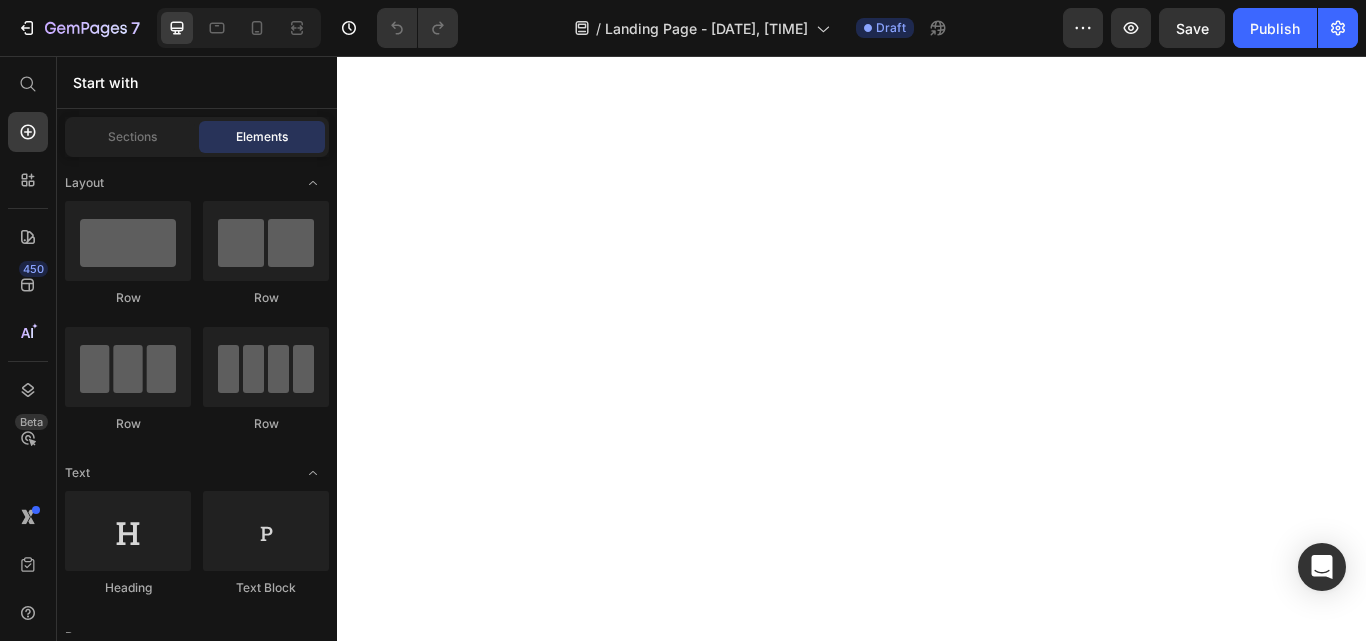 scroll, scrollTop: 0, scrollLeft: 0, axis: both 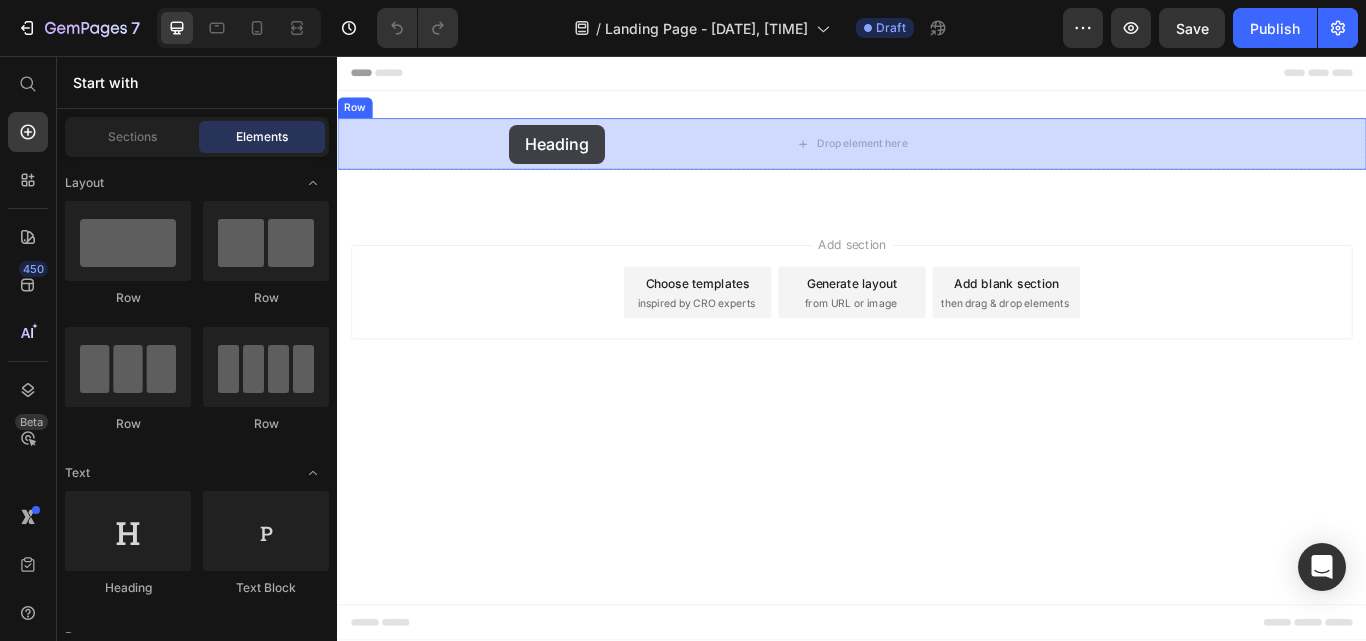 drag, startPoint x: 486, startPoint y: 593, endPoint x: 537, endPoint y: 136, distance: 459.8369 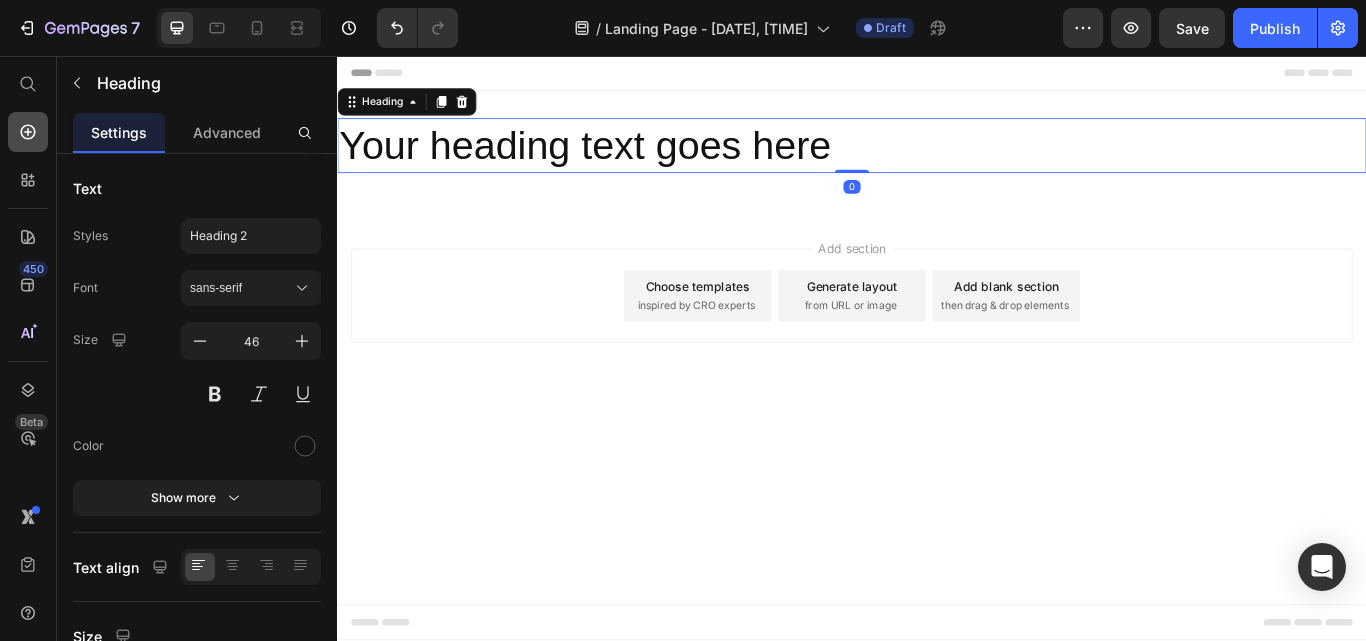 click 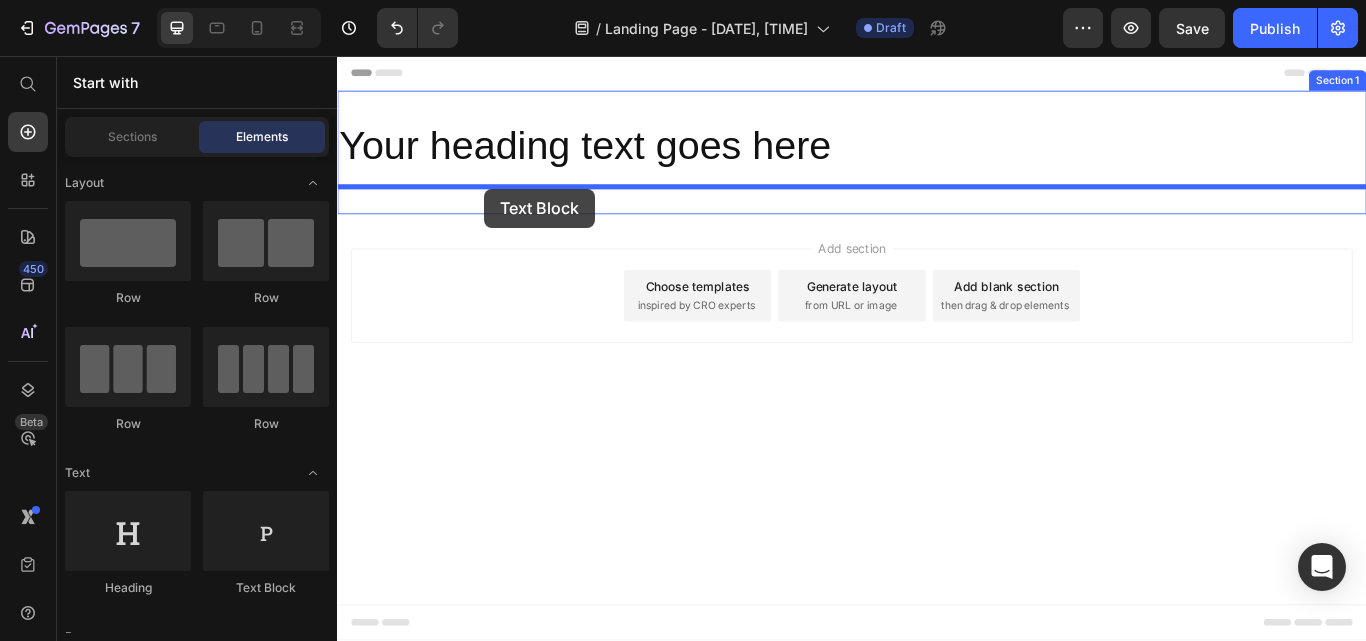 drag, startPoint x: 588, startPoint y: 599, endPoint x: 509, endPoint y: 211, distance: 395.96085 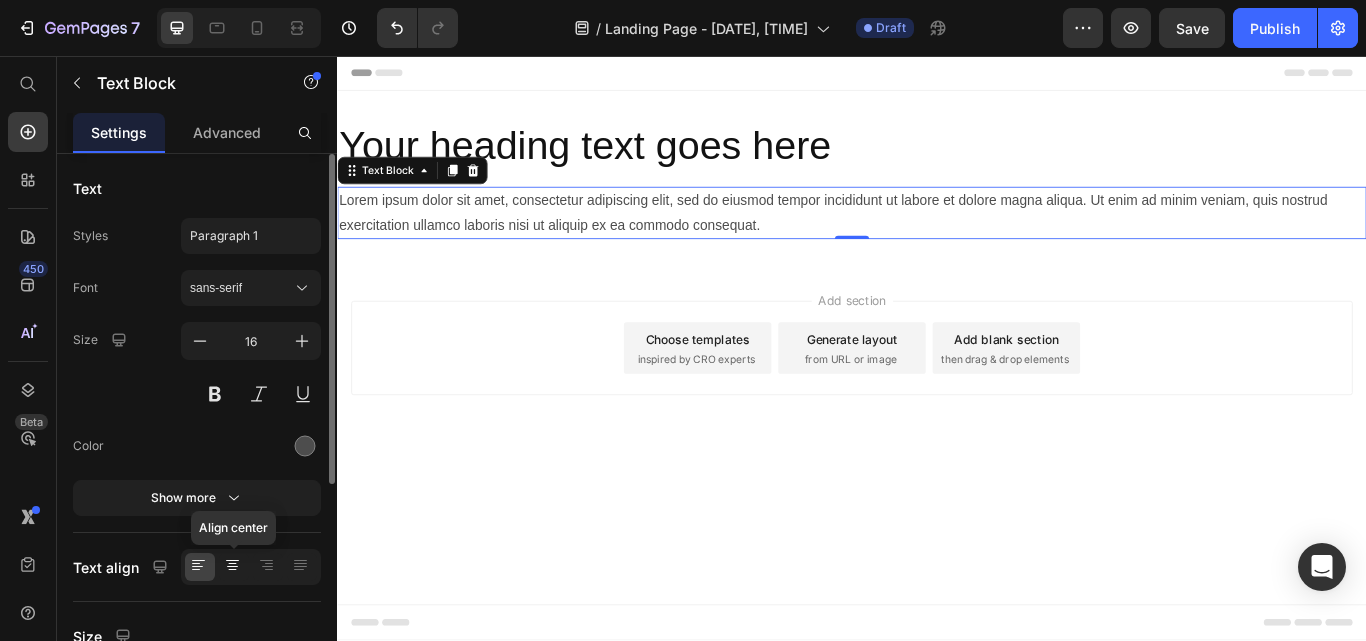 click 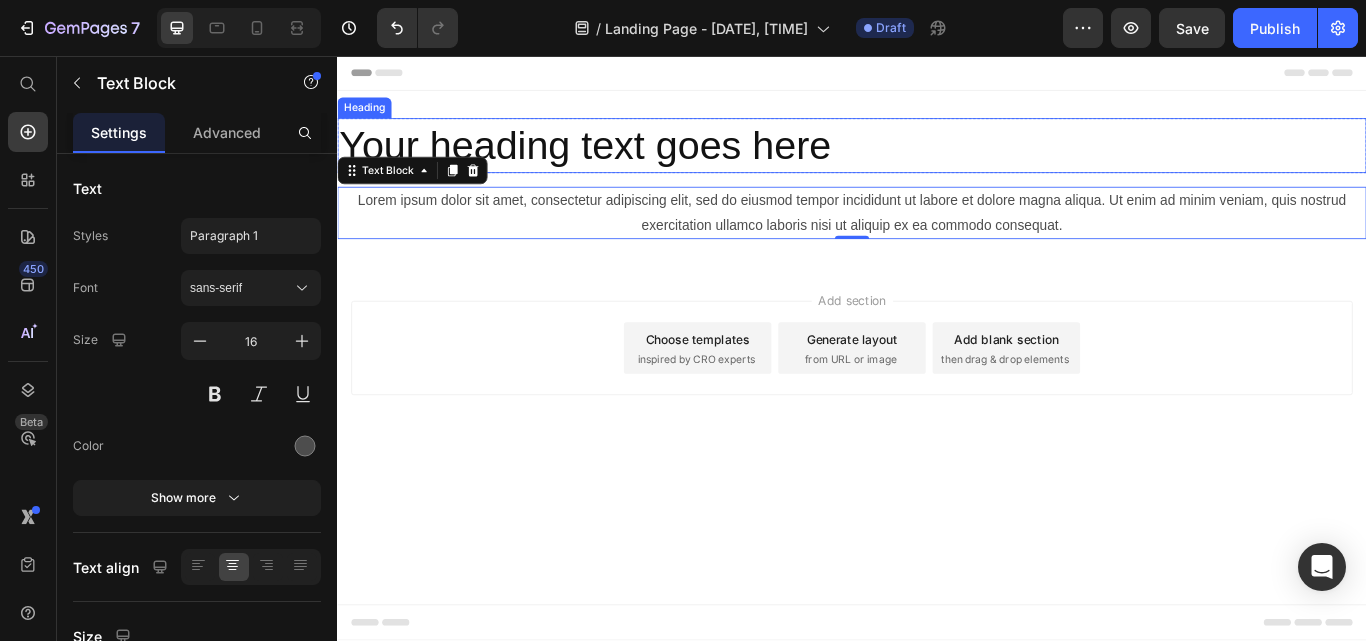 click on "Your heading text goes here" at bounding box center (937, 161) 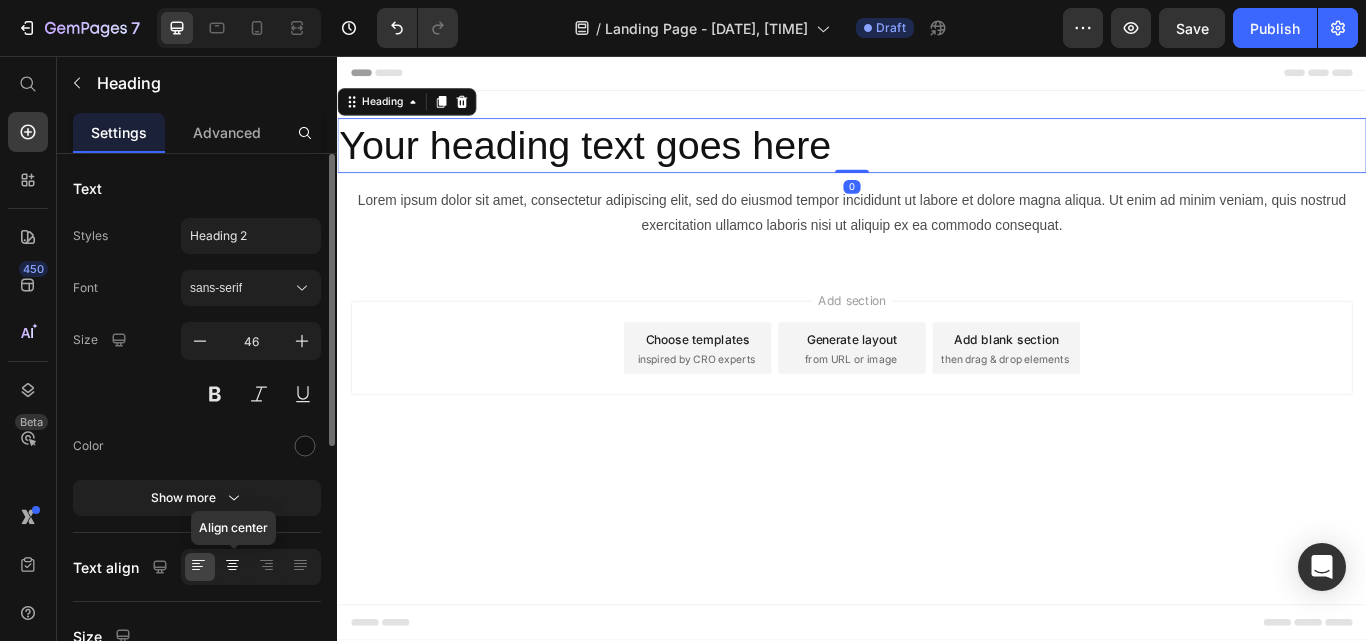 click 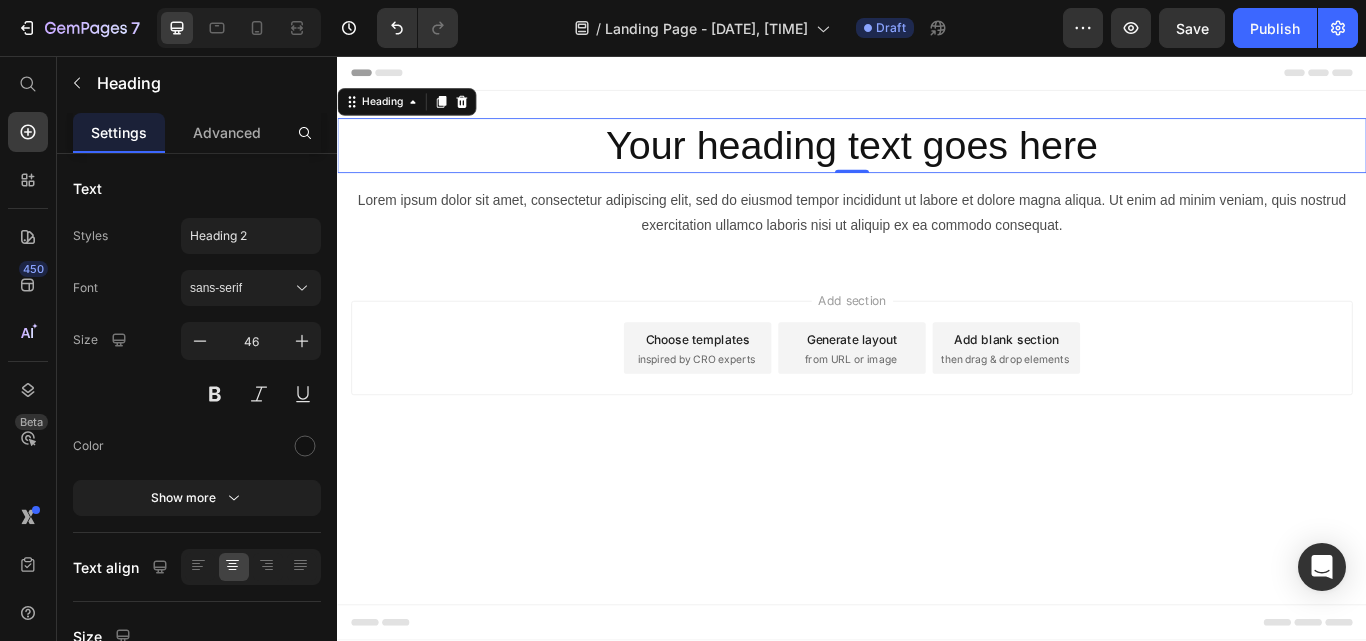 click on "Your heading text goes here" at bounding box center [937, 161] 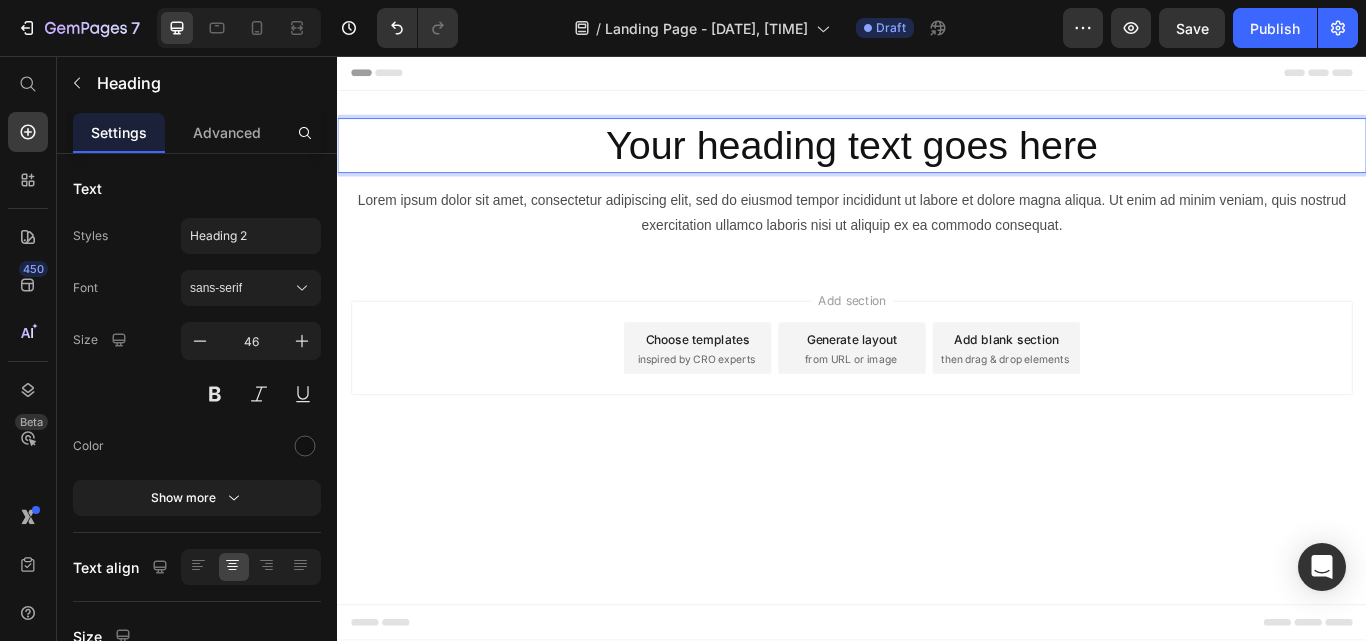click on "Your heading text goes here" at bounding box center (937, 161) 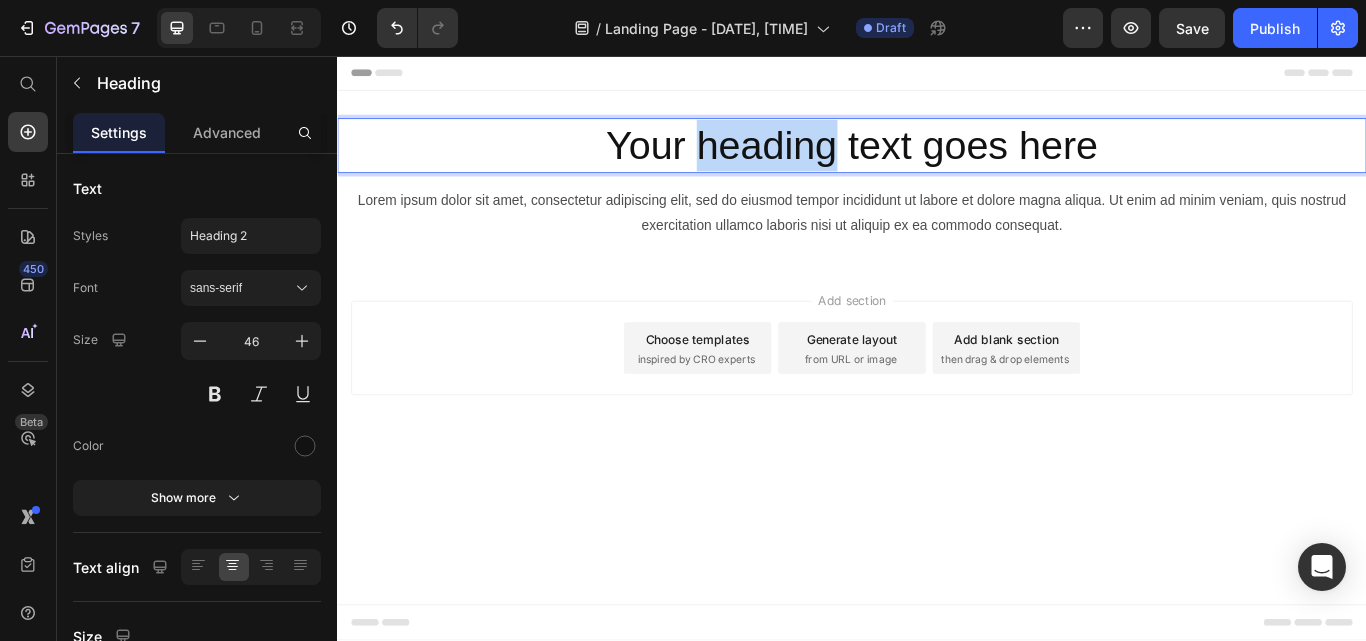 click on "Your heading text goes here" at bounding box center (937, 161) 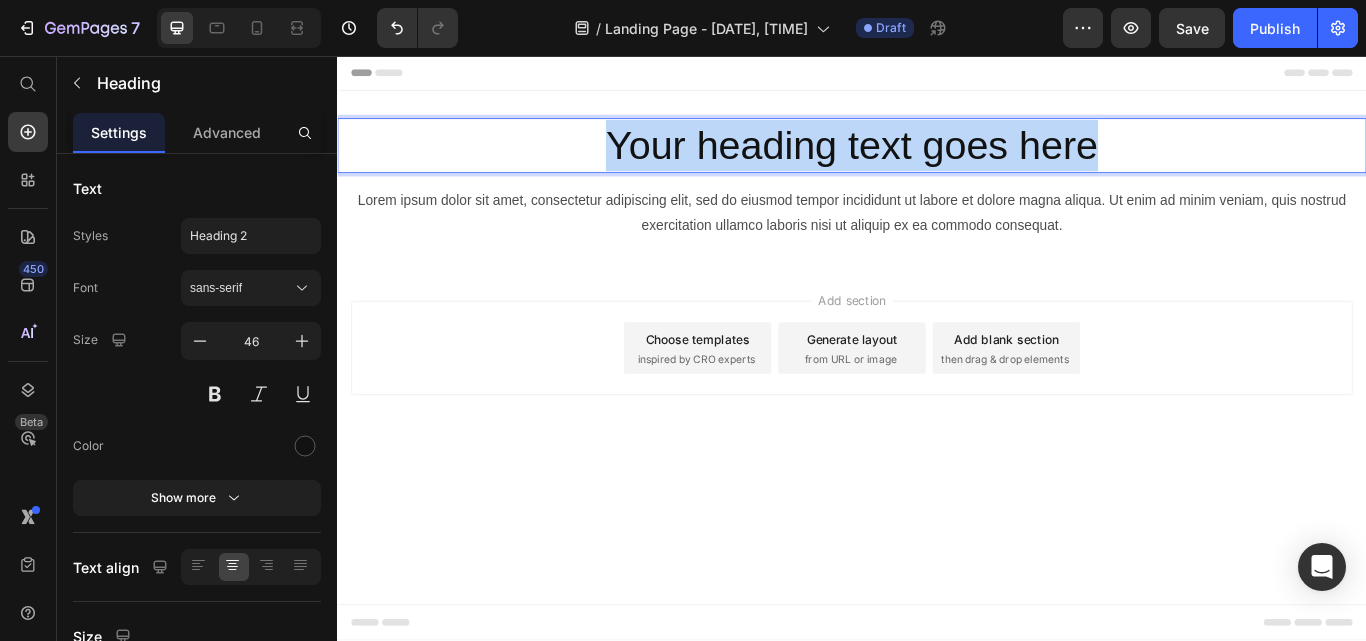 click on "Your heading text goes here" at bounding box center [937, 161] 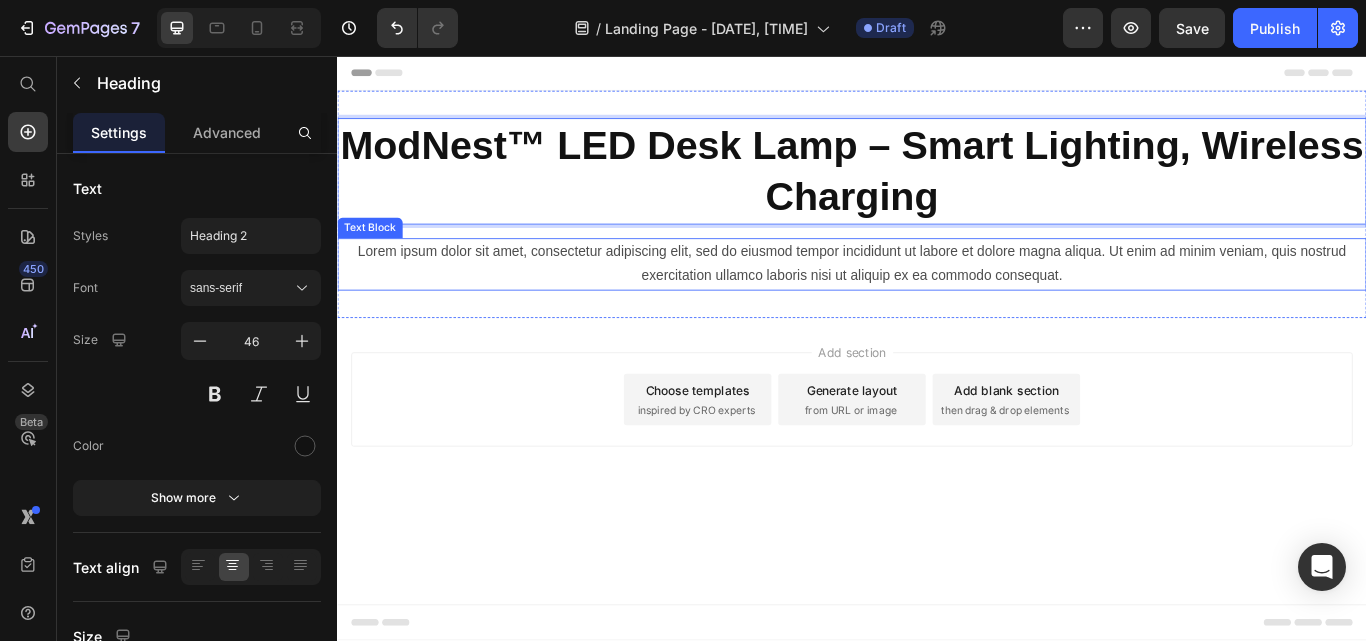 click on "Lorem ipsum dolor sit amet, consectetur adipiscing elit, sed do eiusmod tempor incididunt ut labore et dolore magna aliqua. Ut enim ad minim veniam, quis nostrud exercitation ullamco laboris nisi ut aliquip ex ea commodo consequat." at bounding box center (937, 300) 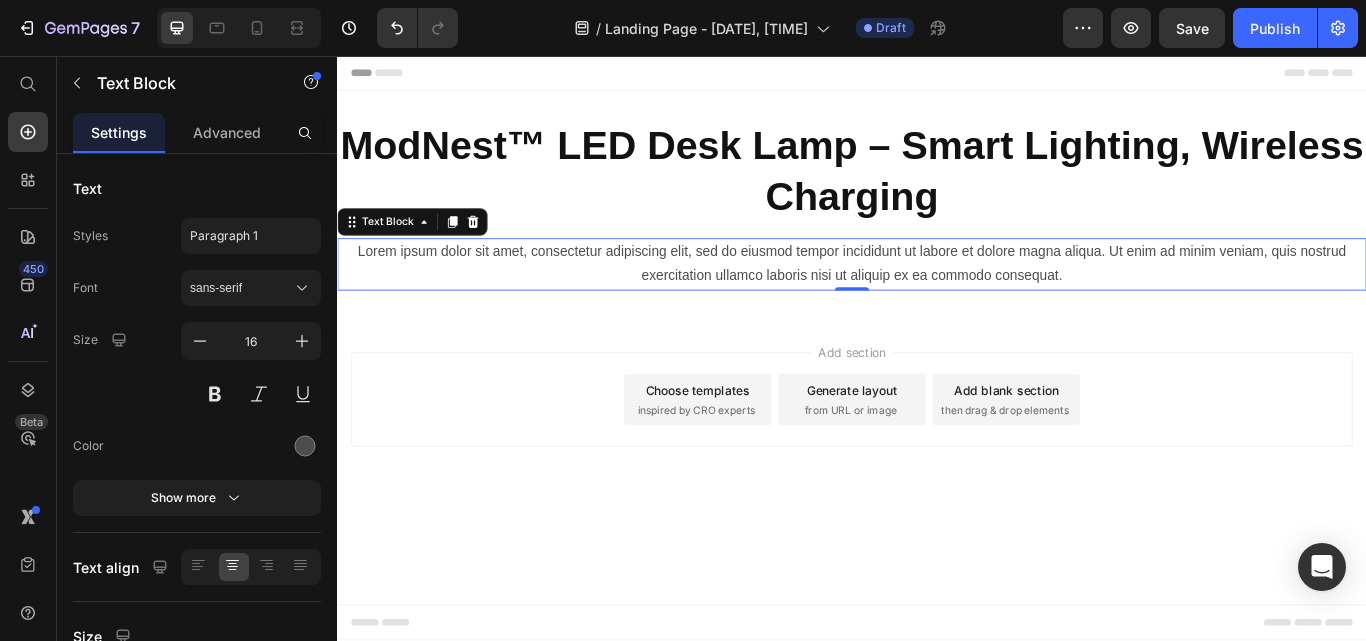click on "Lorem ipsum dolor sit amet, consectetur adipiscing elit, sed do eiusmod tempor incididunt ut labore et dolore magna aliqua. Ut enim ad minim veniam, quis nostrud exercitation ullamco laboris nisi ut aliquip ex ea commodo consequat." at bounding box center (937, 300) 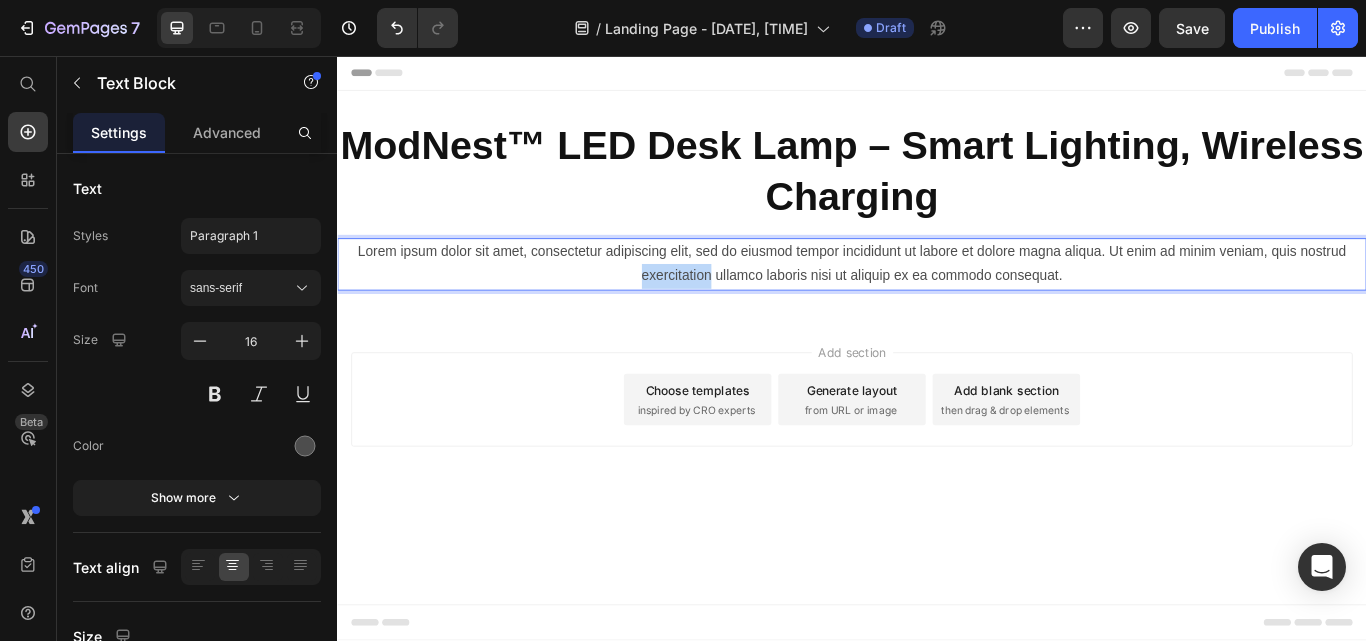 click on "Lorem ipsum dolor sit amet, consectetur adipiscing elit, sed do eiusmod tempor incididunt ut labore et dolore magna aliqua. Ut enim ad minim veniam, quis nostrud exercitation ullamco laboris nisi ut aliquip ex ea commodo consequat." at bounding box center (937, 300) 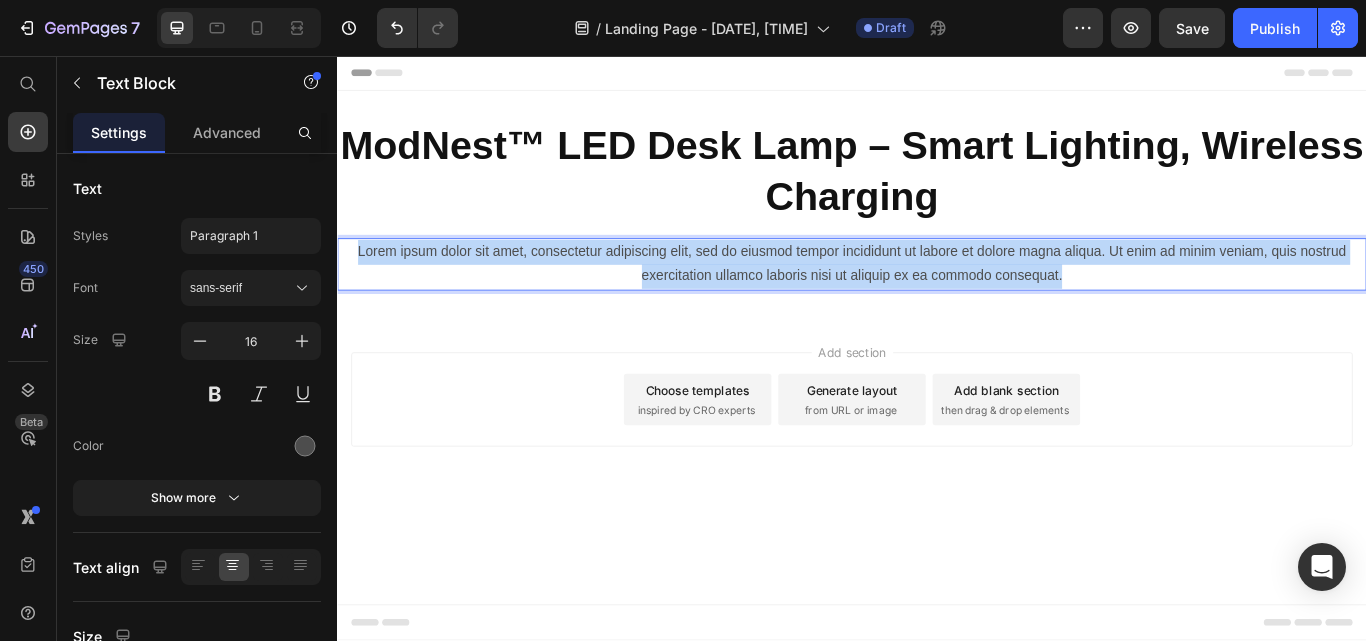 click on "Lorem ipsum dolor sit amet, consectetur adipiscing elit, sed do eiusmod tempor incididunt ut labore et dolore magna aliqua. Ut enim ad minim veniam, quis nostrud exercitation ullamco laboris nisi ut aliquip ex ea commodo consequat." at bounding box center [937, 300] 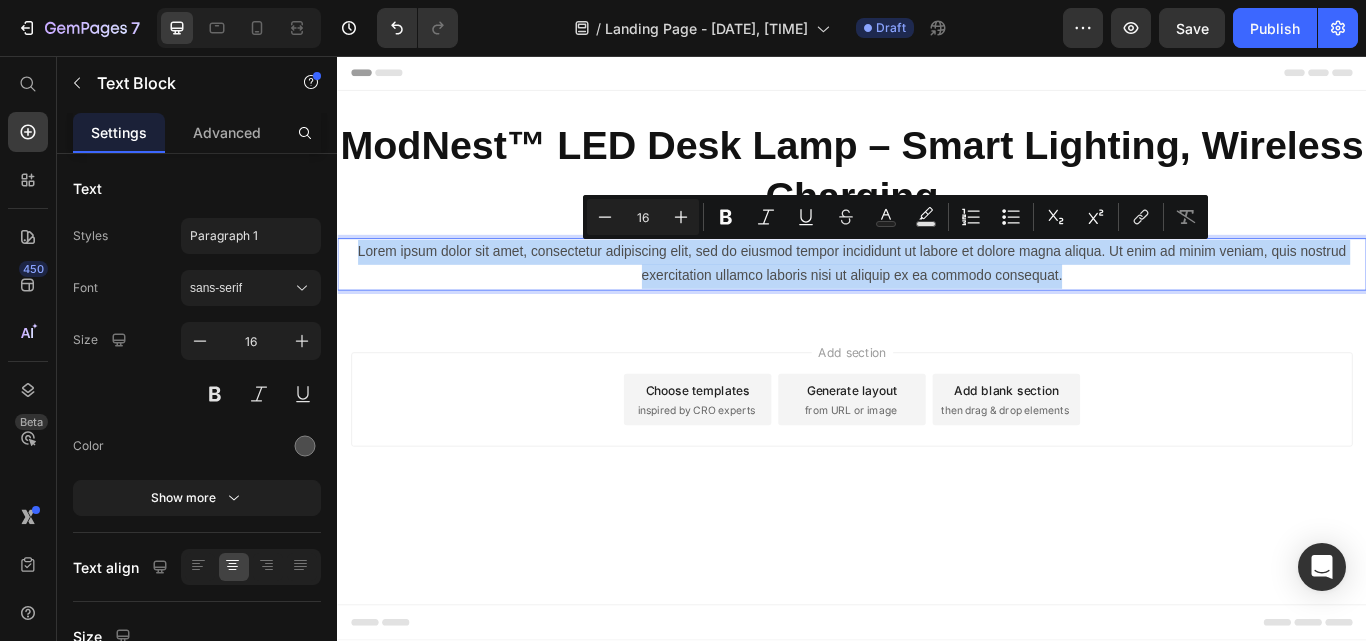 click on "Lorem ipsum dolor sit amet, consectetur adipiscing elit, sed do eiusmod tempor incididunt ut labore et dolore magna aliqua. Ut enim ad minim veniam, quis nostrud exercitation ullamco laboris nisi ut aliquip ex ea commodo consequat." at bounding box center [937, 300] 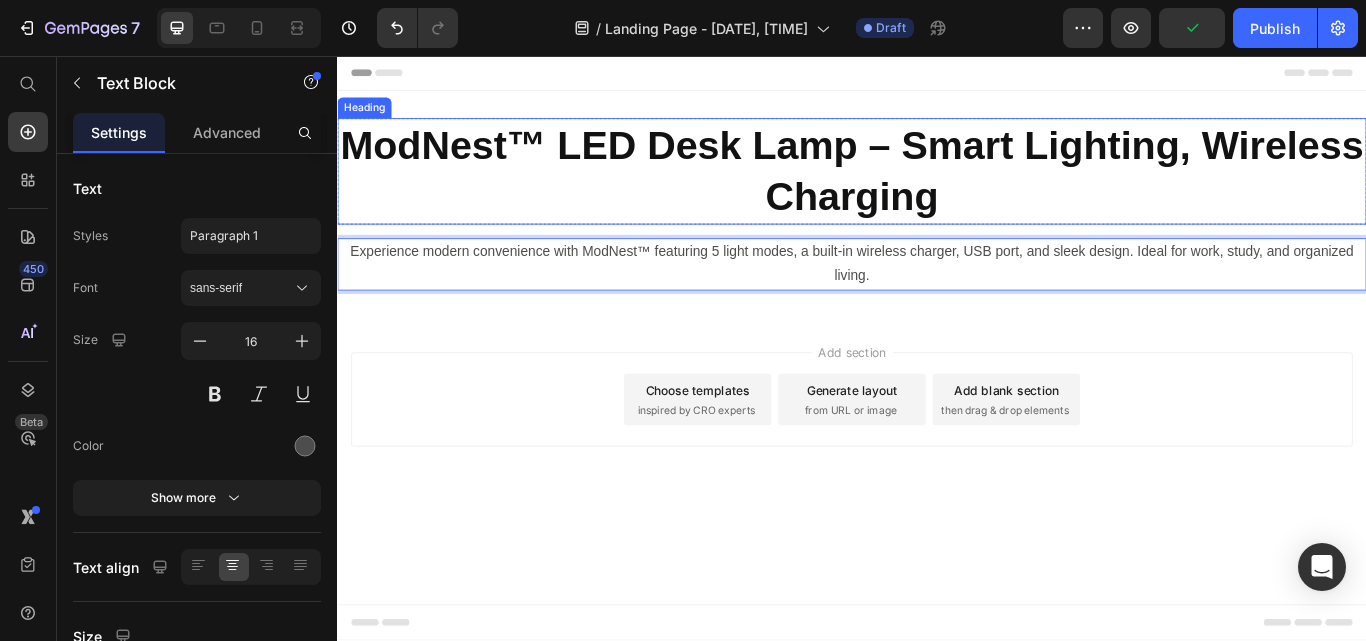 click on "⁠⁠⁠⁠⁠⁠⁠ ModNest™ LED Desk Lamp – Smart Lighting, Wireless Charging" at bounding box center (937, 191) 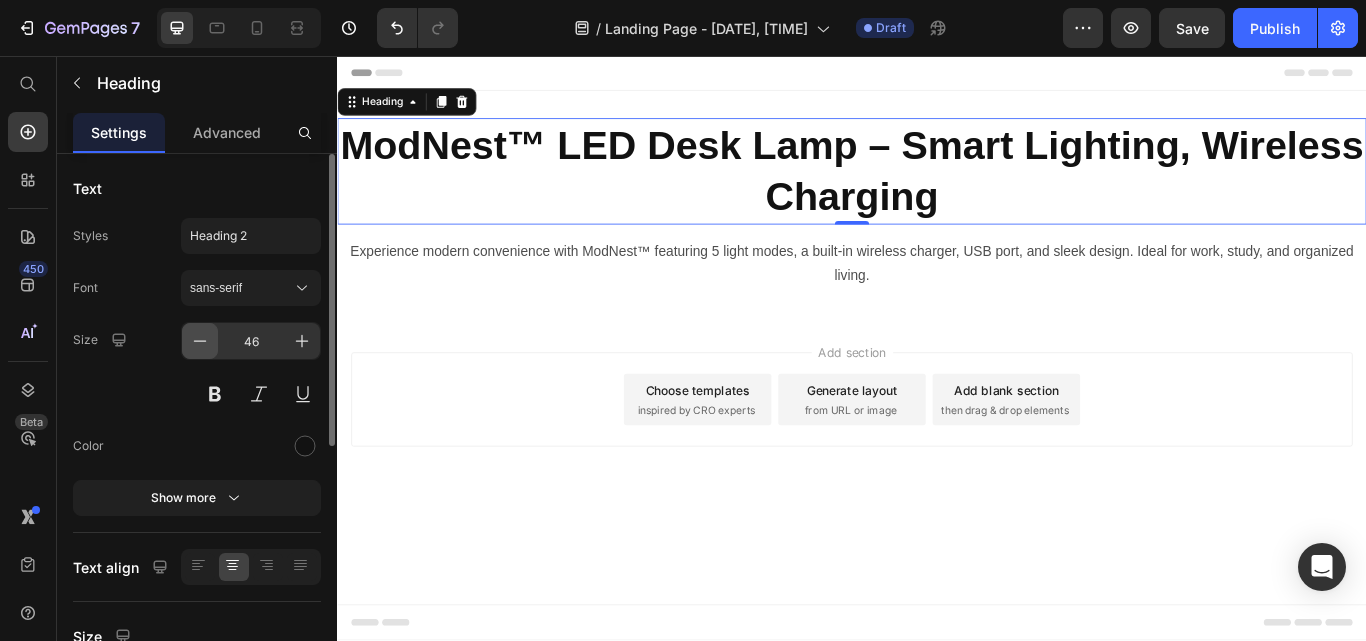 click 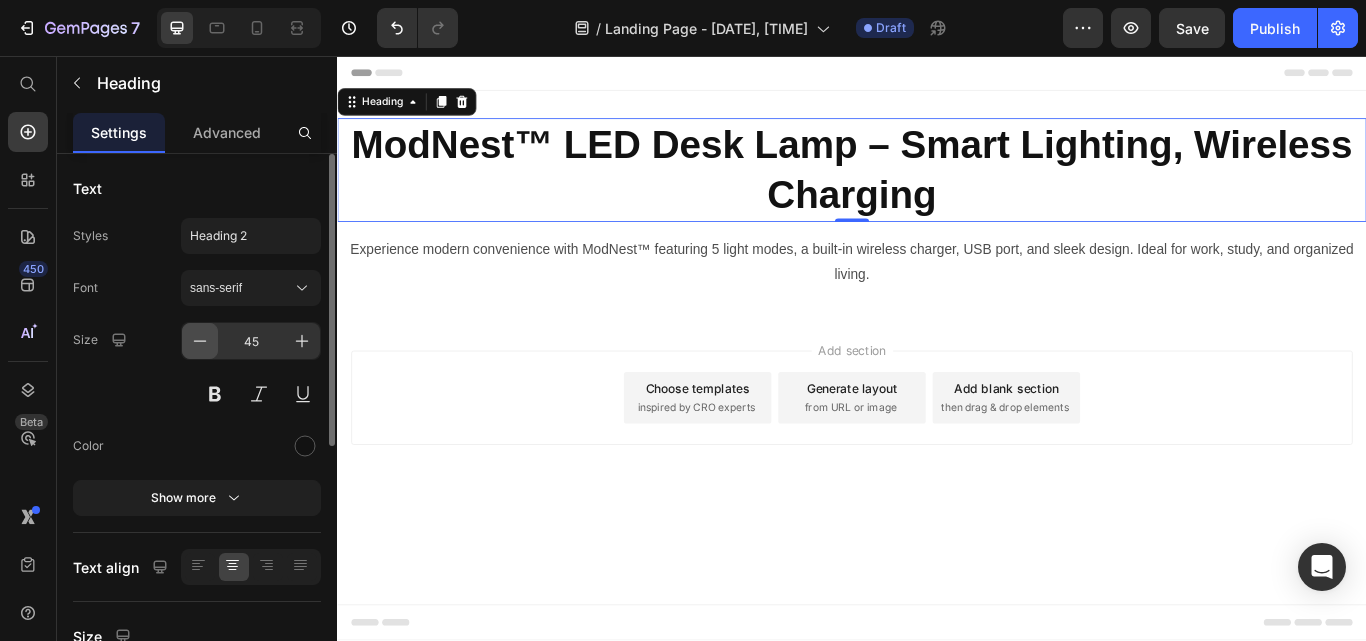 click 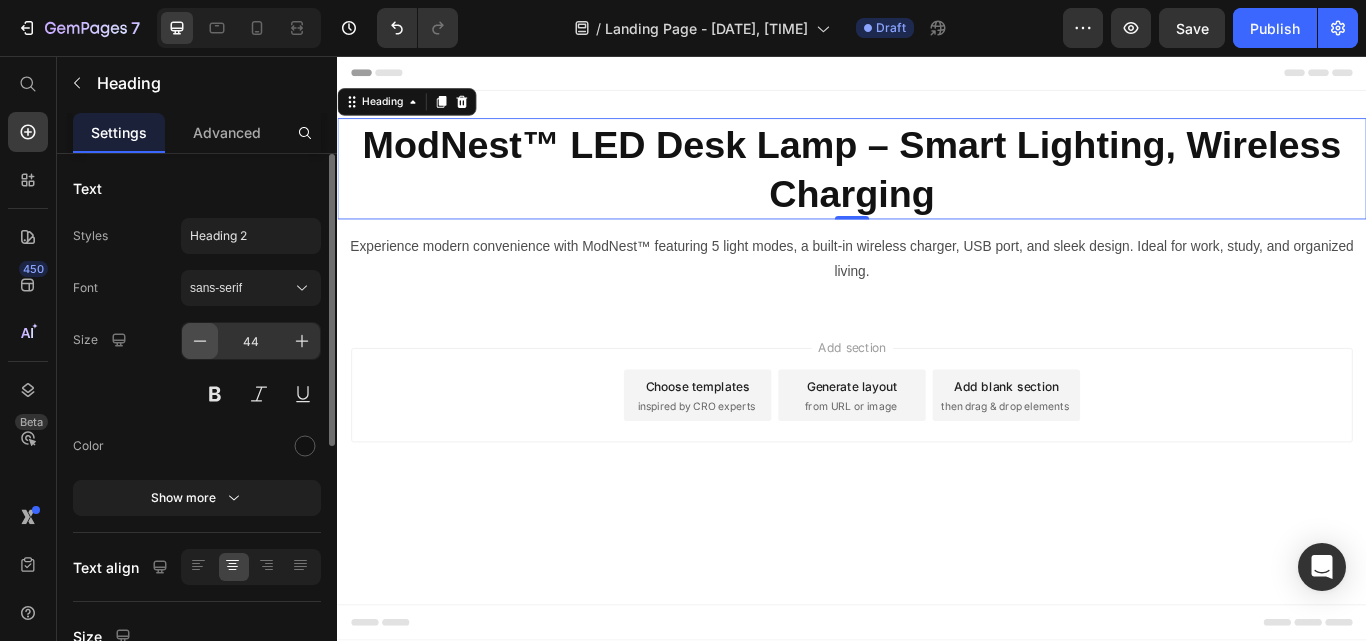 click 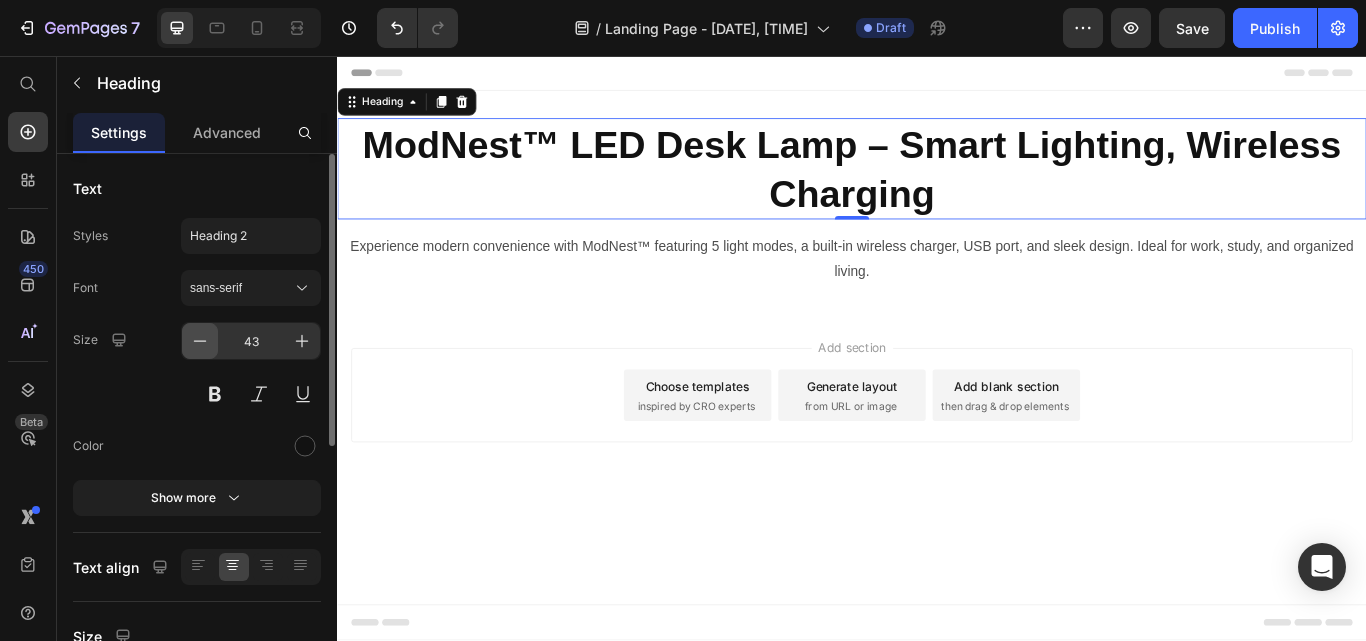 click 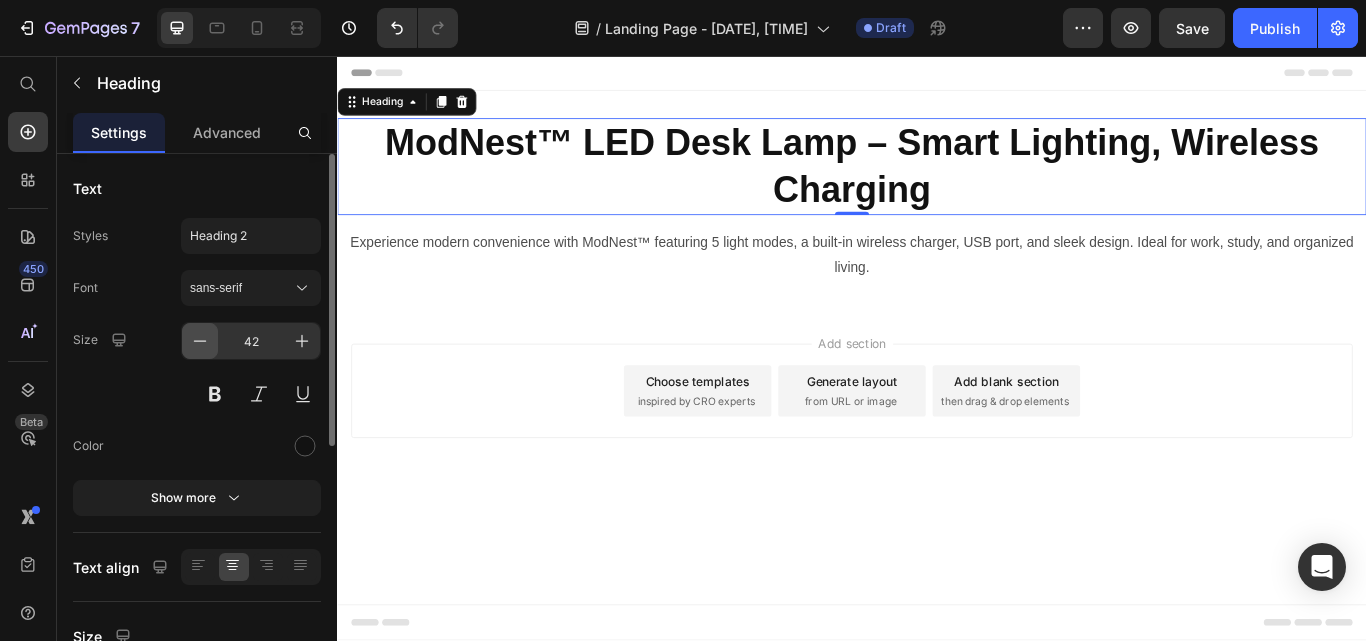 click 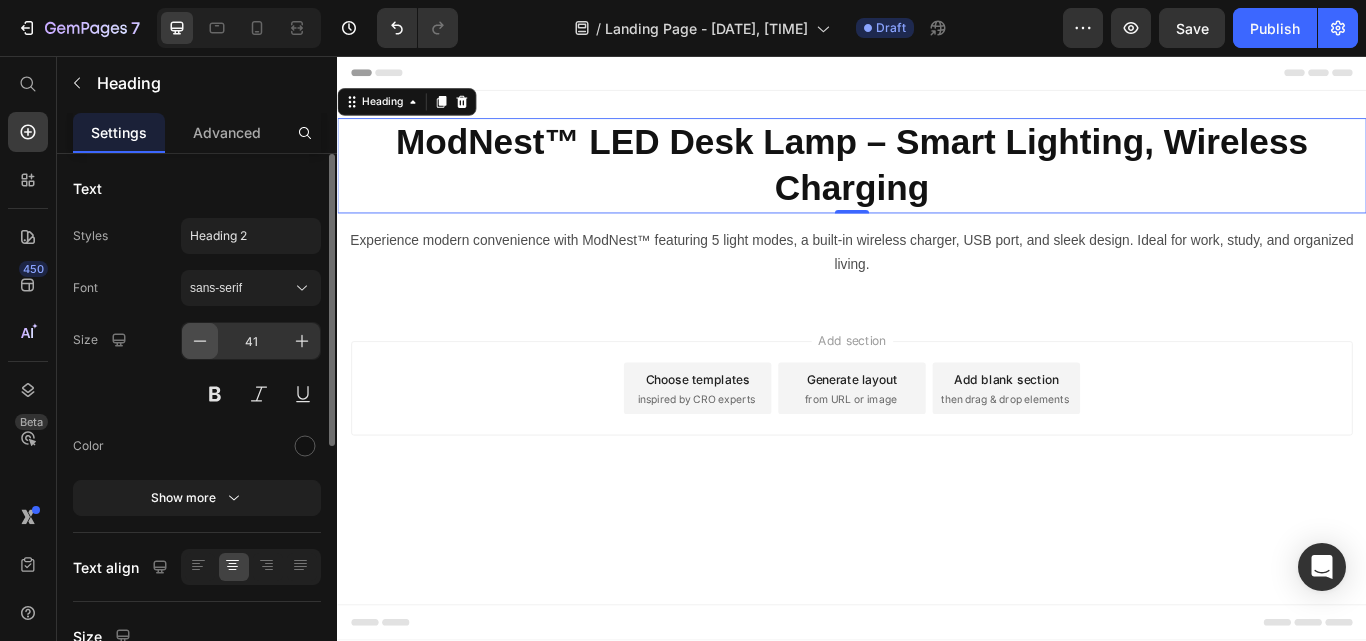 click 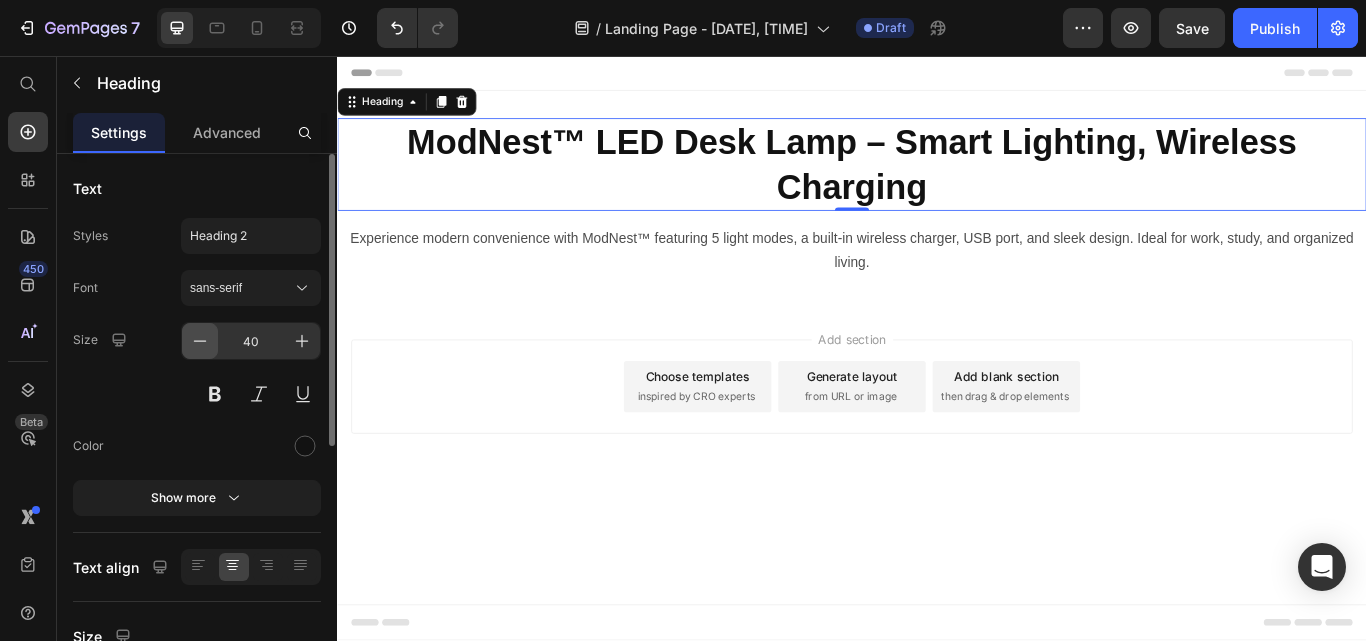 click 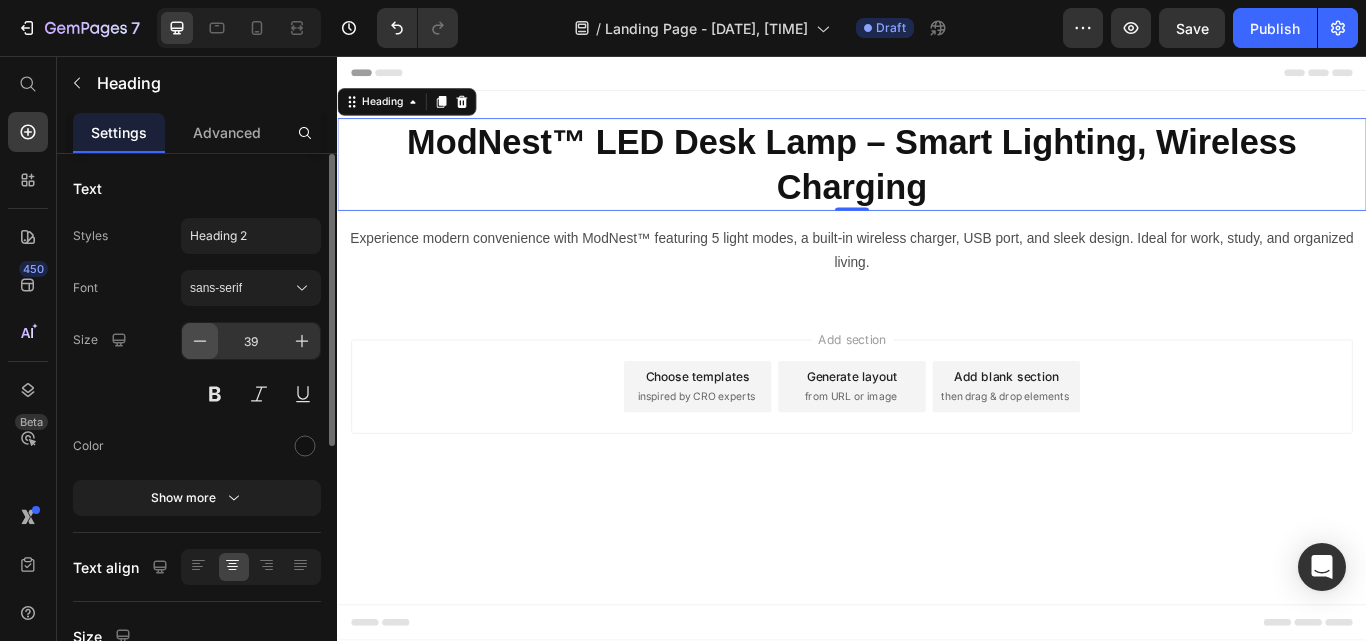 click 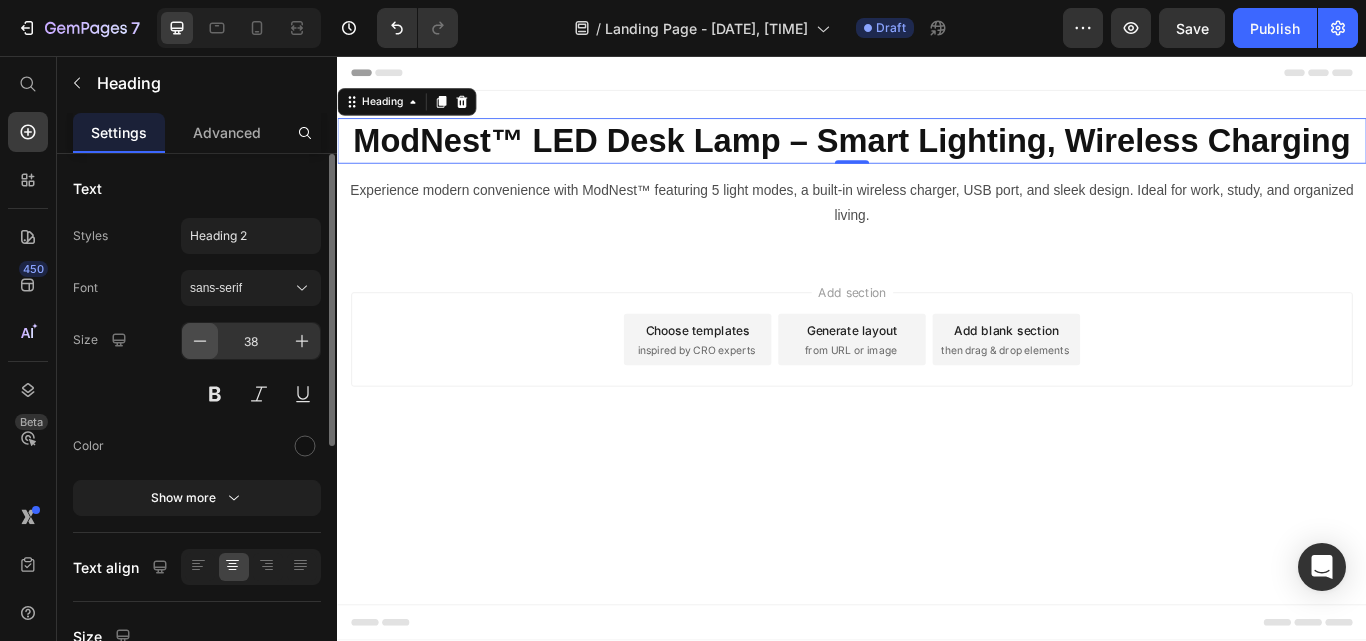 click 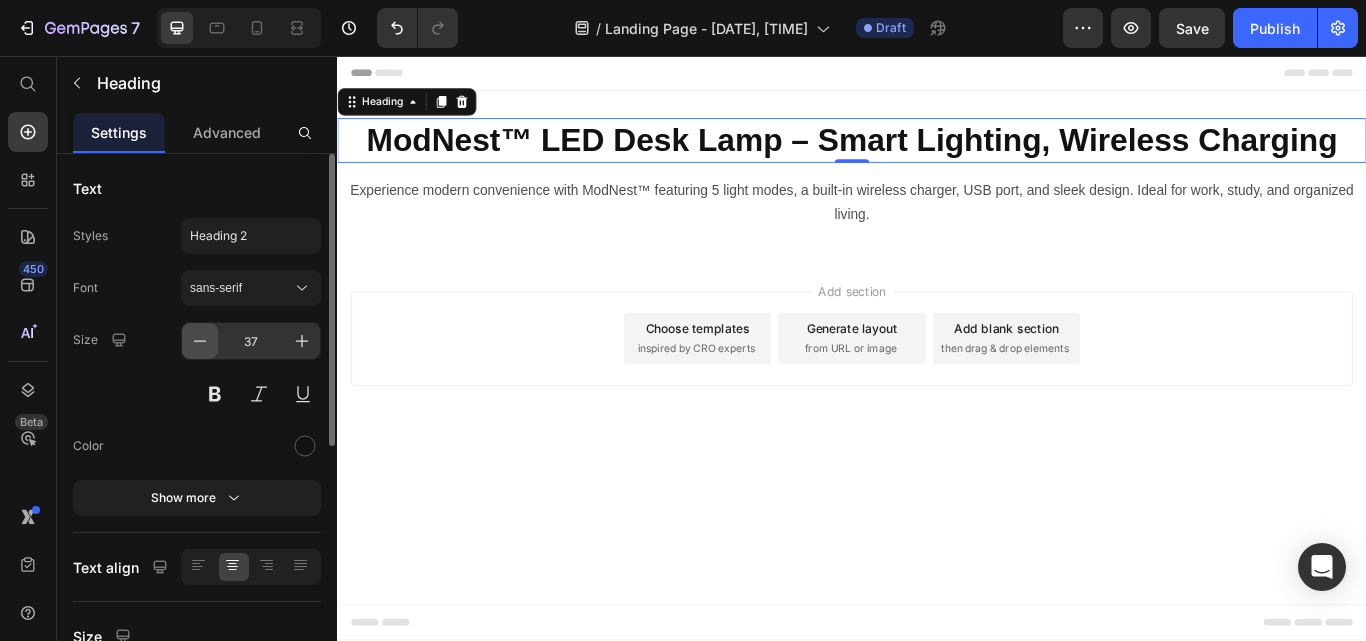 click 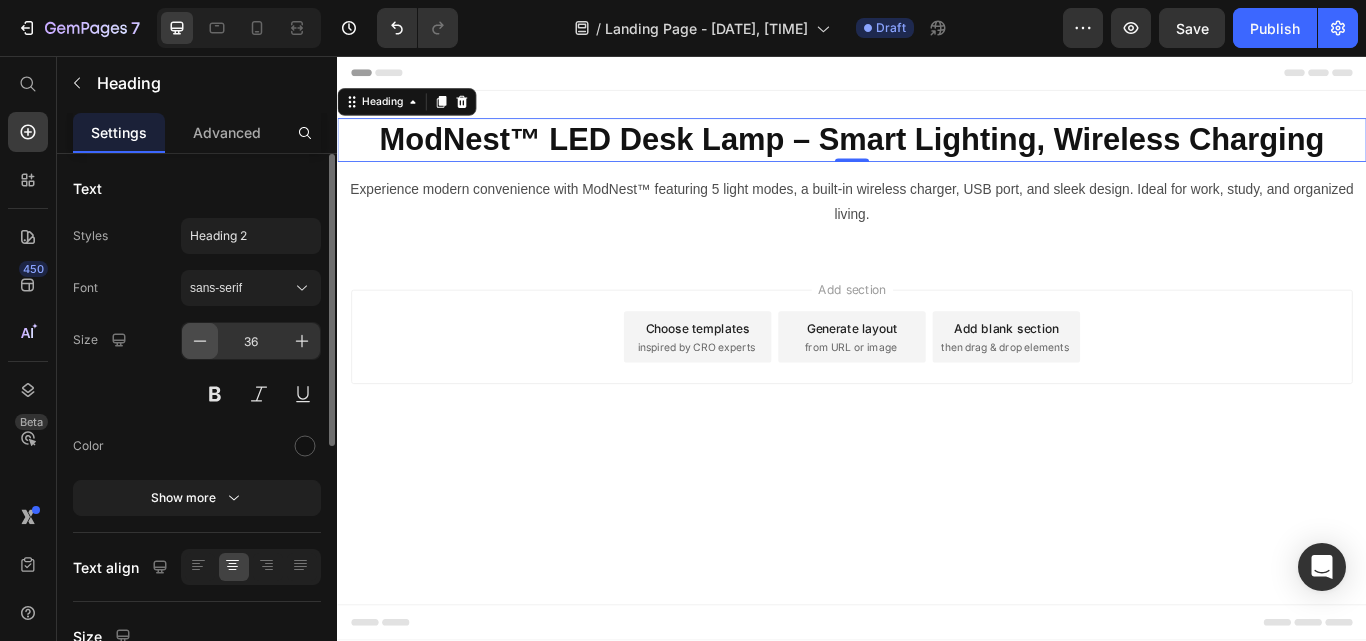 click 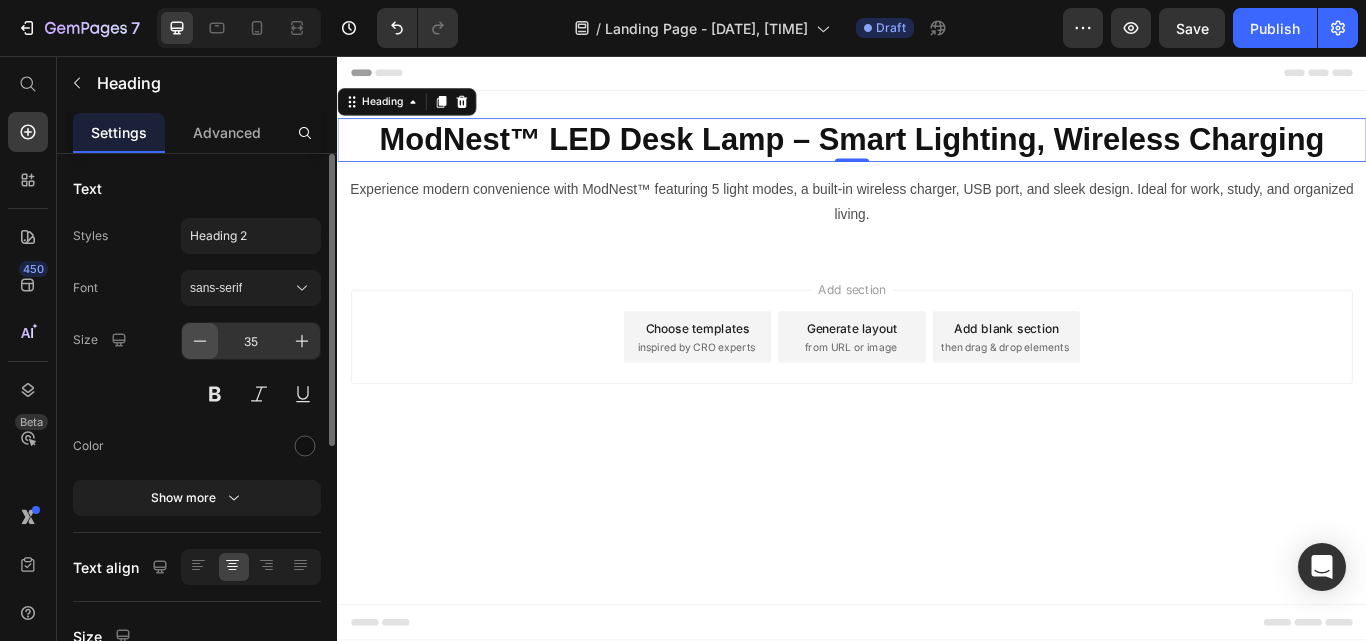 click 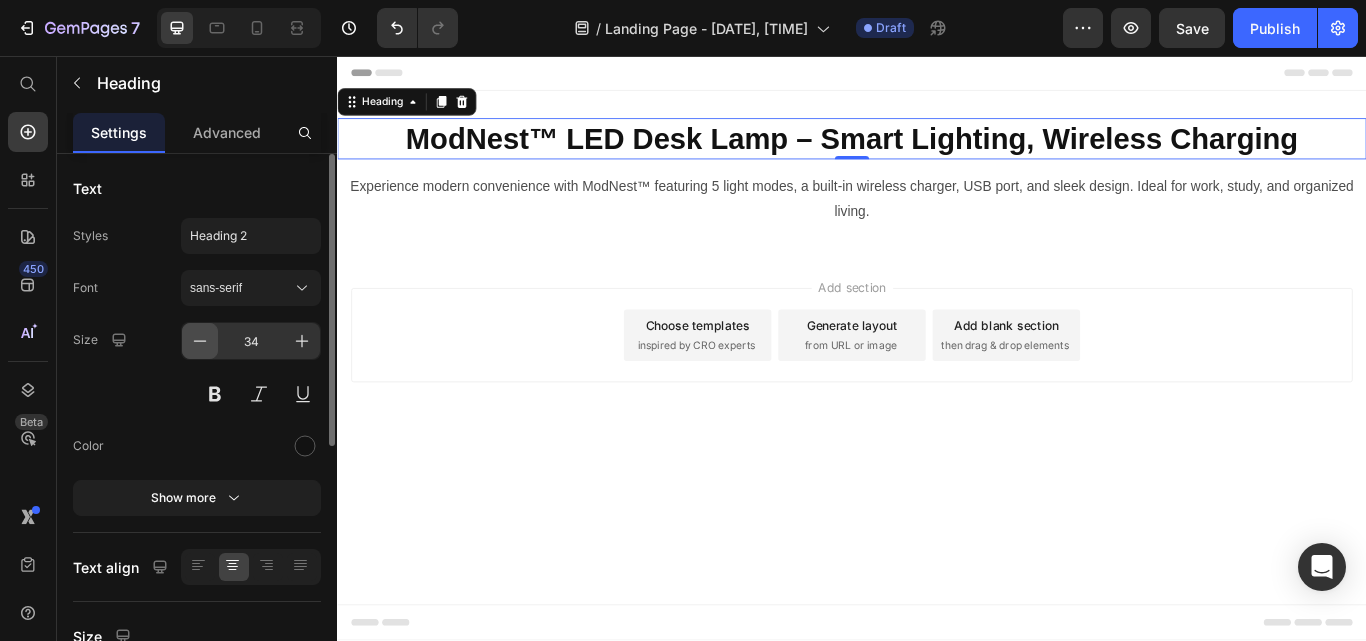click 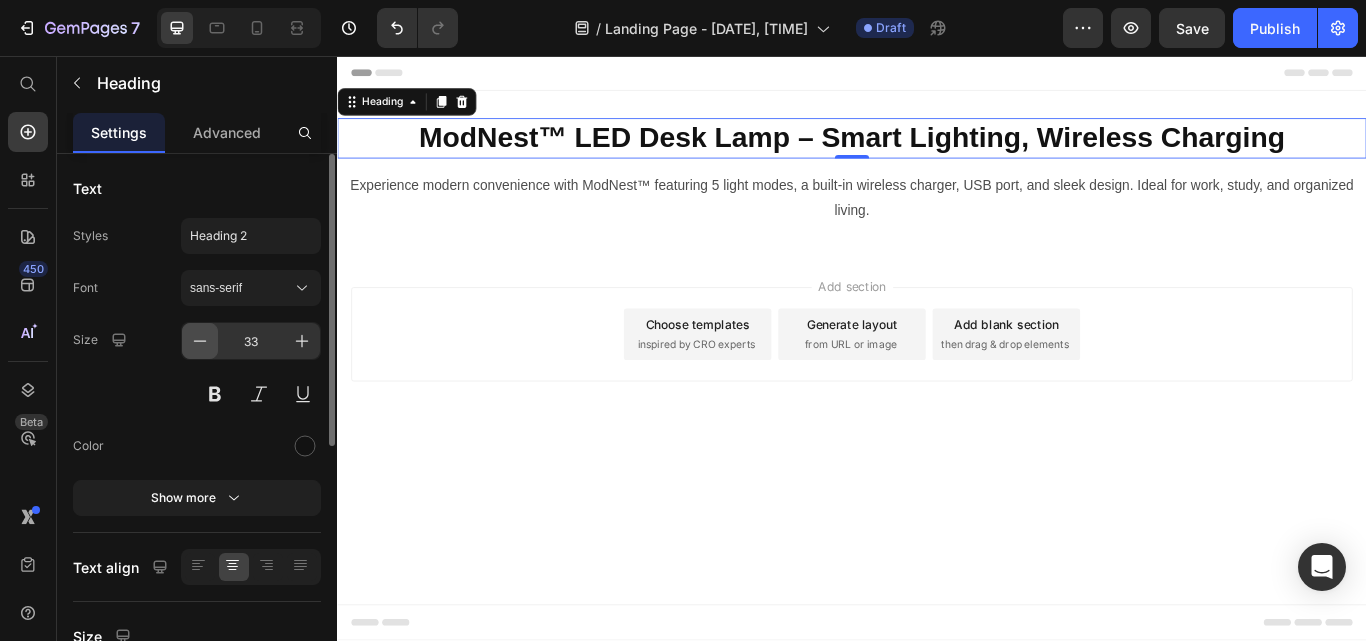 click 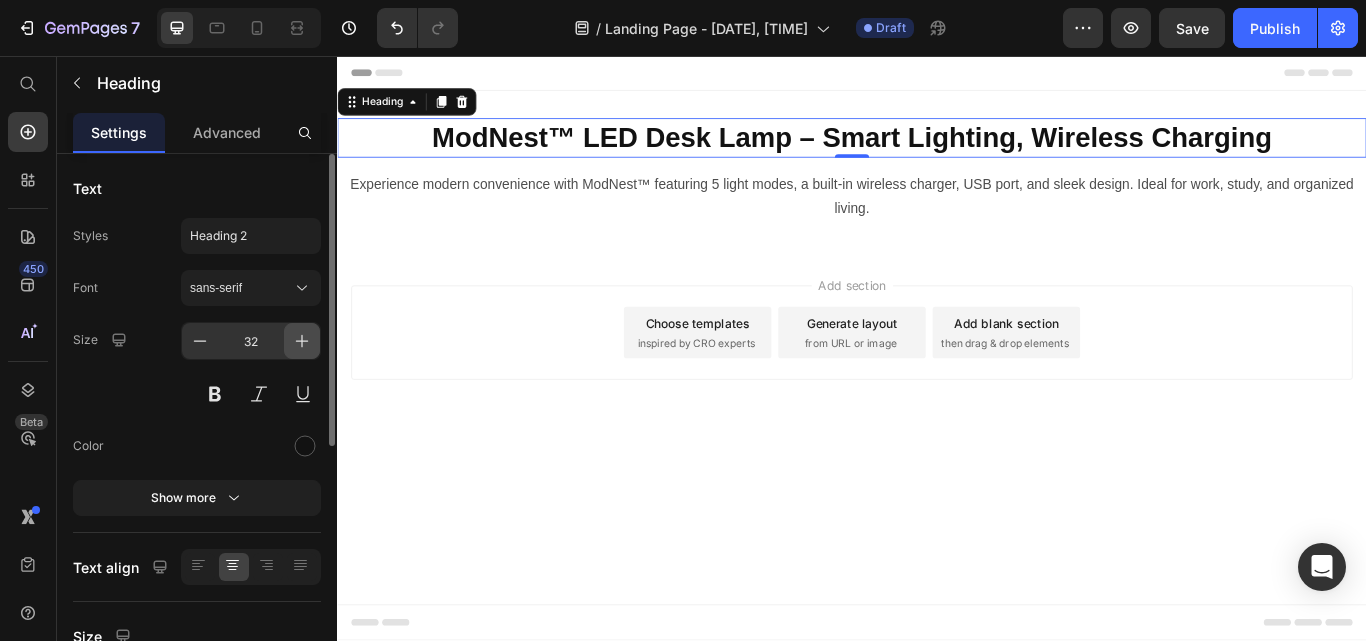 click 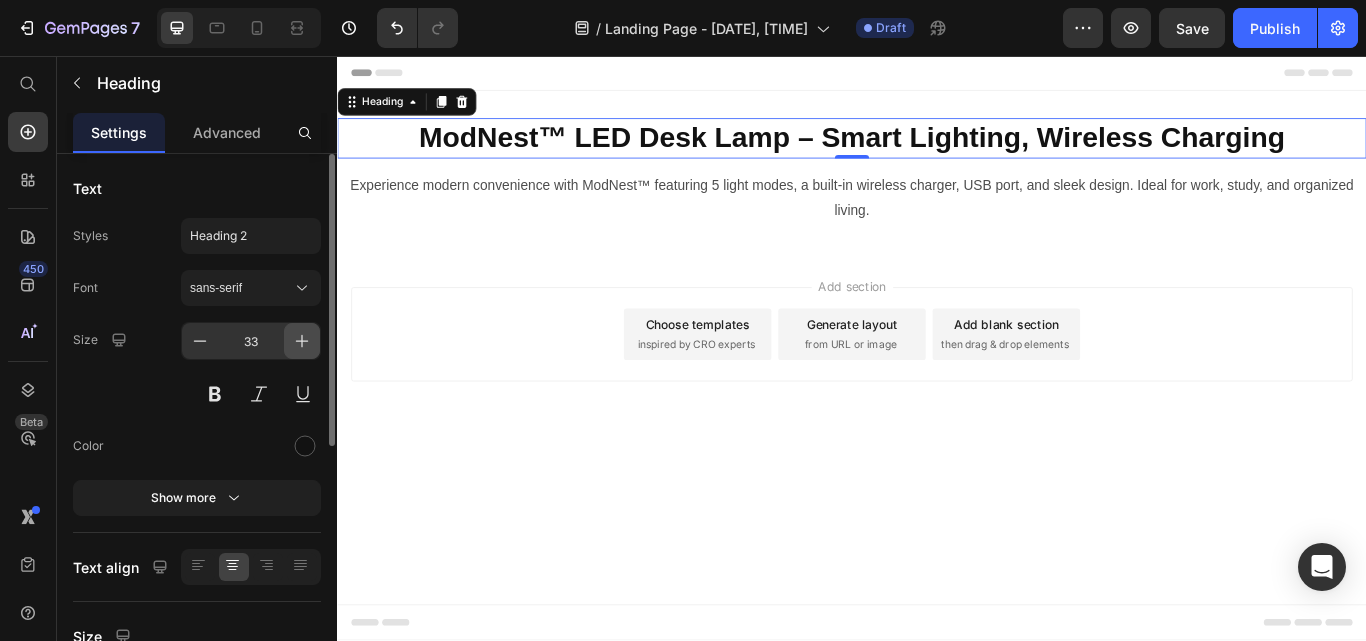 click 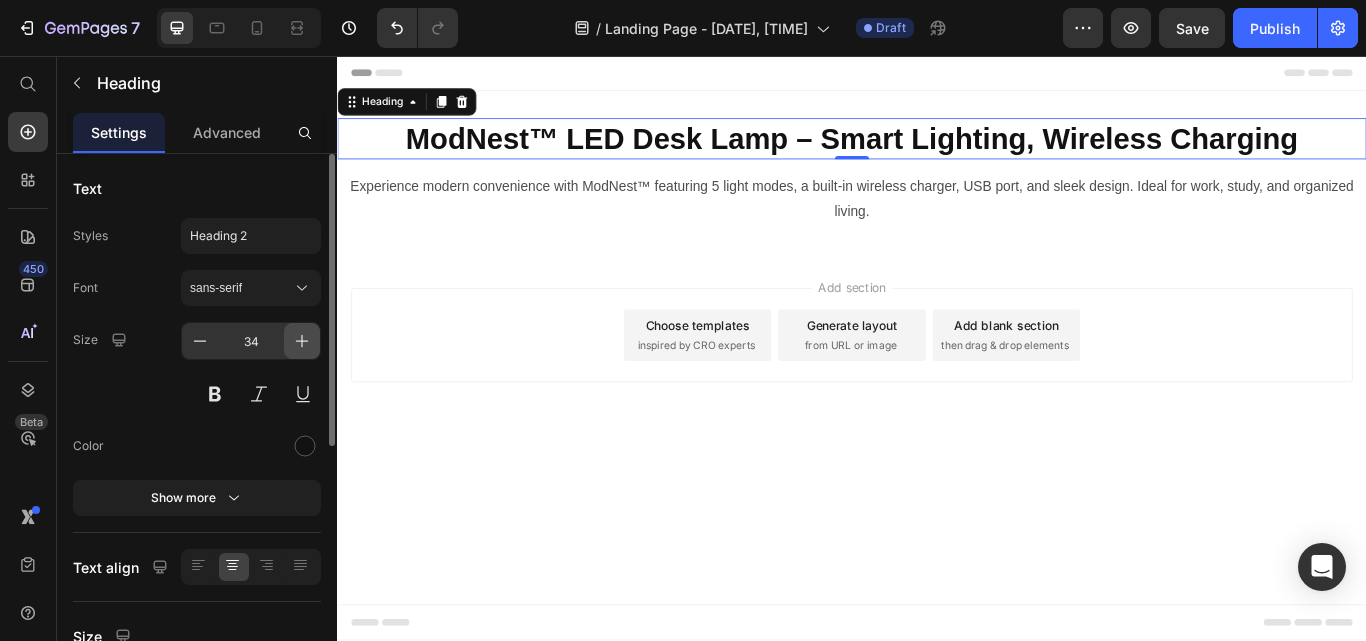 click 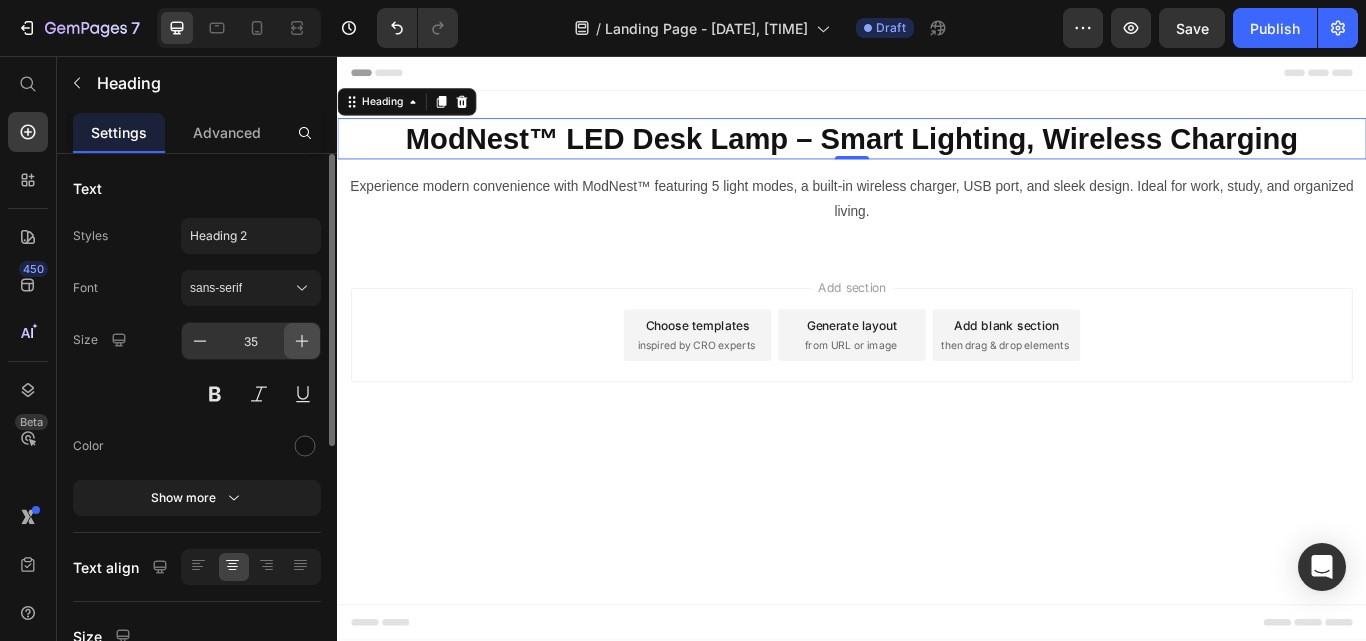 click 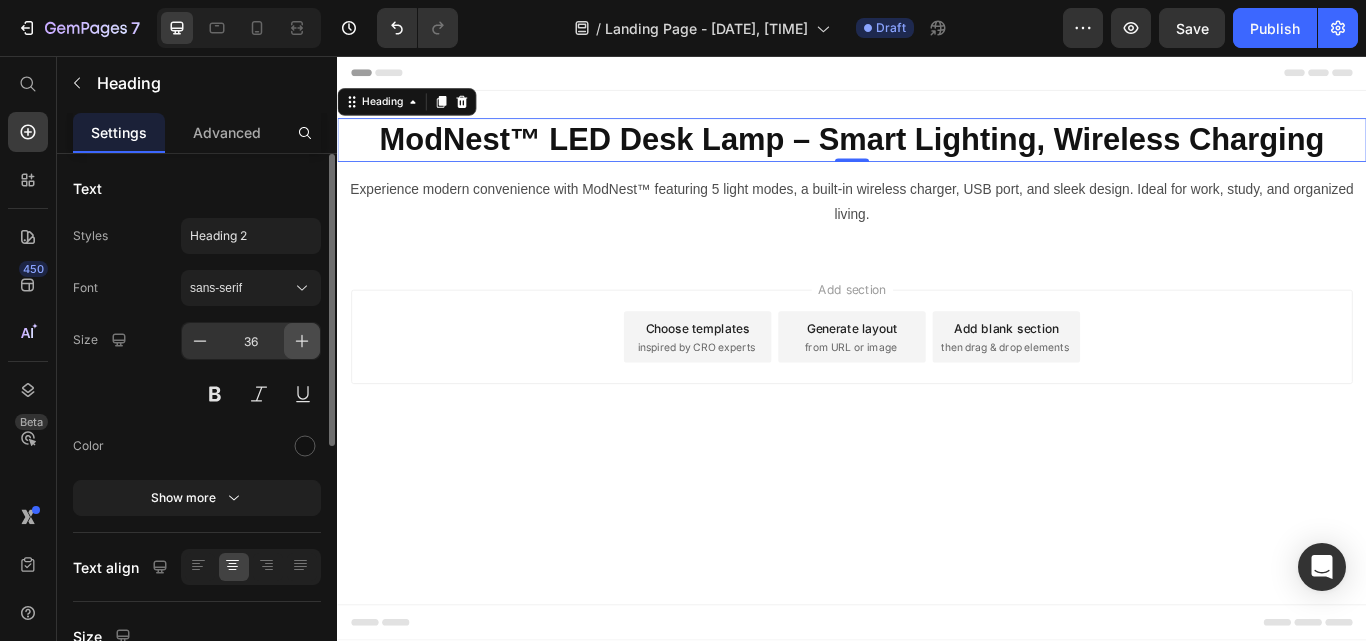 click 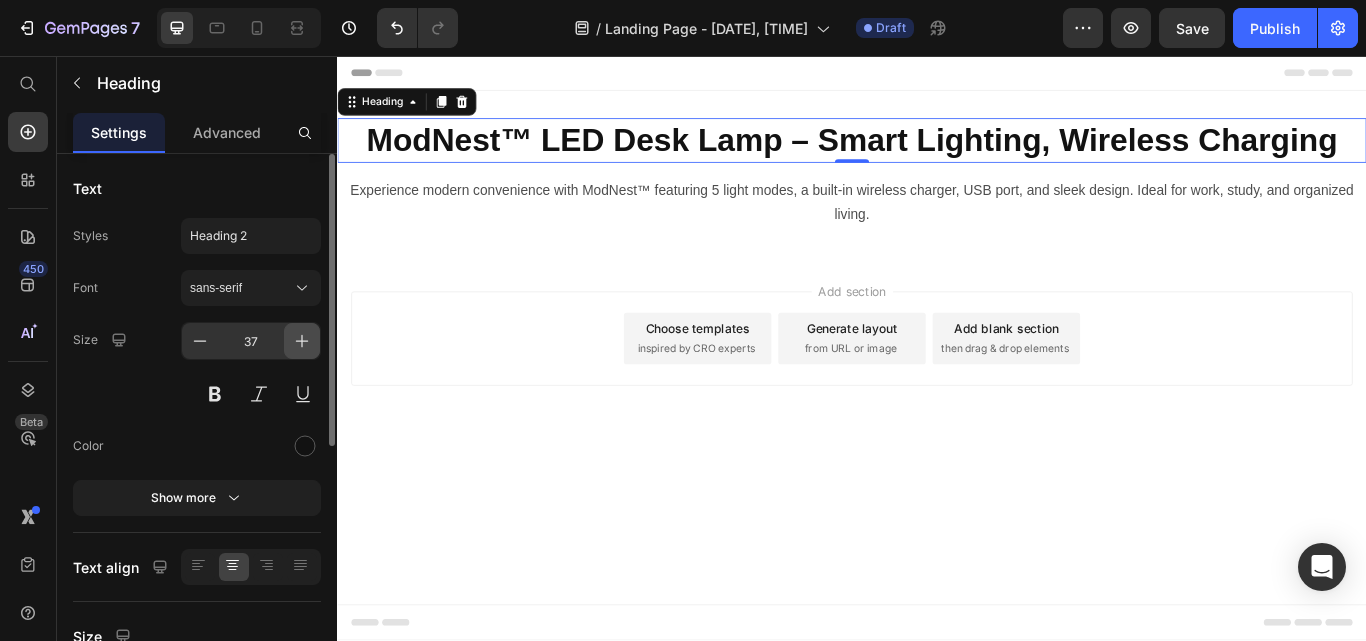 click 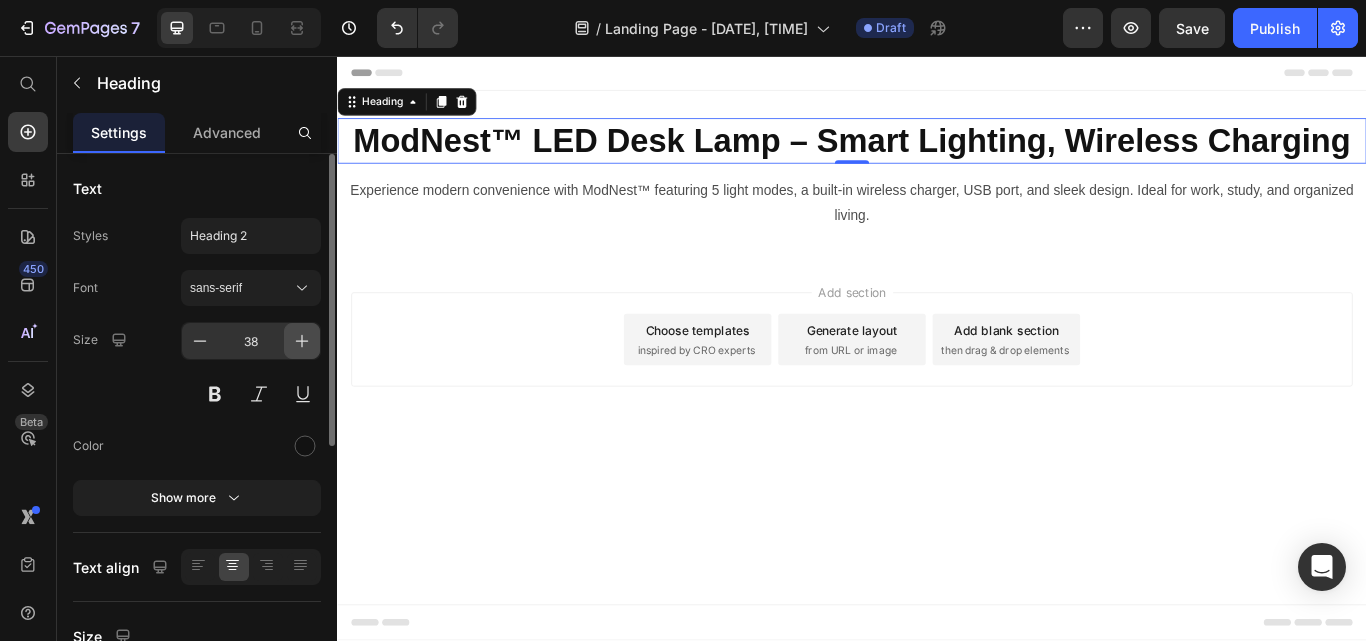 click 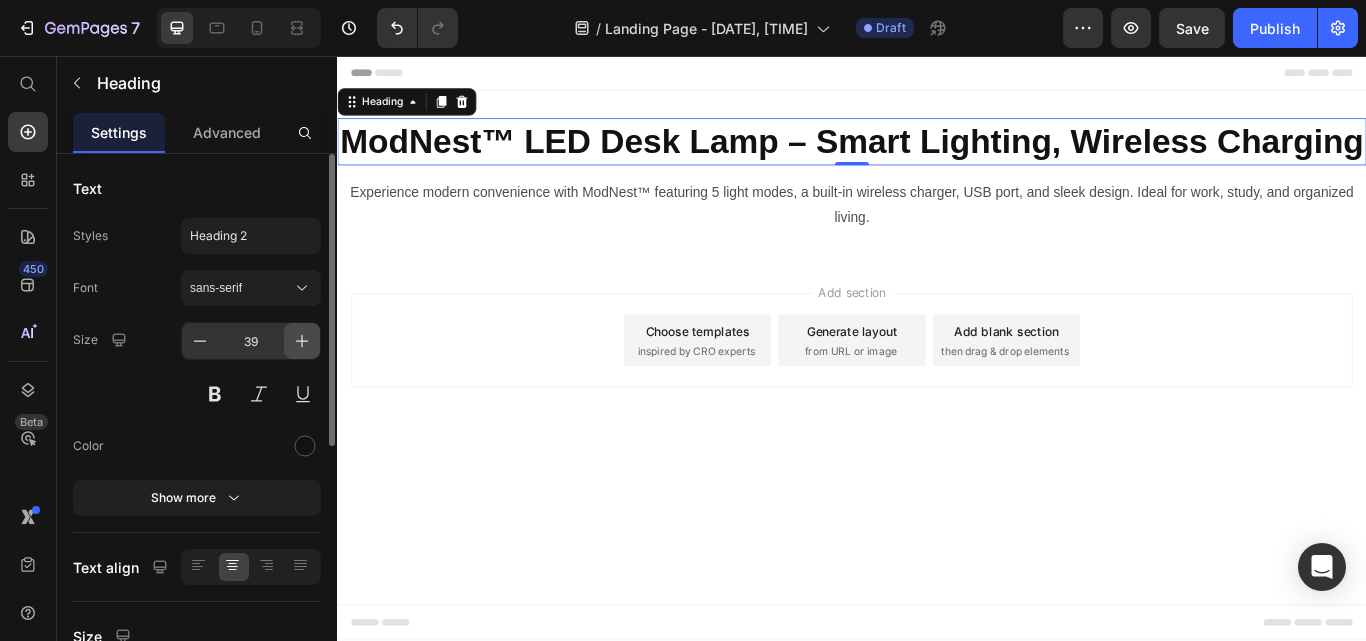 click 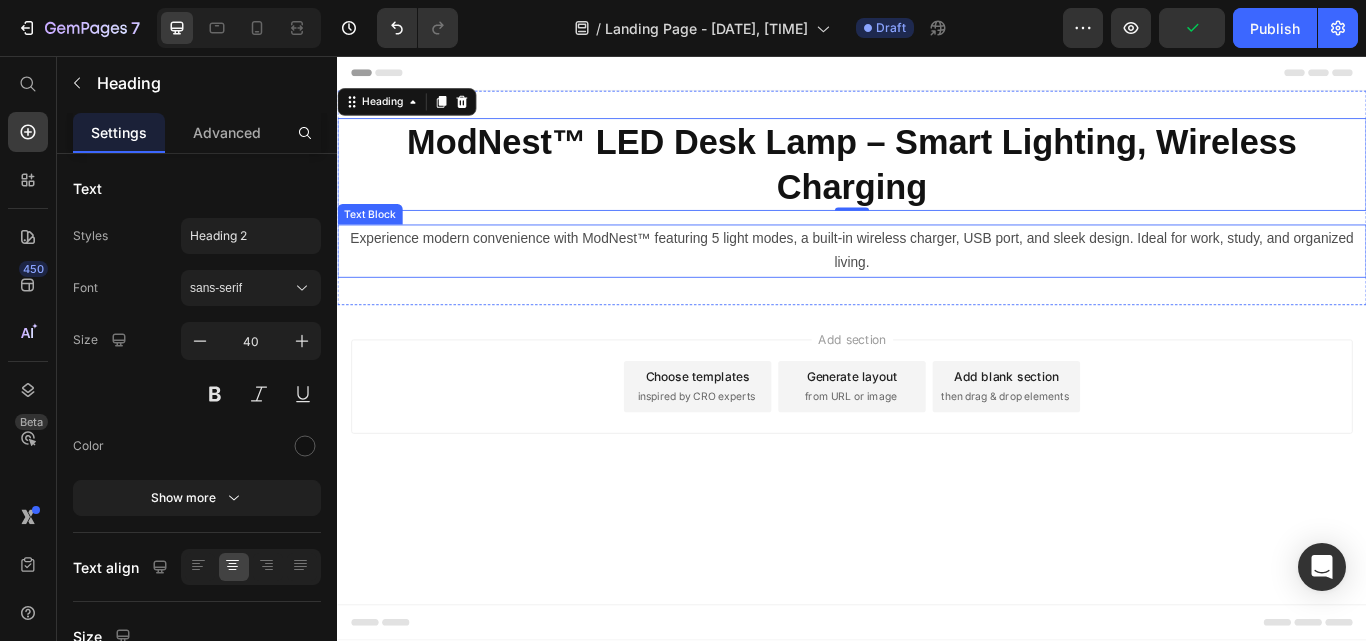 click on "Experience modern convenience with ModNest™ featuring 5 light modes, a built-in wireless charger, USB port, and sleek design. Ideal for work, study, and organized living." at bounding box center [937, 284] 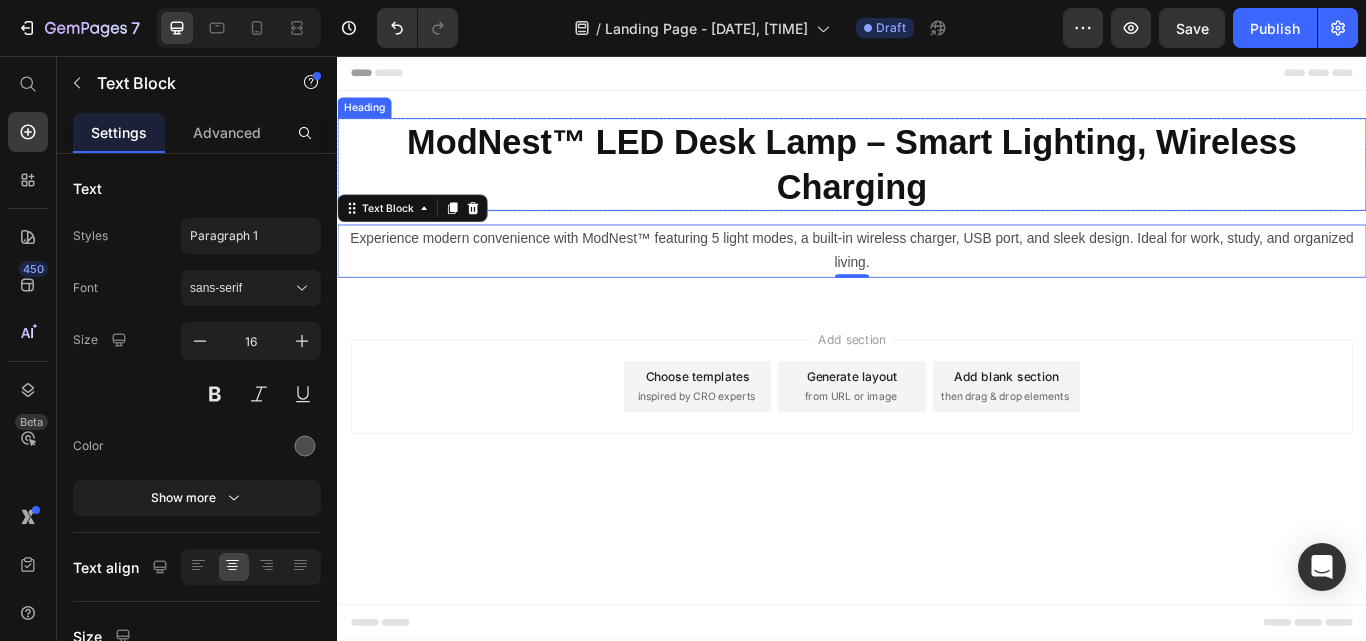 click on "⁠⁠⁠⁠⁠⁠⁠ ModNest™ LED Desk Lamp – Smart Lighting, Wireless Charging" at bounding box center (937, 183) 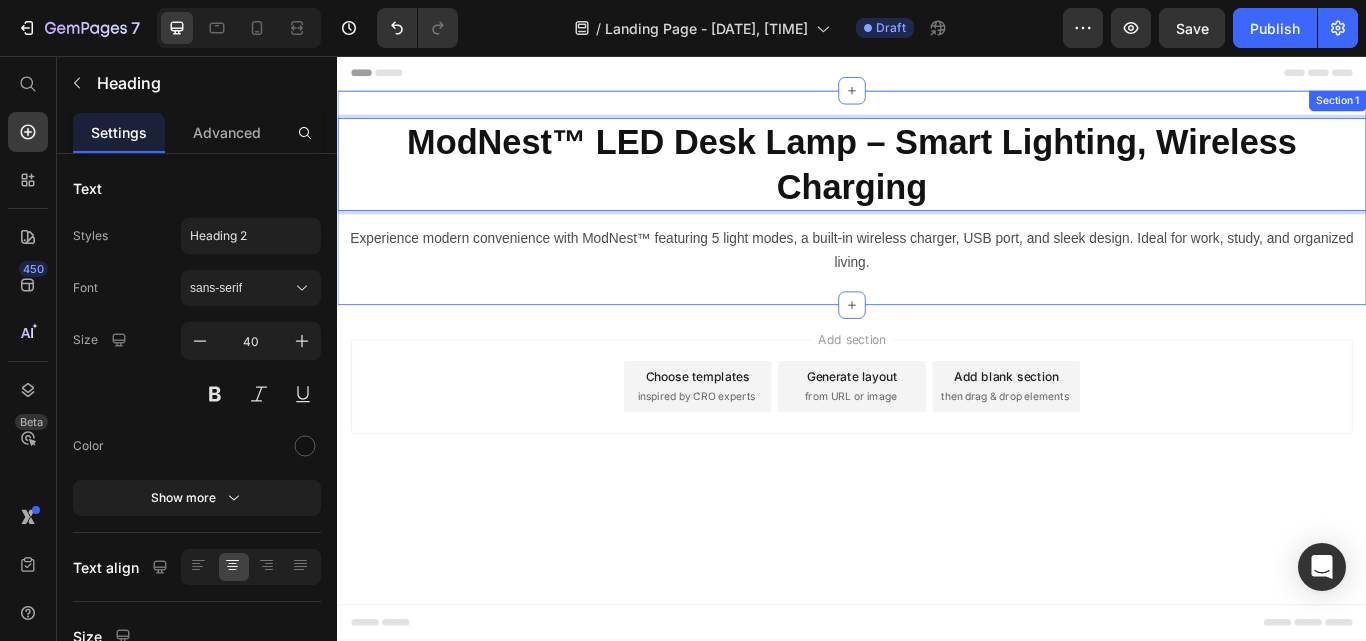 click on "ModNest™ LED Desk Lamp – Smart Lighting, Wireless Charging Heading   0 Row Experience modern convenience with ModNest™ featuring 5 light modes, a built-in wireless charger, USB port, and sleek design. Ideal for work, study, and organized living. Text Block Section 1" at bounding box center (937, 222) 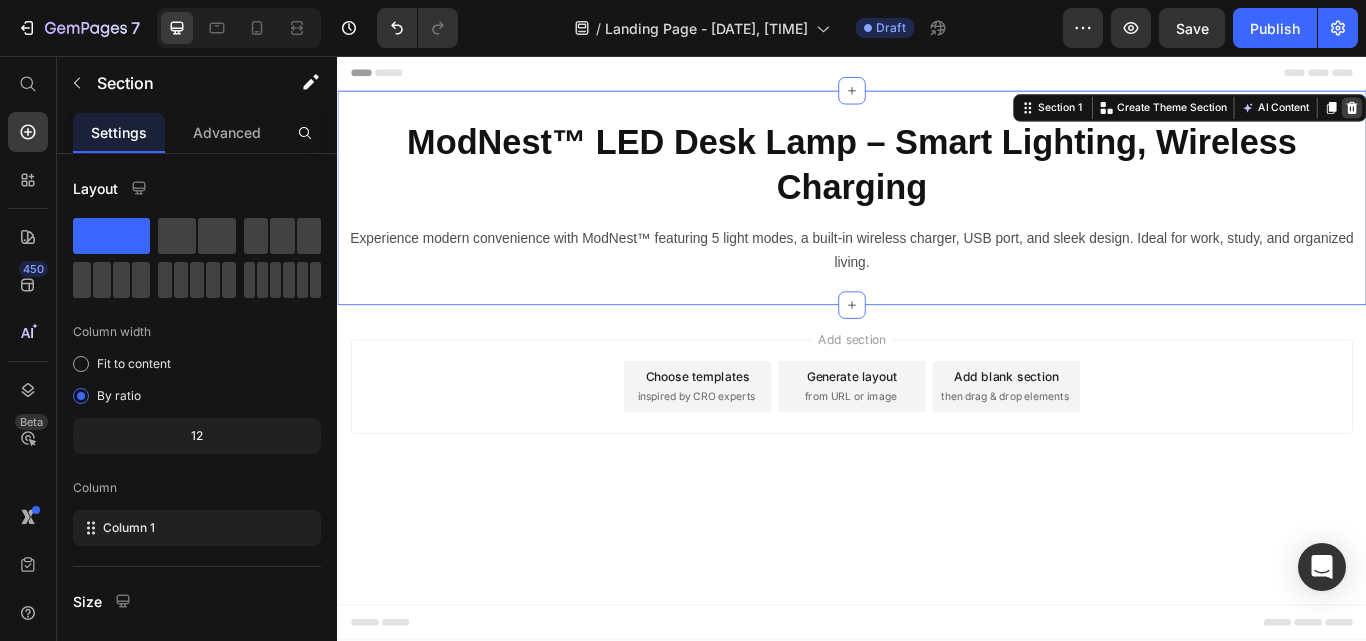 click 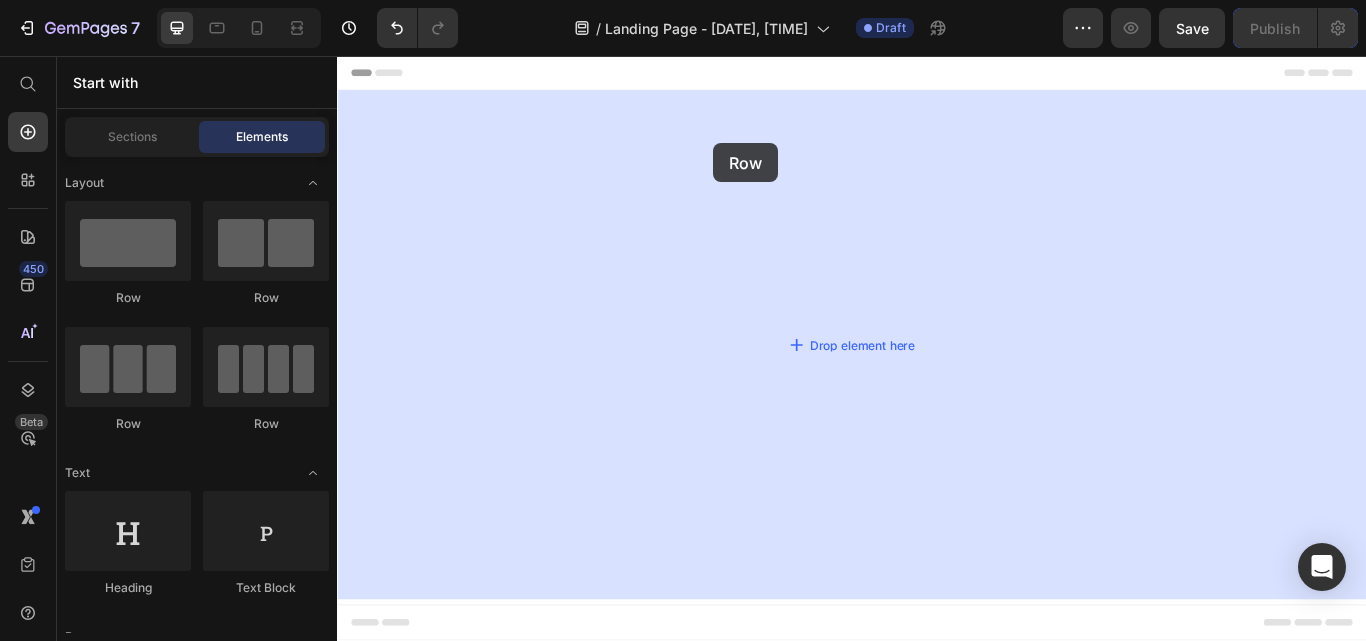 drag, startPoint x: 450, startPoint y: 314, endPoint x: 775, endPoint y: 163, distance: 358.36572 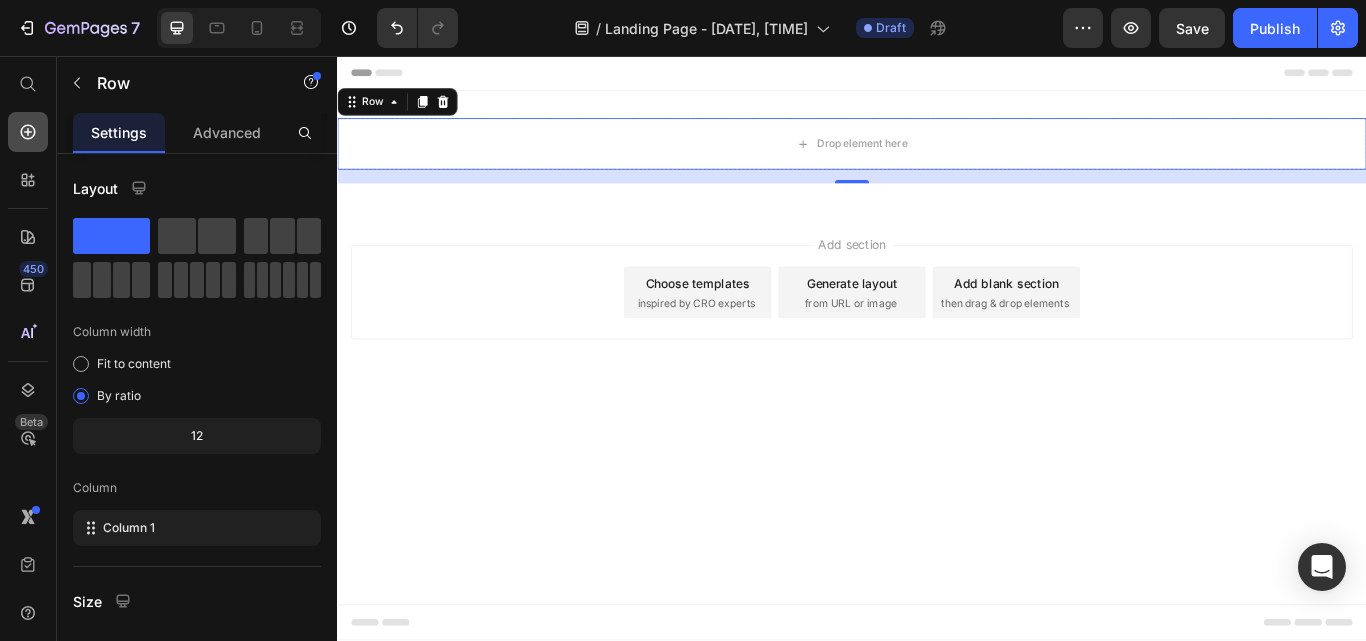 click 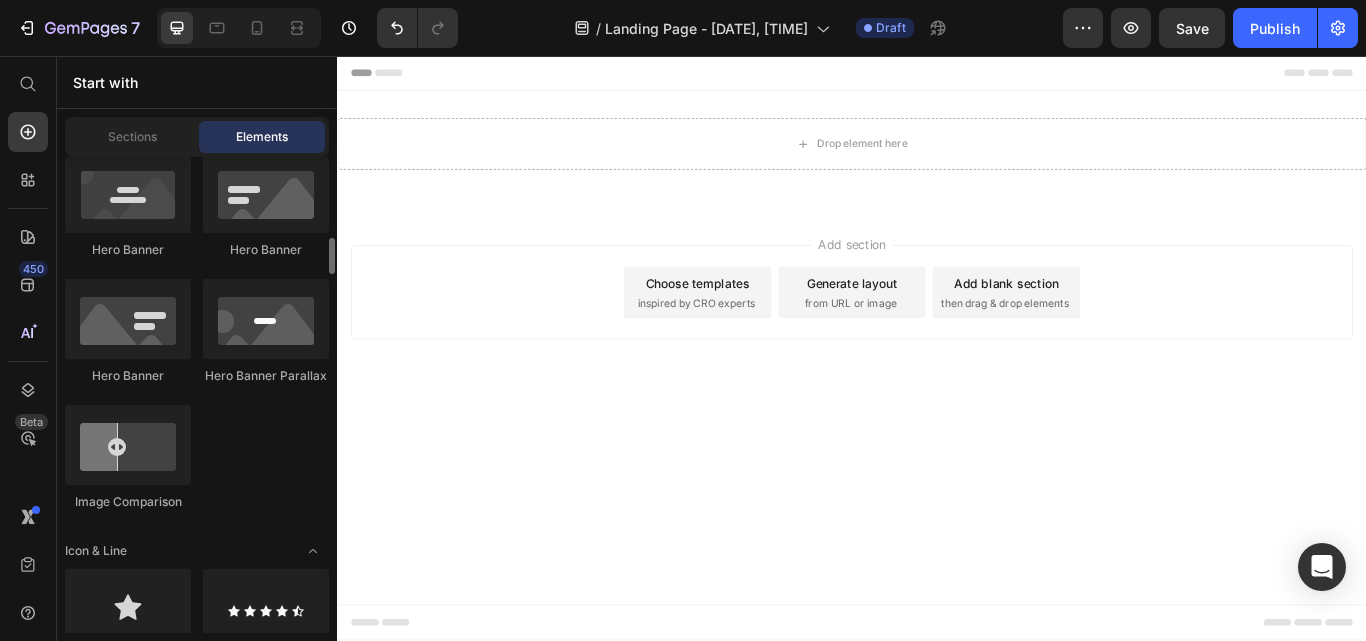 scroll, scrollTop: 1045, scrollLeft: 0, axis: vertical 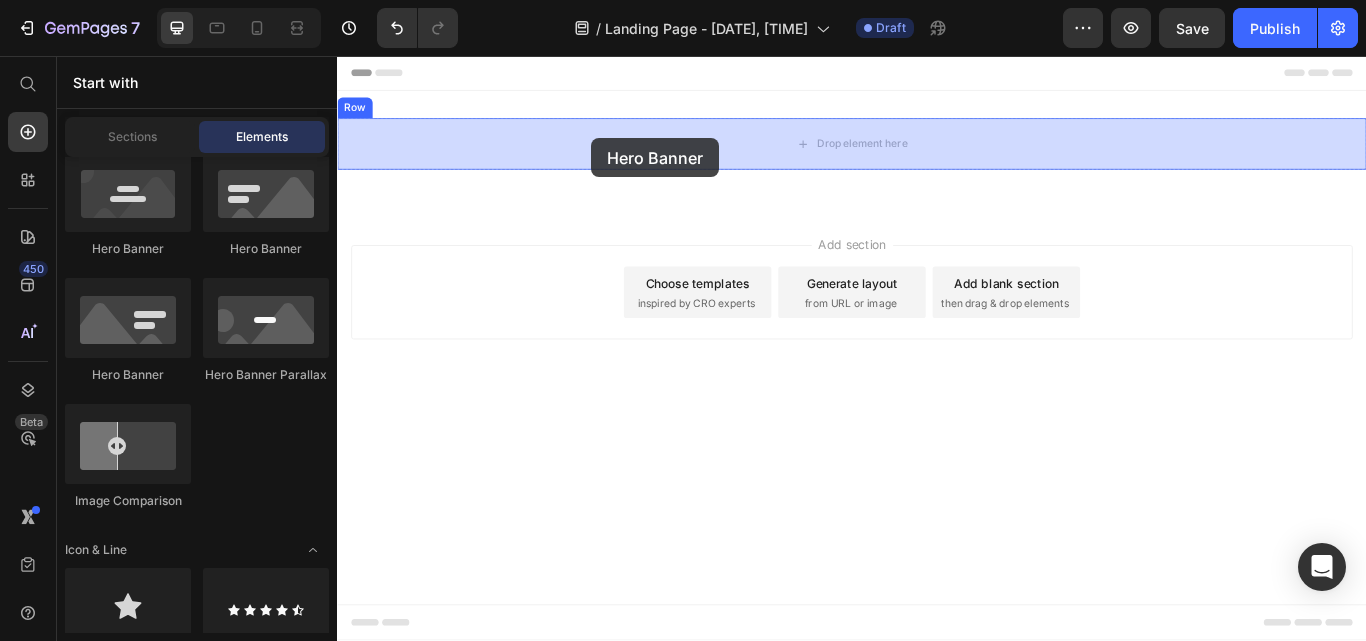 drag, startPoint x: 442, startPoint y: 352, endPoint x: 633, endPoint y: 152, distance: 276.55197 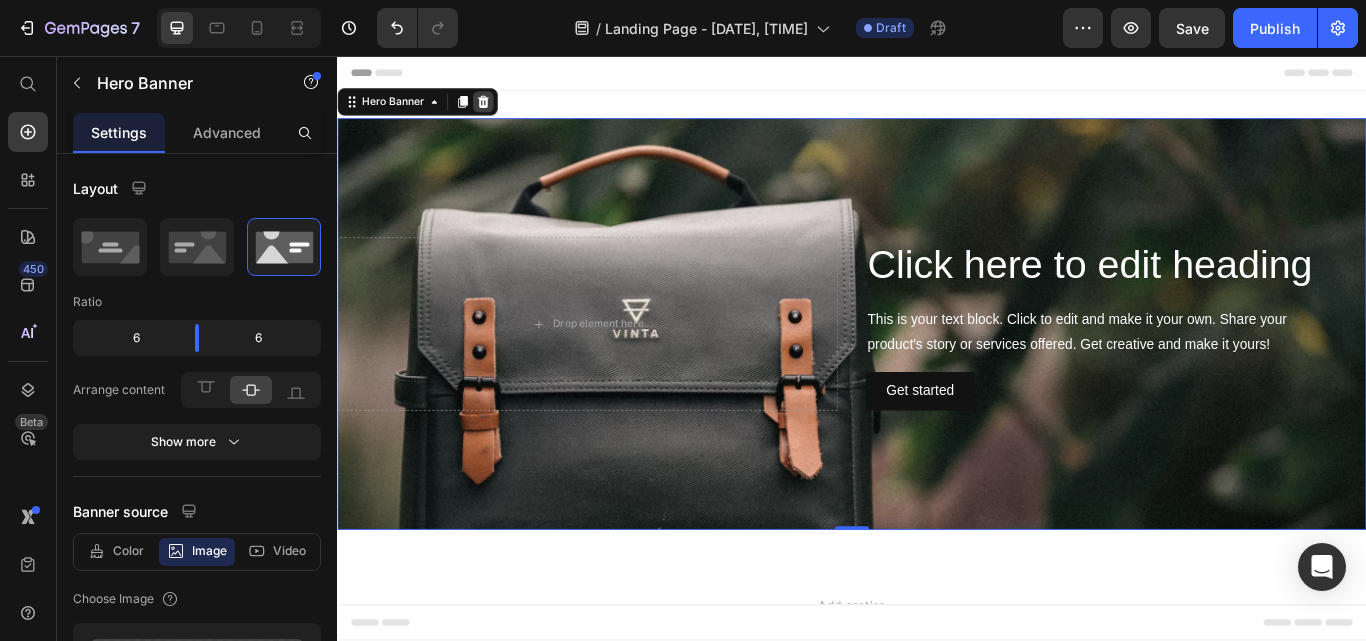 click on "Hero Banner" at bounding box center (430, 110) 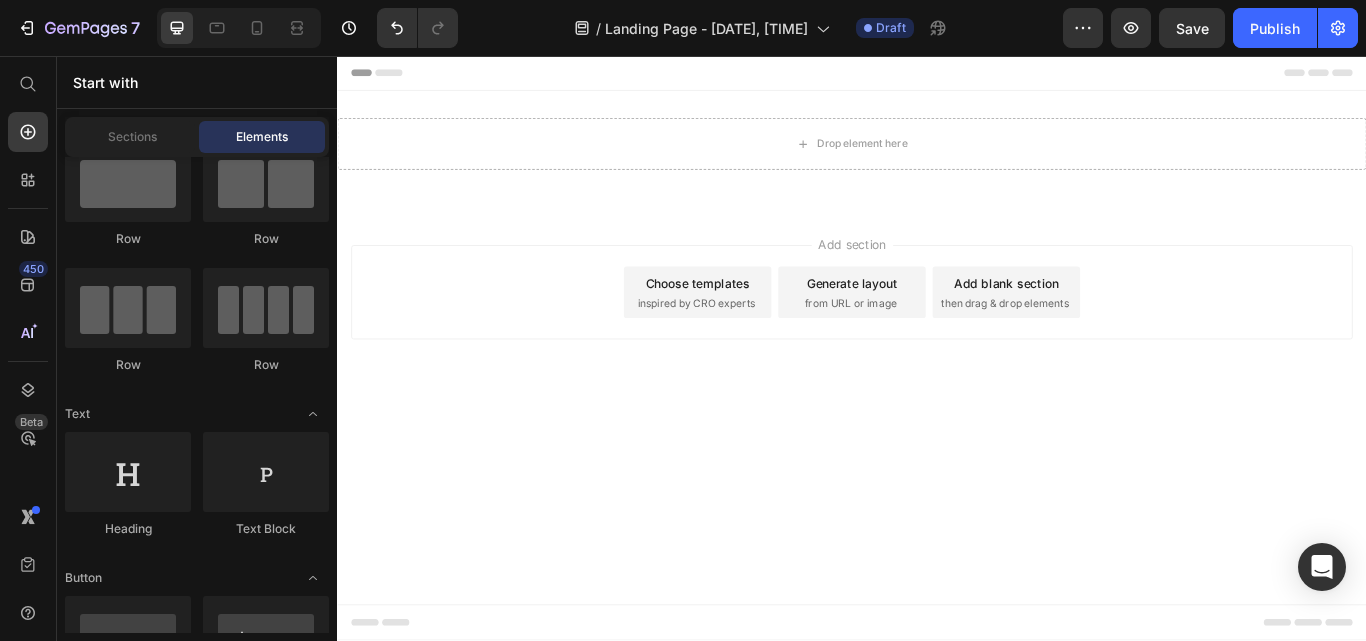 scroll, scrollTop: 0, scrollLeft: 0, axis: both 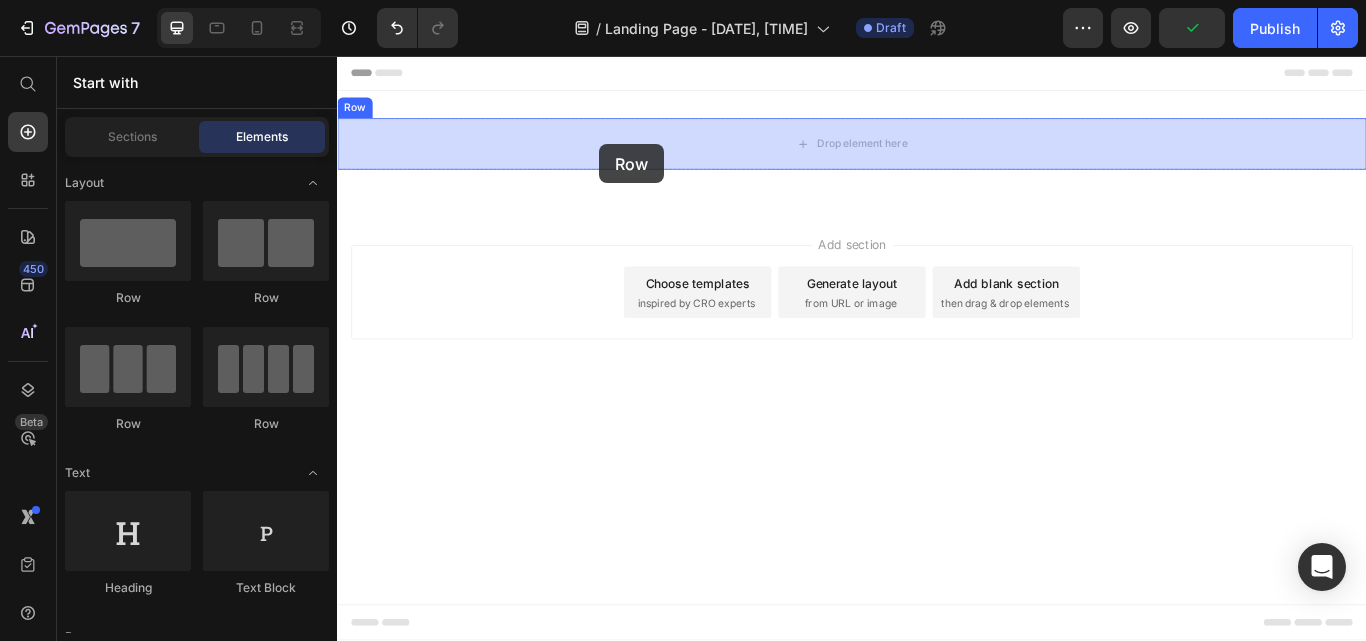 drag, startPoint x: 588, startPoint y: 313, endPoint x: 641, endPoint y: 159, distance: 162.86497 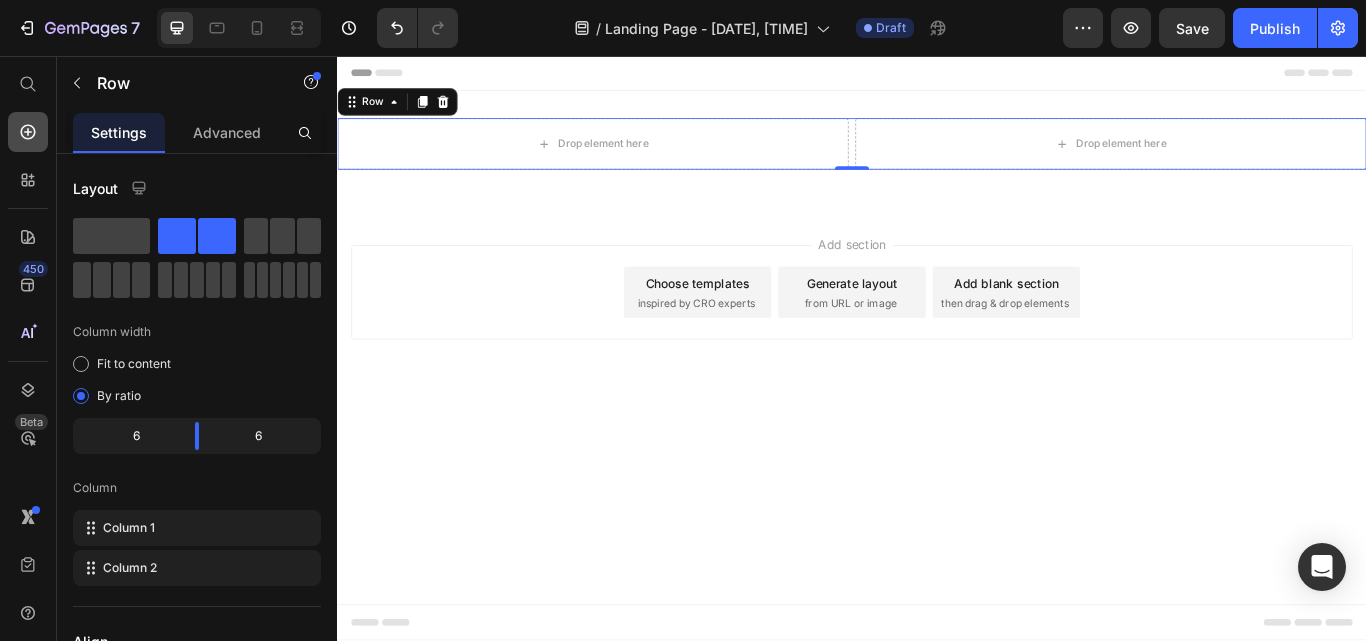 click 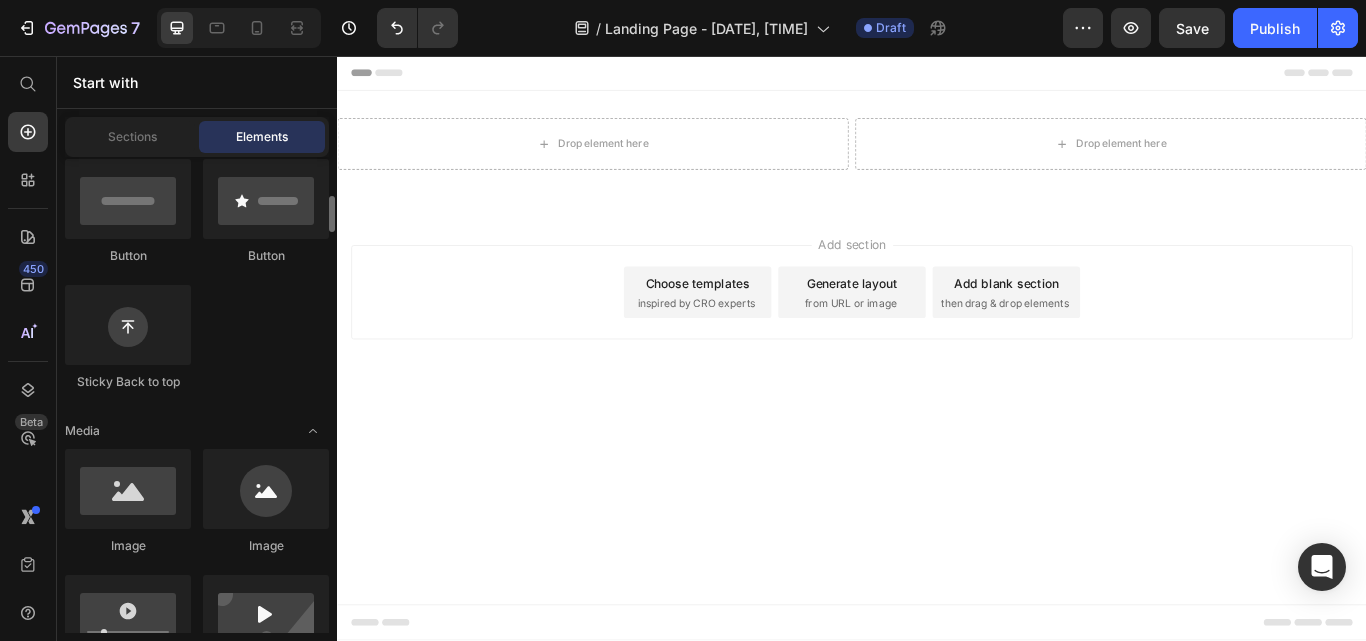 scroll, scrollTop: 497, scrollLeft: 0, axis: vertical 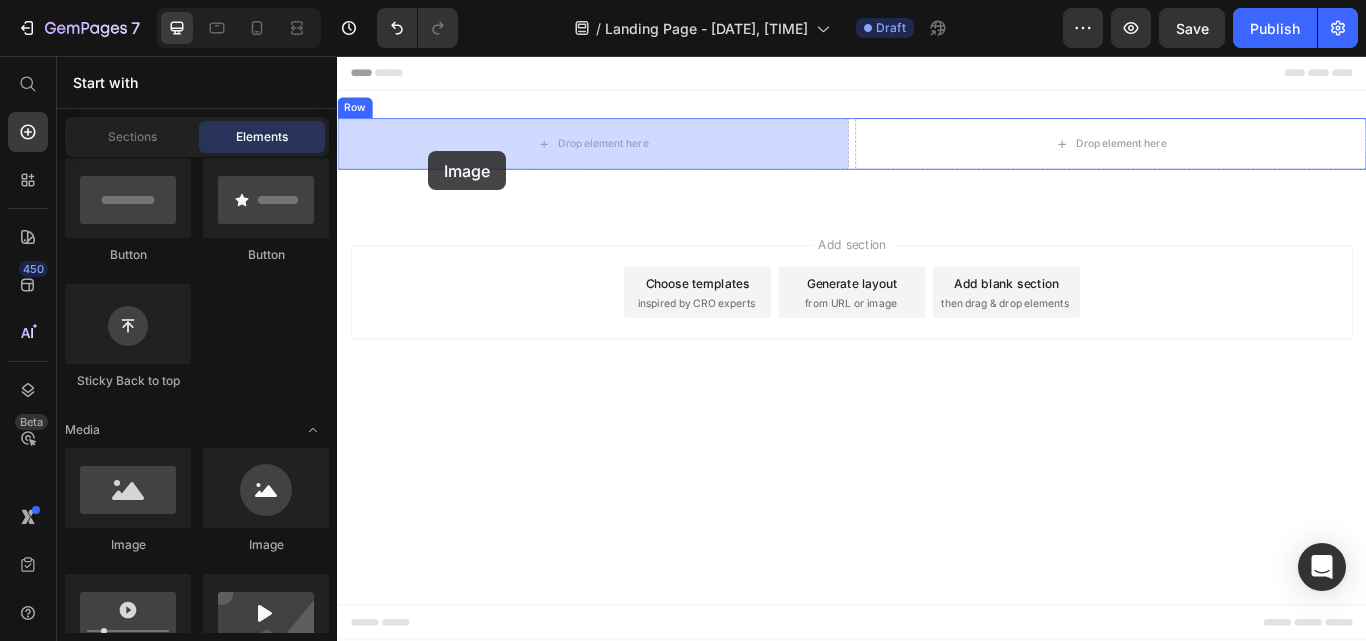 drag, startPoint x: 550, startPoint y: 576, endPoint x: 443, endPoint y: 167, distance: 422.7647 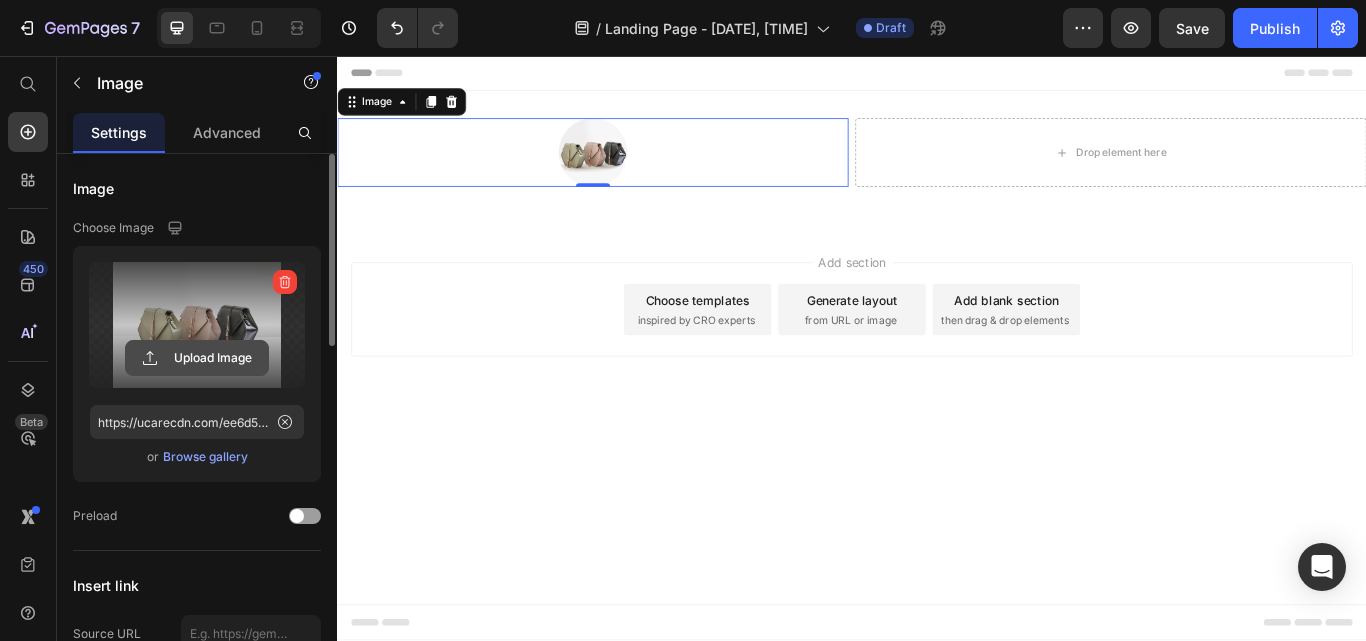 click 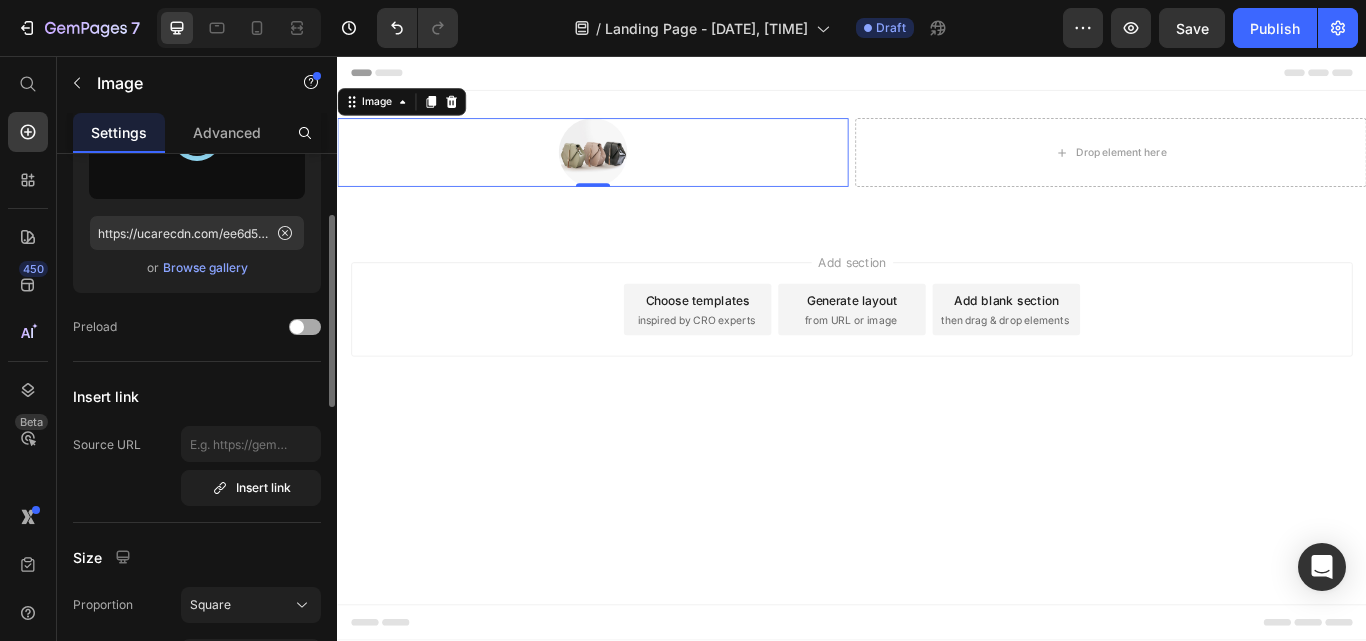 type on "https://cdn.shopify.com/s/files/1/0861/7495/7845/files/[FILENAME].webp" 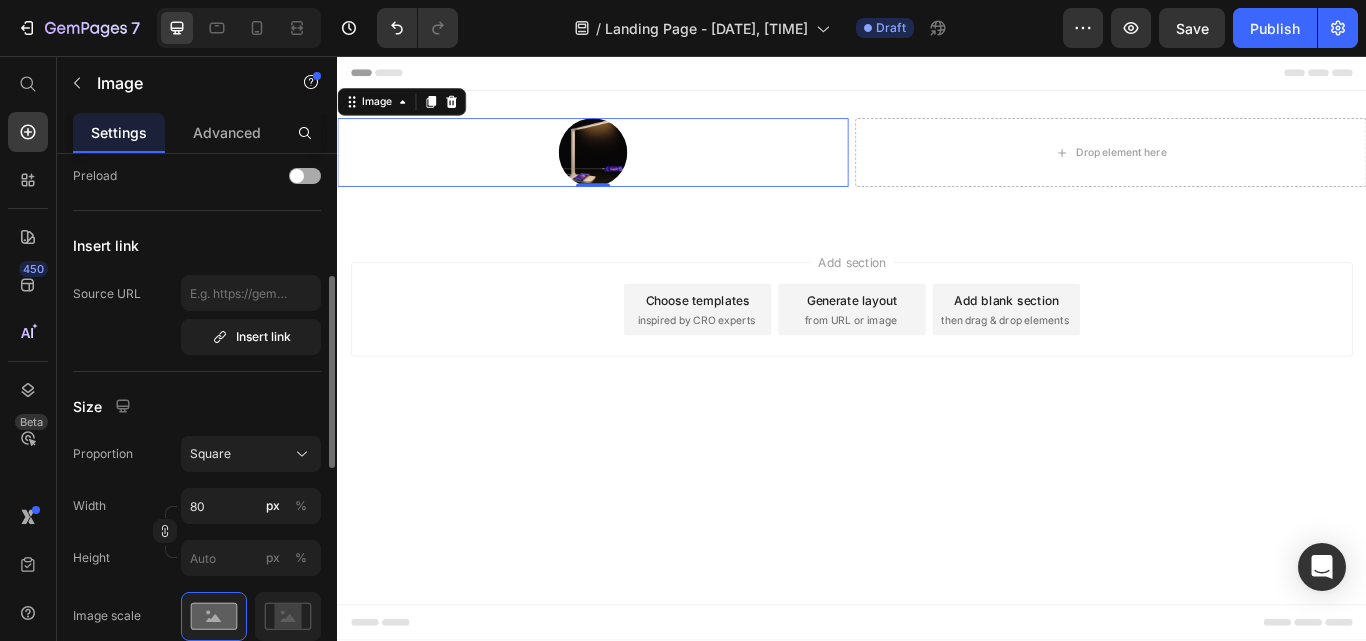 scroll, scrollTop: 341, scrollLeft: 0, axis: vertical 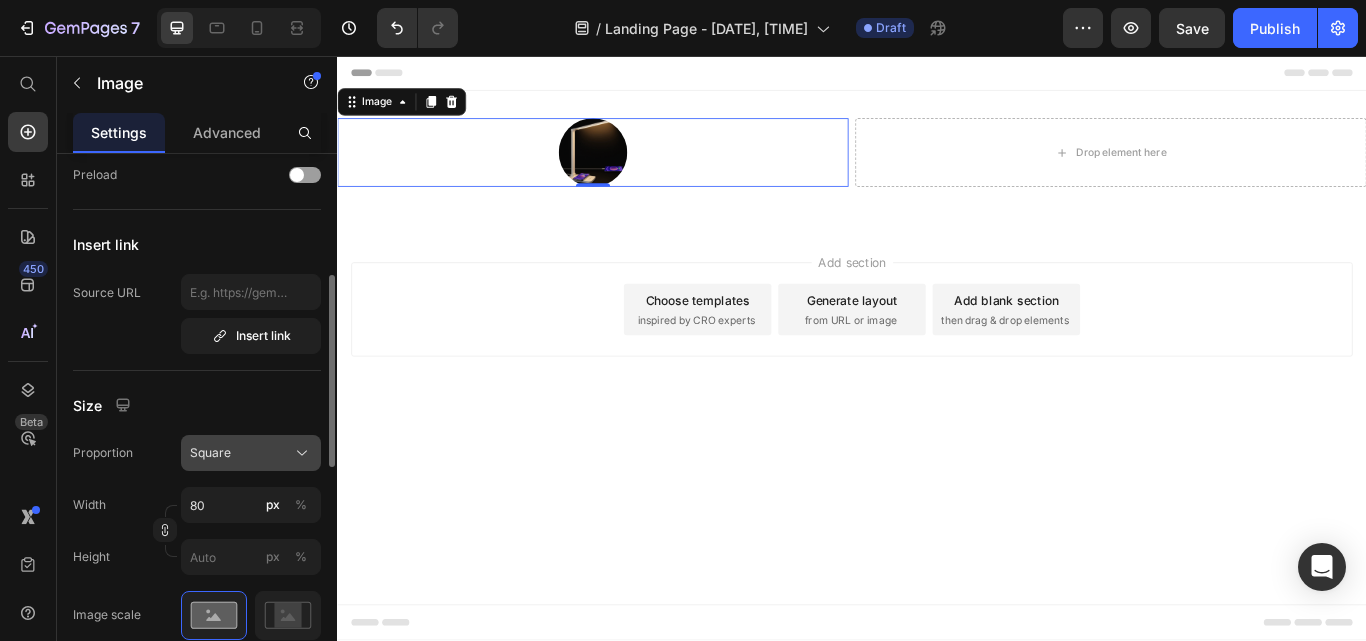 click on "Square" 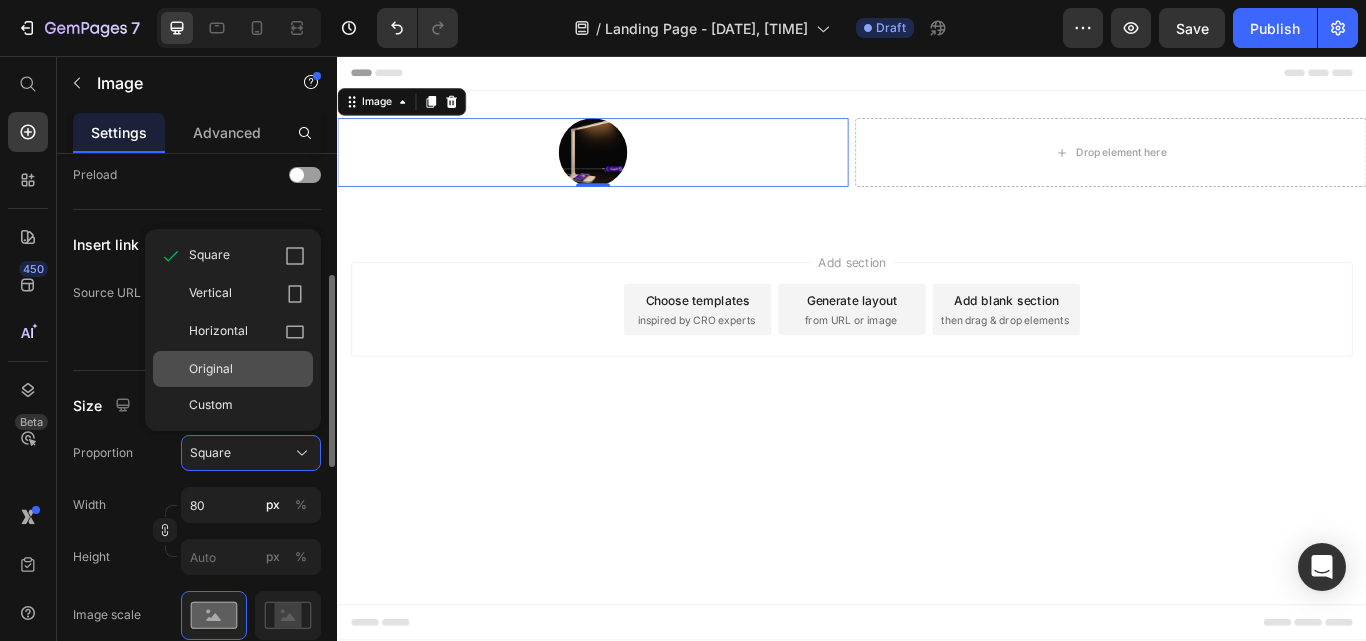 click on "Original" 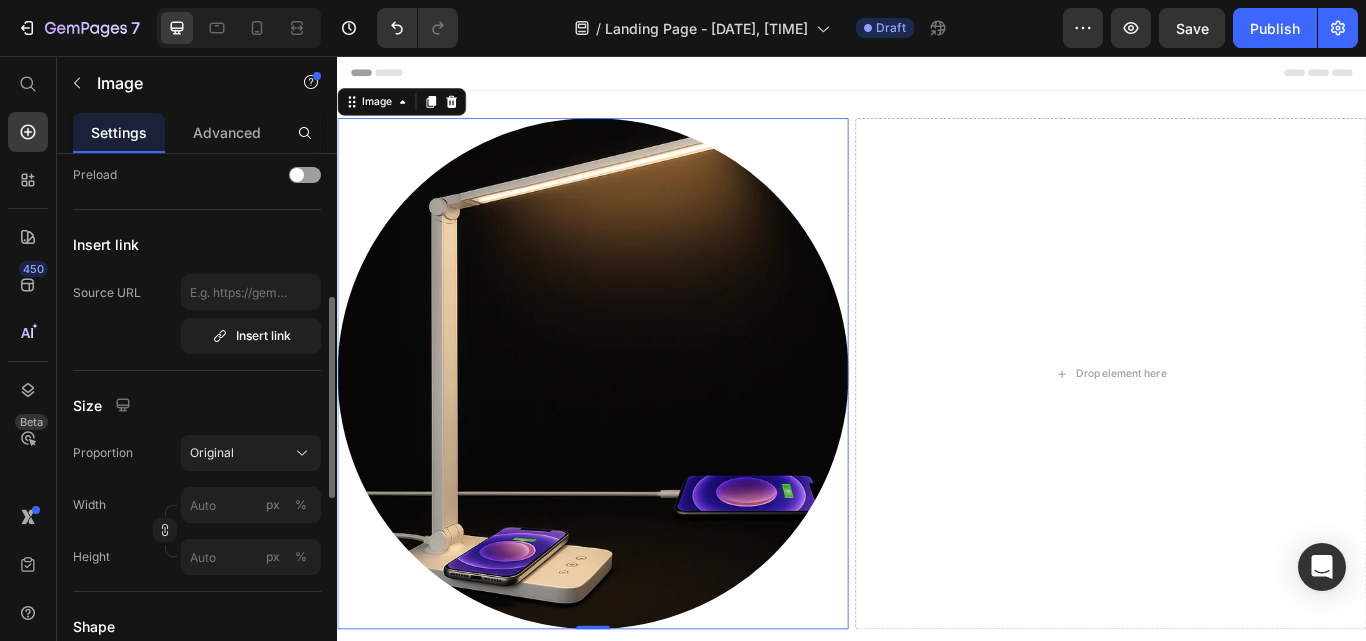 scroll, scrollTop: 575, scrollLeft: 0, axis: vertical 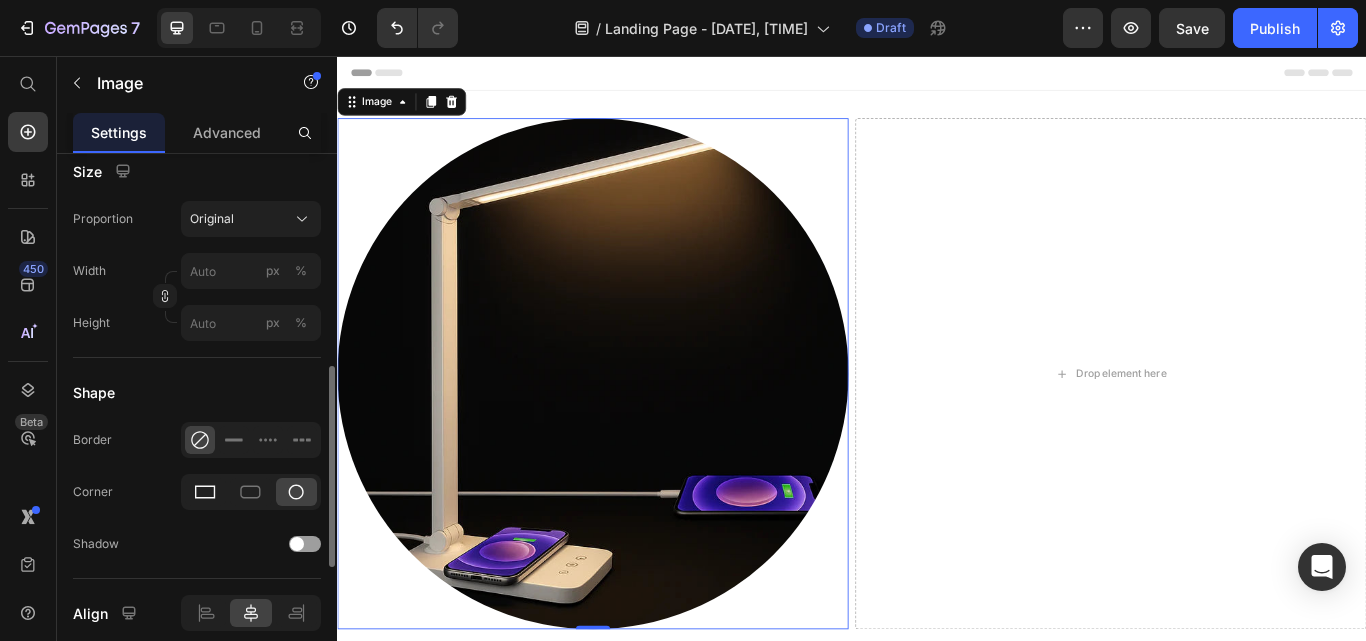 click 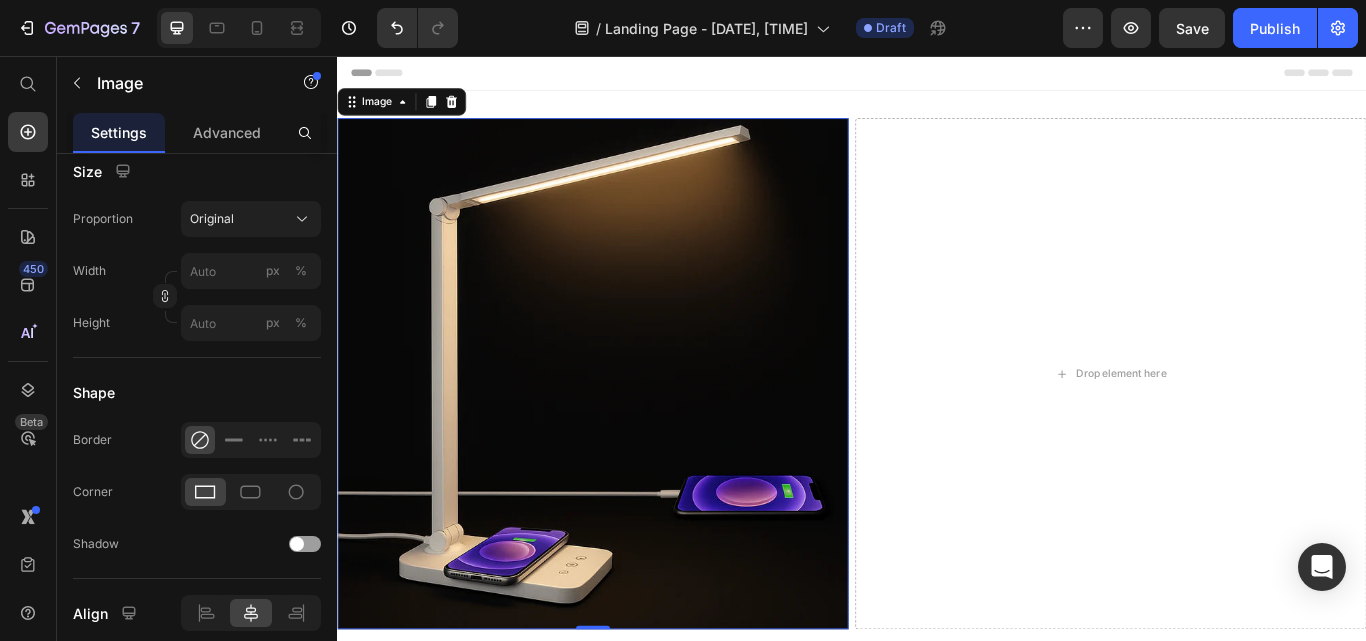 scroll, scrollTop: 121, scrollLeft: 0, axis: vertical 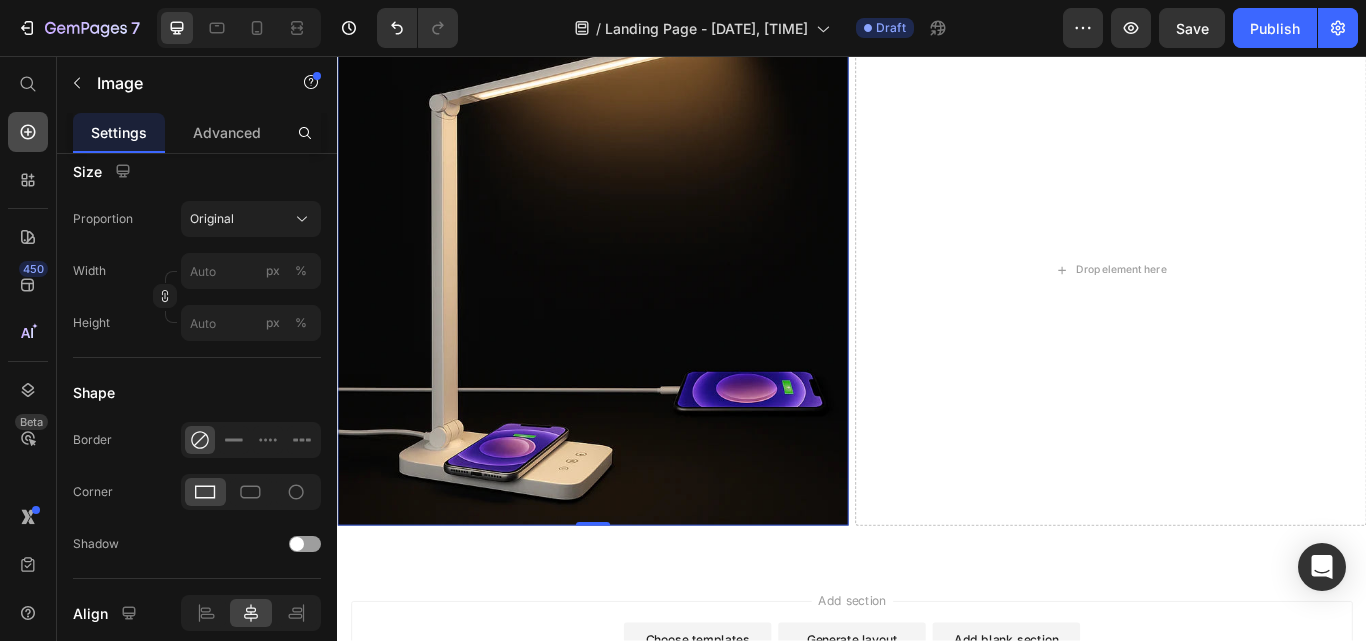click 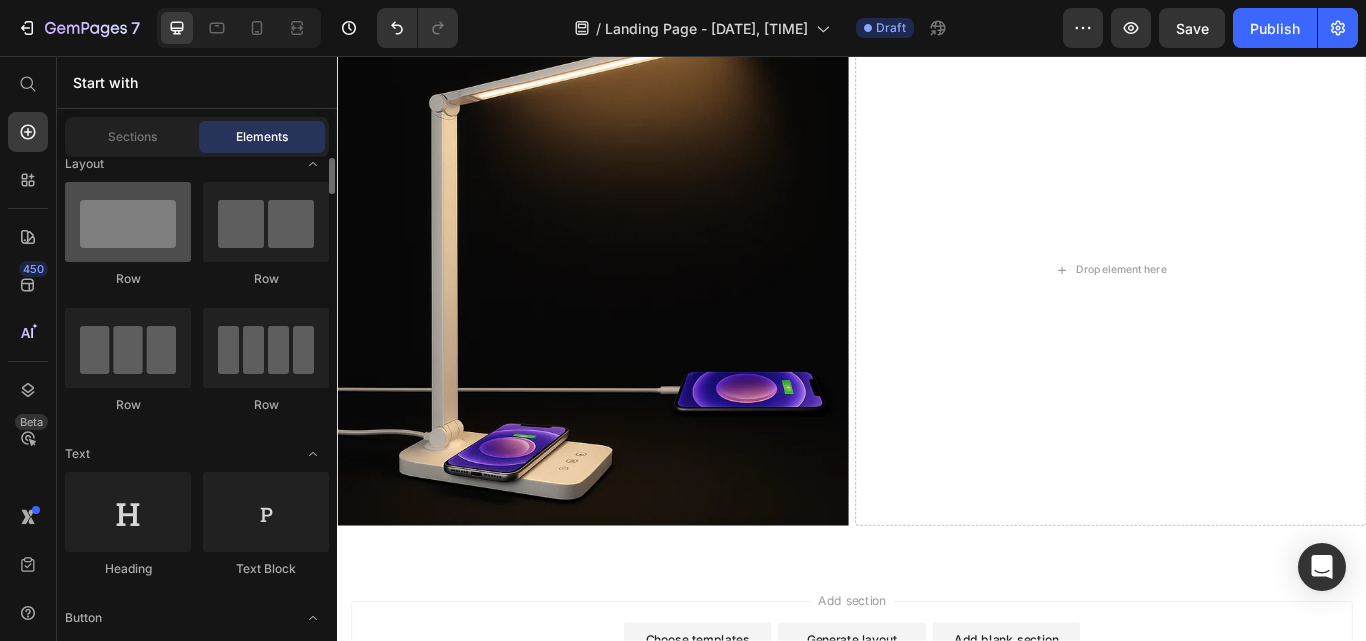 scroll, scrollTop: 18, scrollLeft: 0, axis: vertical 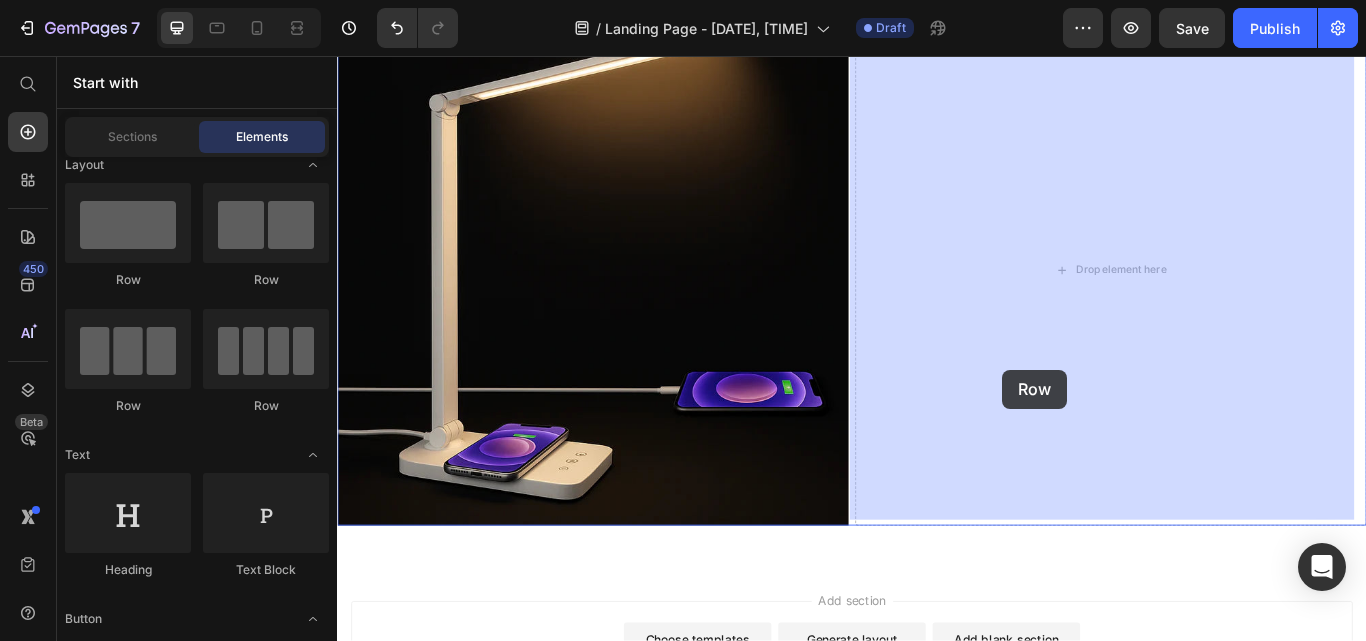 drag, startPoint x: 457, startPoint y: 293, endPoint x: 1112, endPoint y: 422, distance: 667.5822 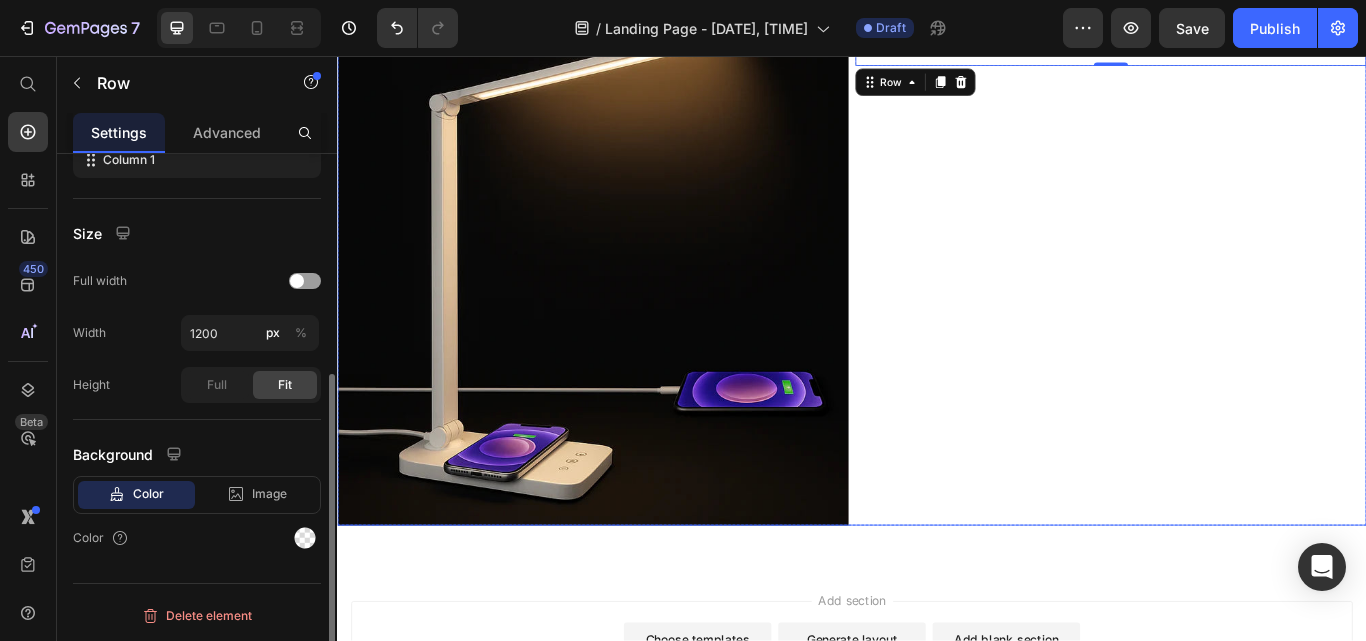 scroll, scrollTop: 0, scrollLeft: 0, axis: both 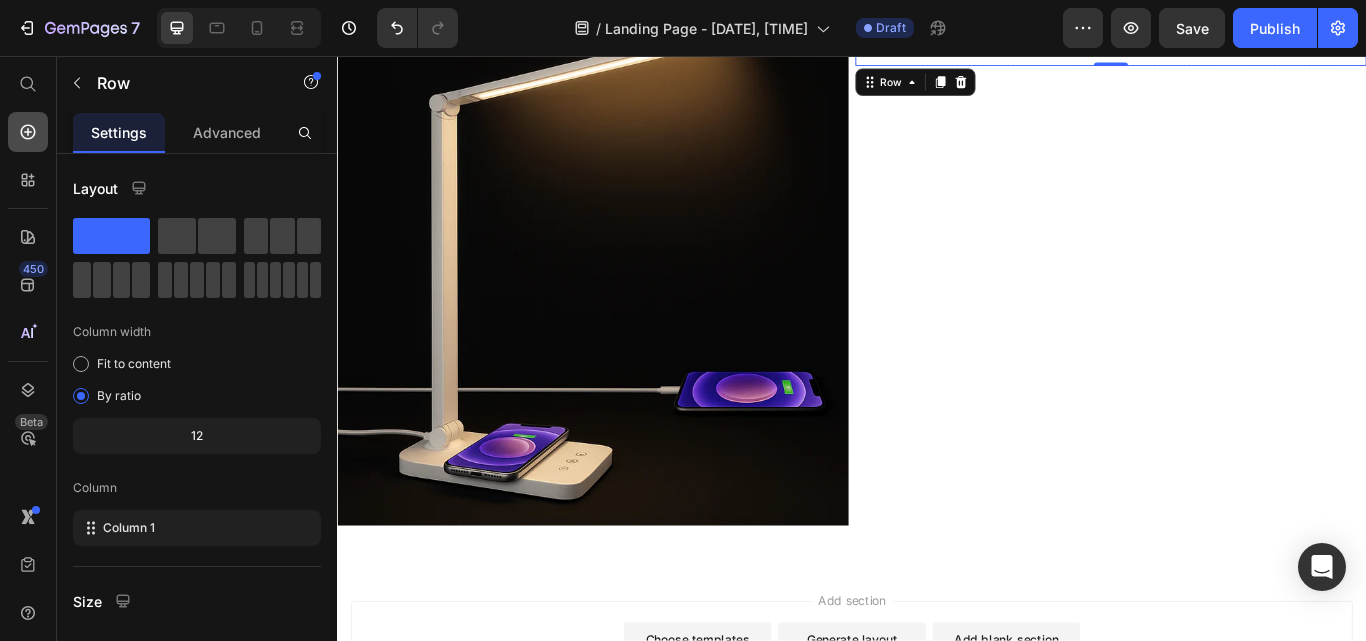 click 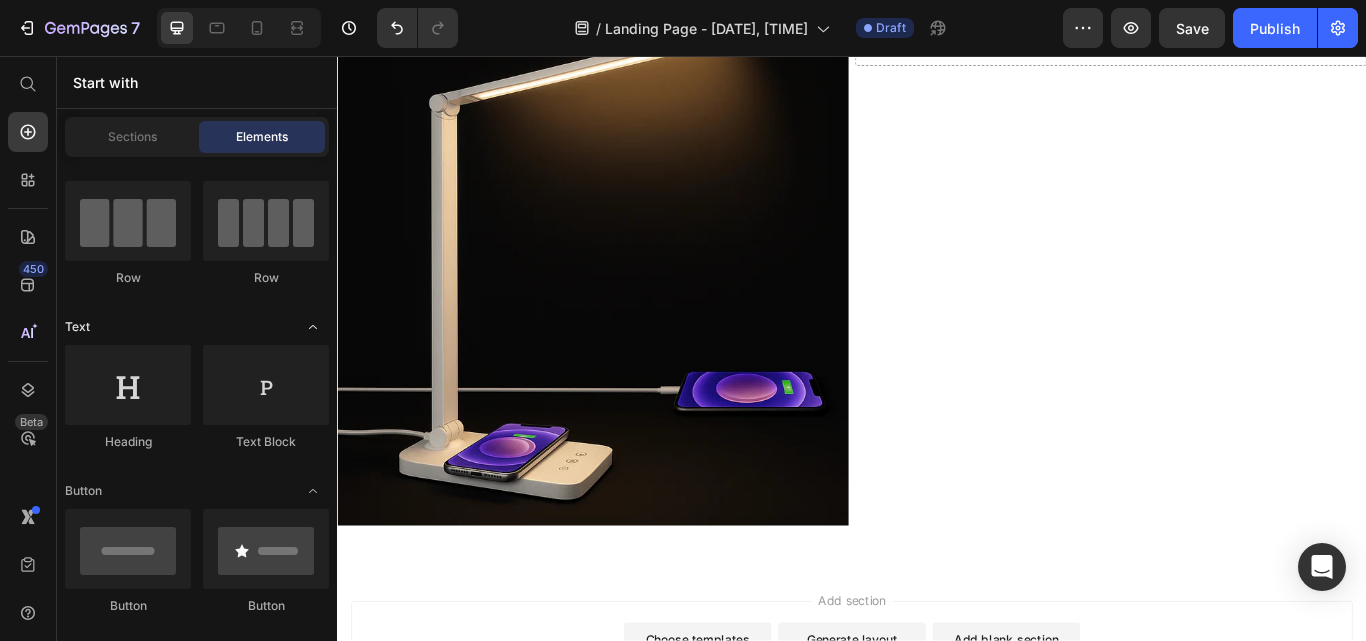 scroll, scrollTop: 0, scrollLeft: 0, axis: both 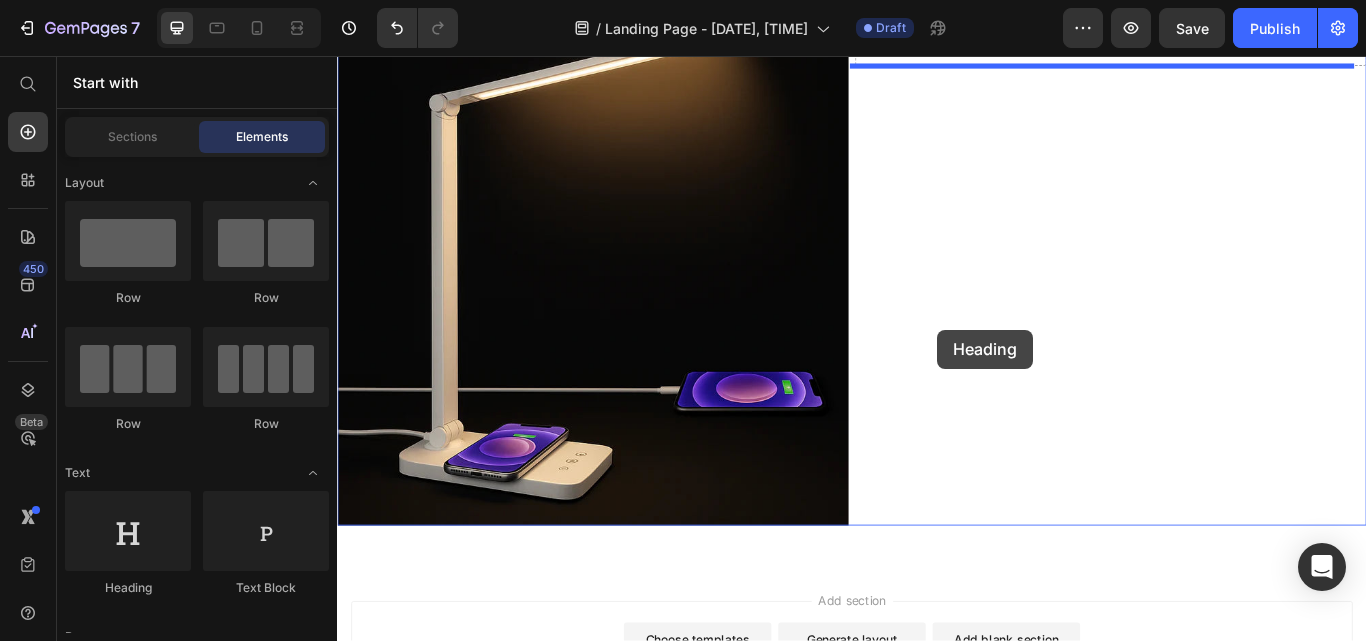 drag, startPoint x: 484, startPoint y: 581, endPoint x: 1039, endPoint y: 375, distance: 591.99744 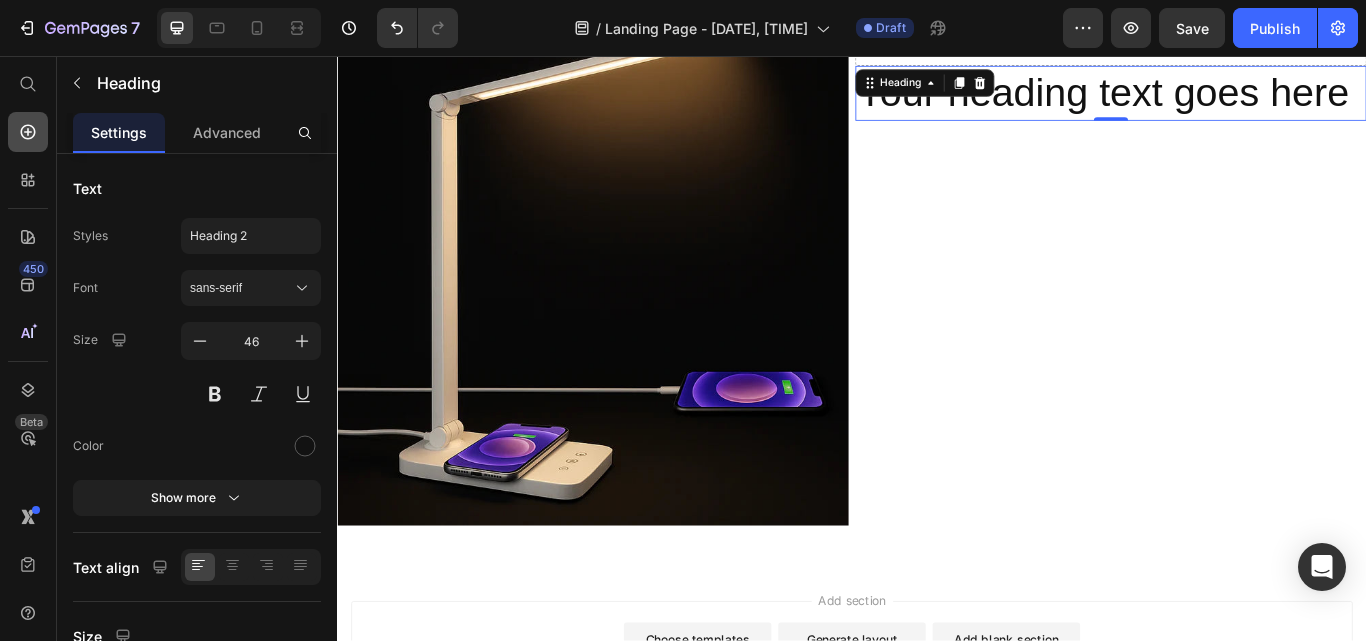 click 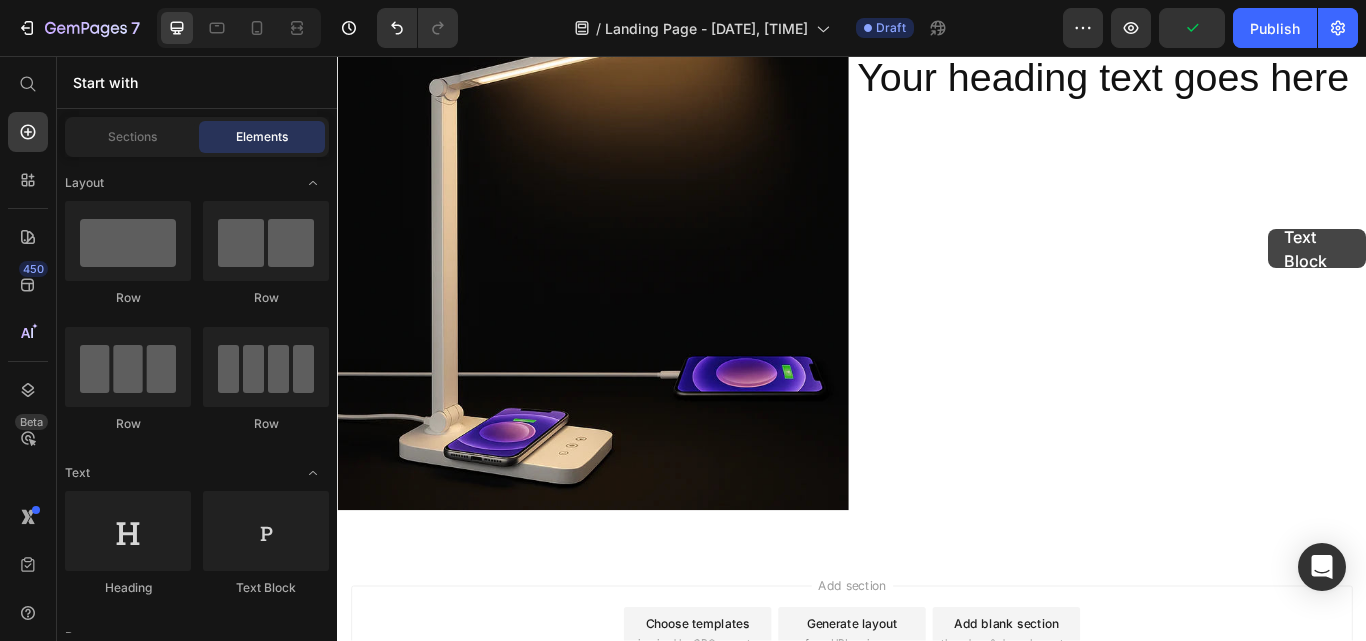scroll, scrollTop: 166, scrollLeft: 0, axis: vertical 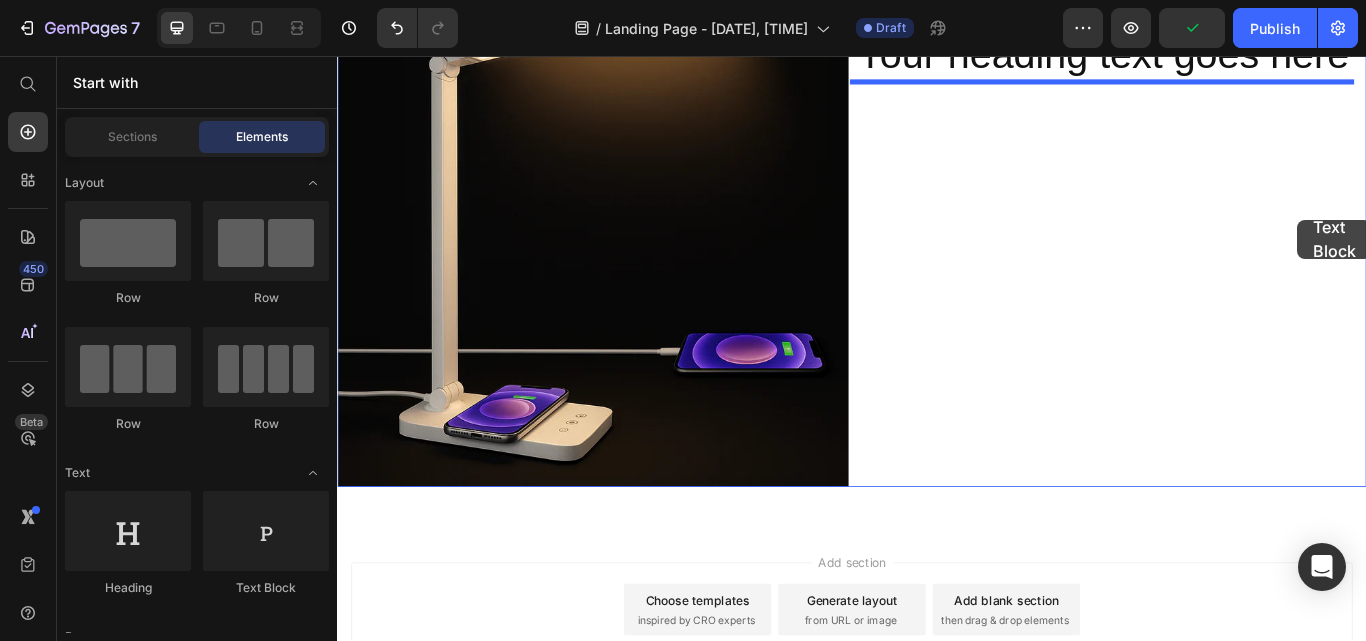 drag, startPoint x: 587, startPoint y: 594, endPoint x: 1457, endPoint y: 247, distance: 936.64777 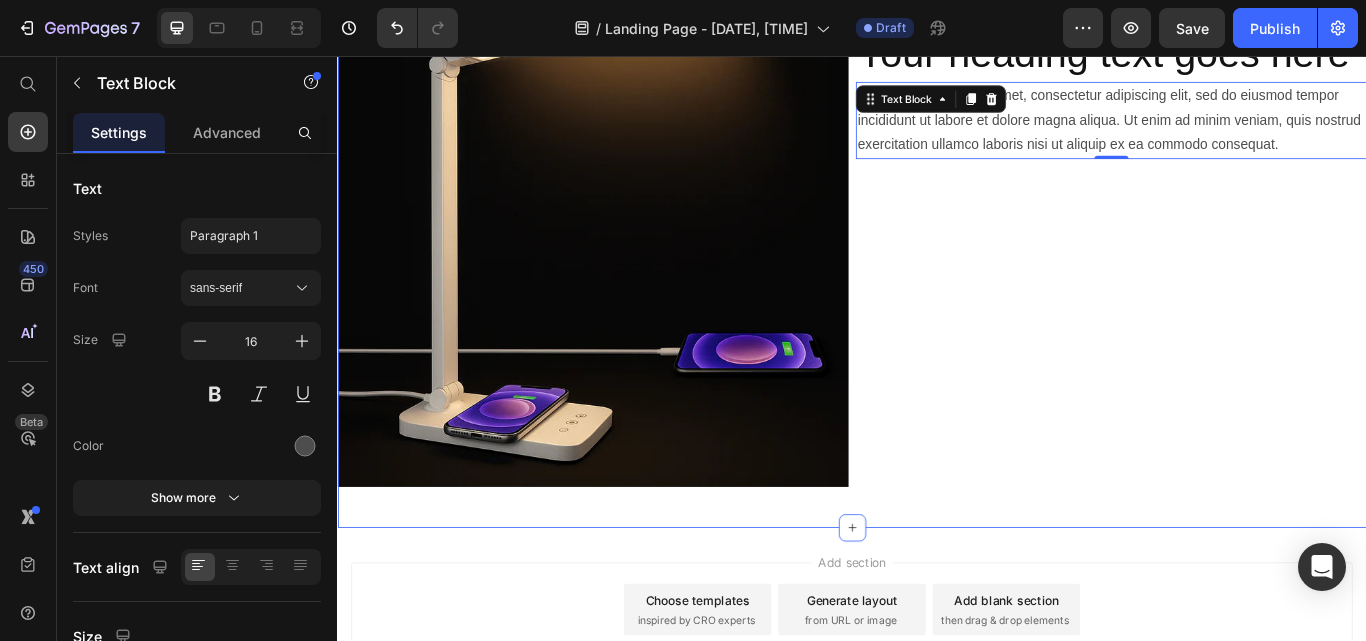 click on "Image
Drop element here Row Your heading text goes here Heading Lorem ipsum dolor sit amet, consectetur adipiscing elit, sed do eiusmod tempor incididunt ut labore et dolore magna aliqua. Ut enim ad minim veniam, quis nostrud exercitation ullamco laboris nisi ut aliquip ex ea commodo consequat. Text Block   0 Row Row" at bounding box center (937, 269) 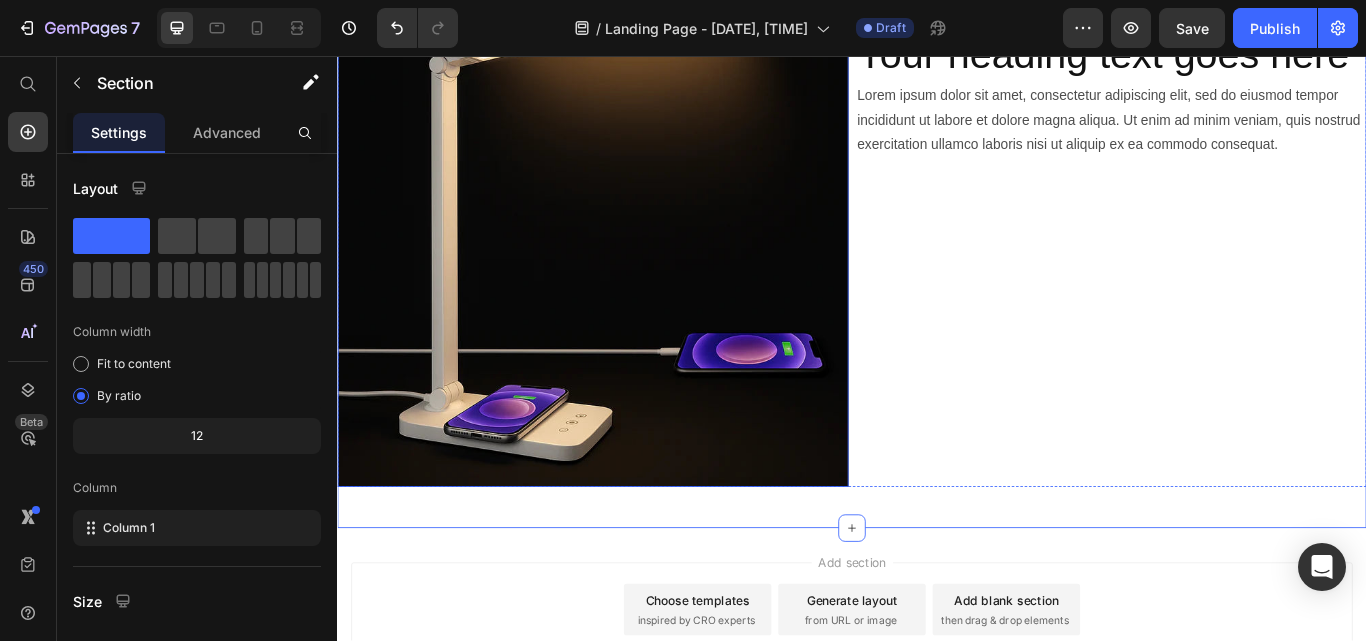 click at bounding box center [635, 261] 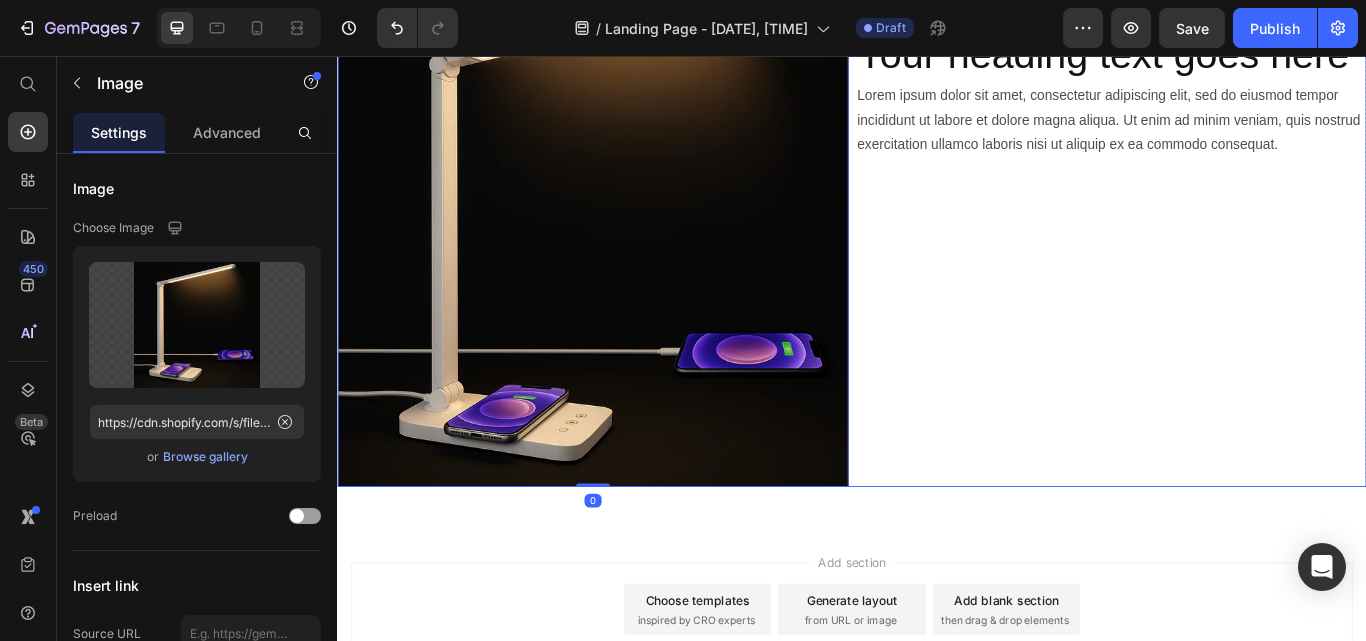 click on "Drop element here Row Your heading text goes here Heading Lorem ipsum dolor sit amet, consectetur adipiscing elit, sed do eiusmod tempor incididunt ut labore et dolore magna aliqua. Ut enim ad minim veniam, quis nostrud exercitation ullamco laboris nisi ut aliquip ex ea commodo consequat. Text Block" at bounding box center (1239, 261) 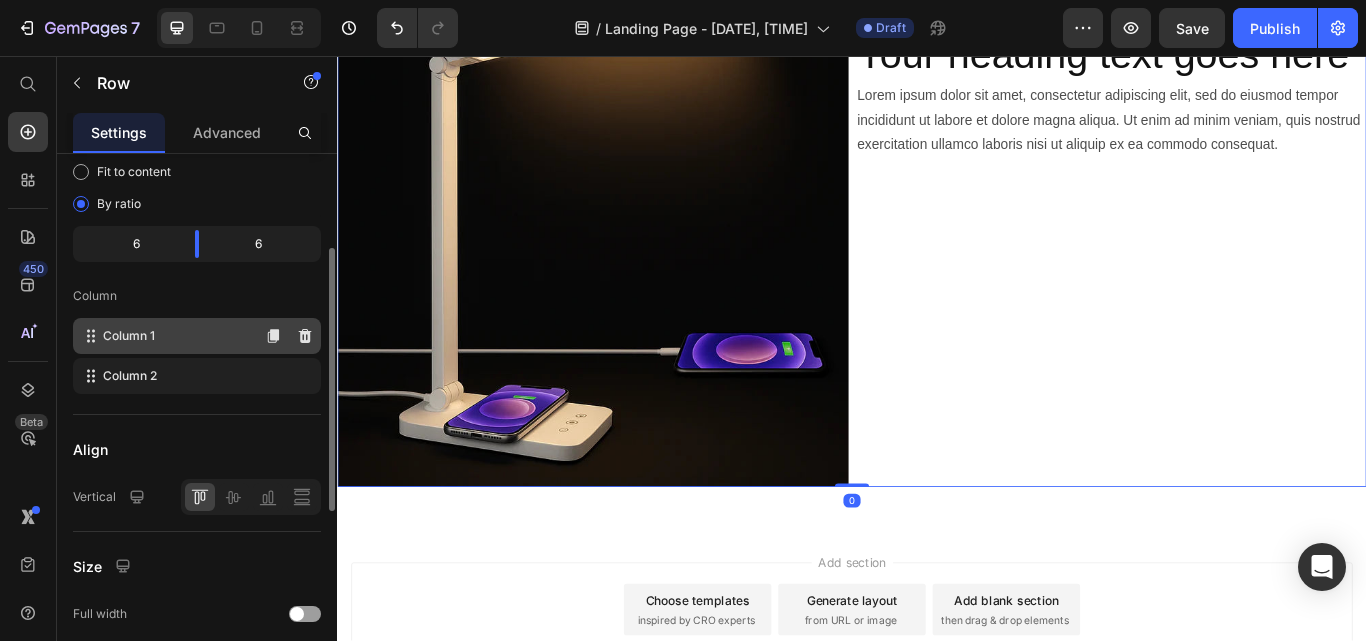 scroll, scrollTop: 193, scrollLeft: 0, axis: vertical 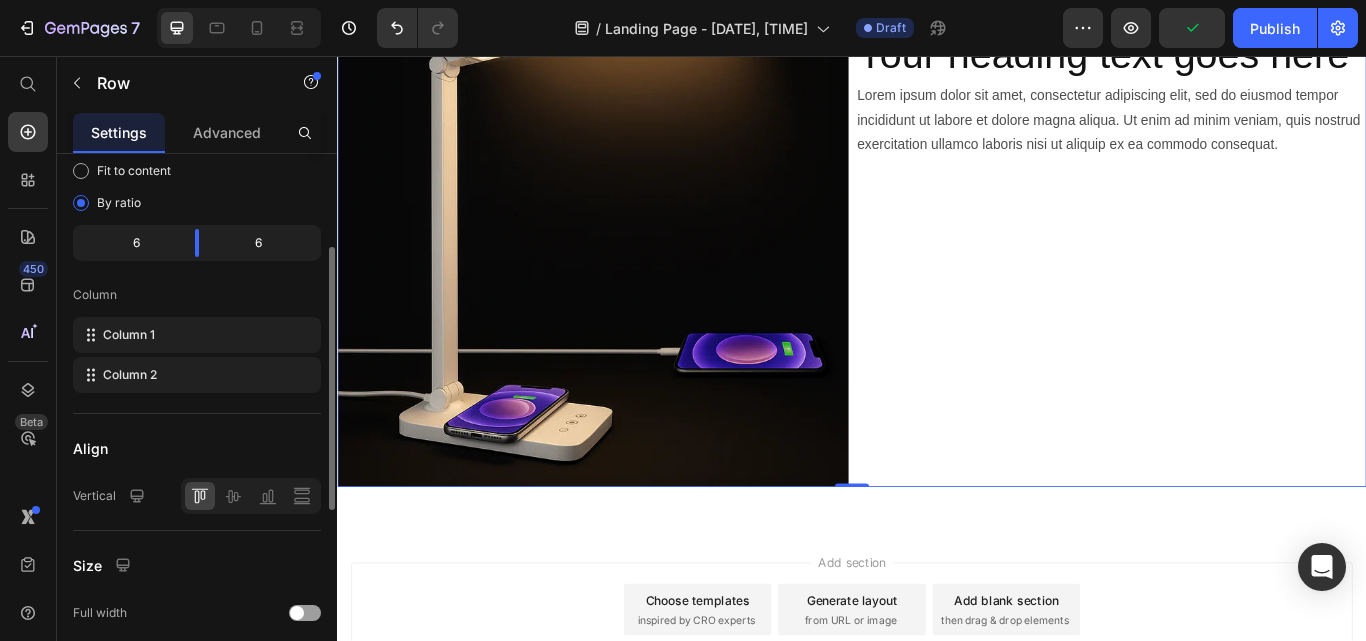 click 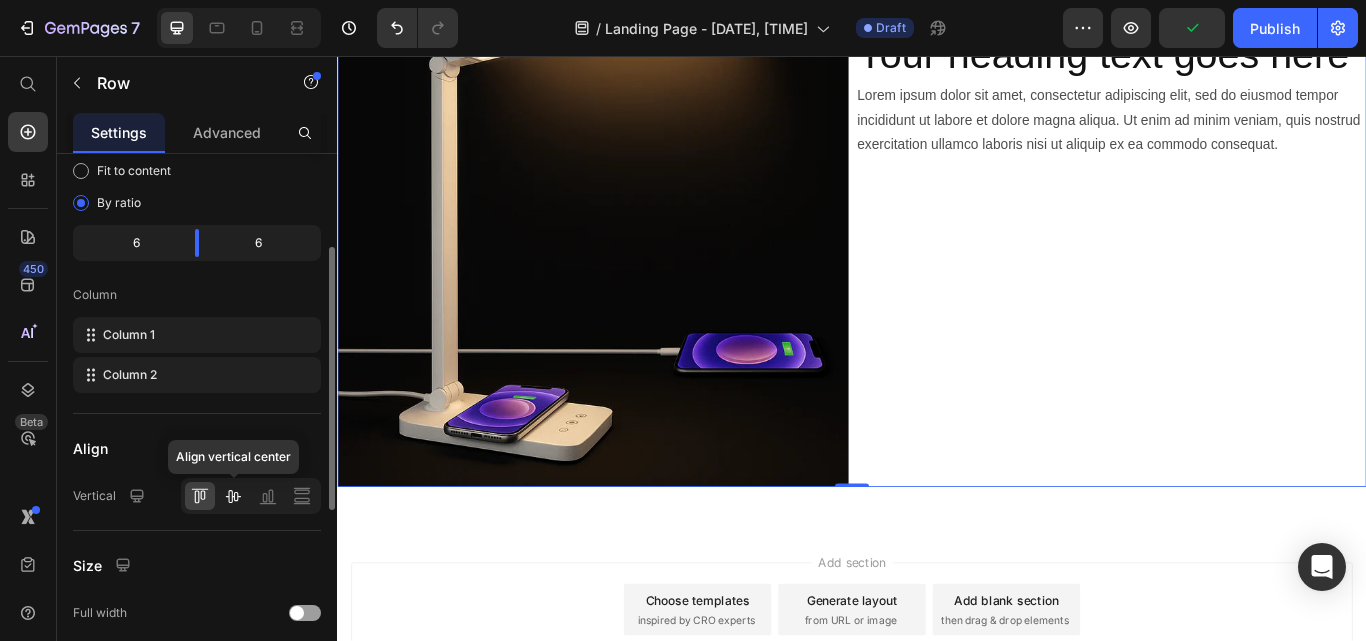 click 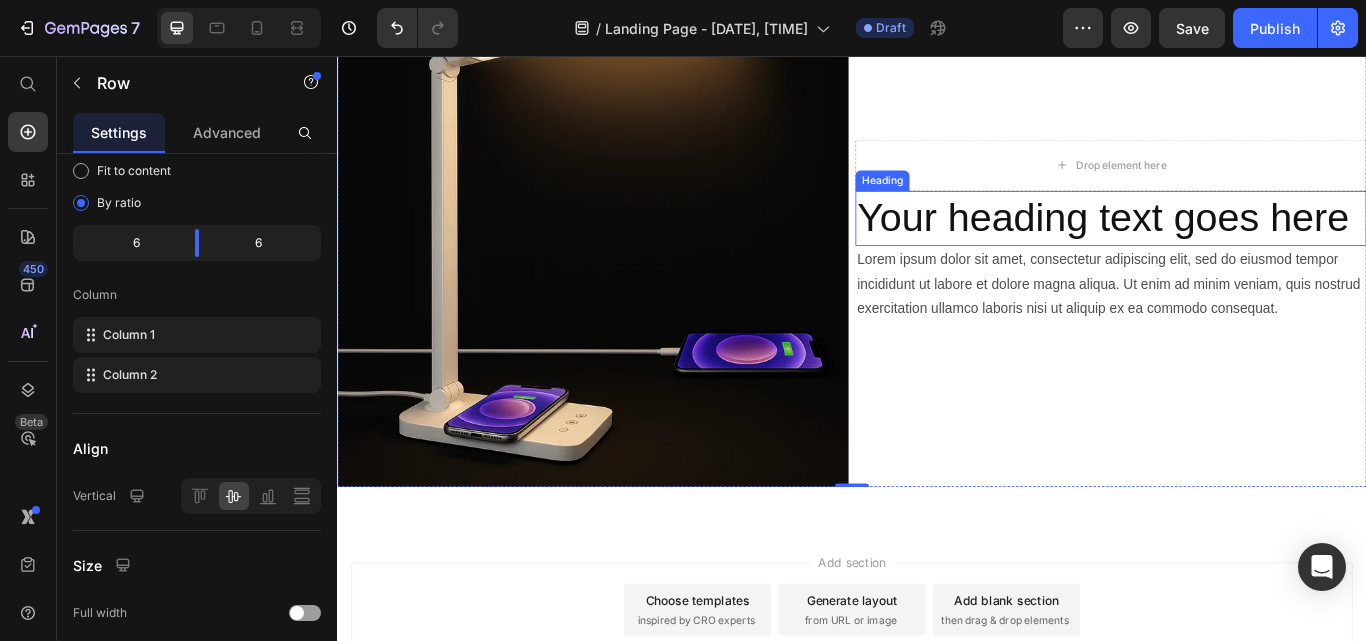 click on "Your heading text goes here" at bounding box center (1239, 246) 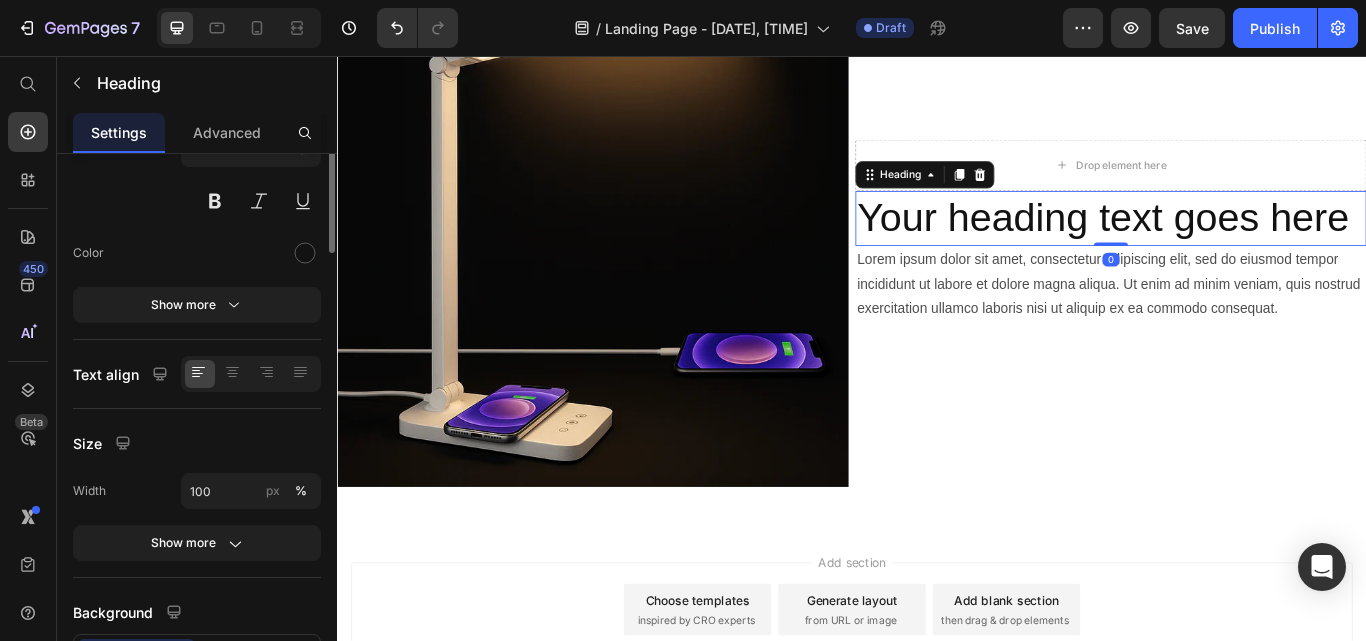 scroll, scrollTop: 0, scrollLeft: 0, axis: both 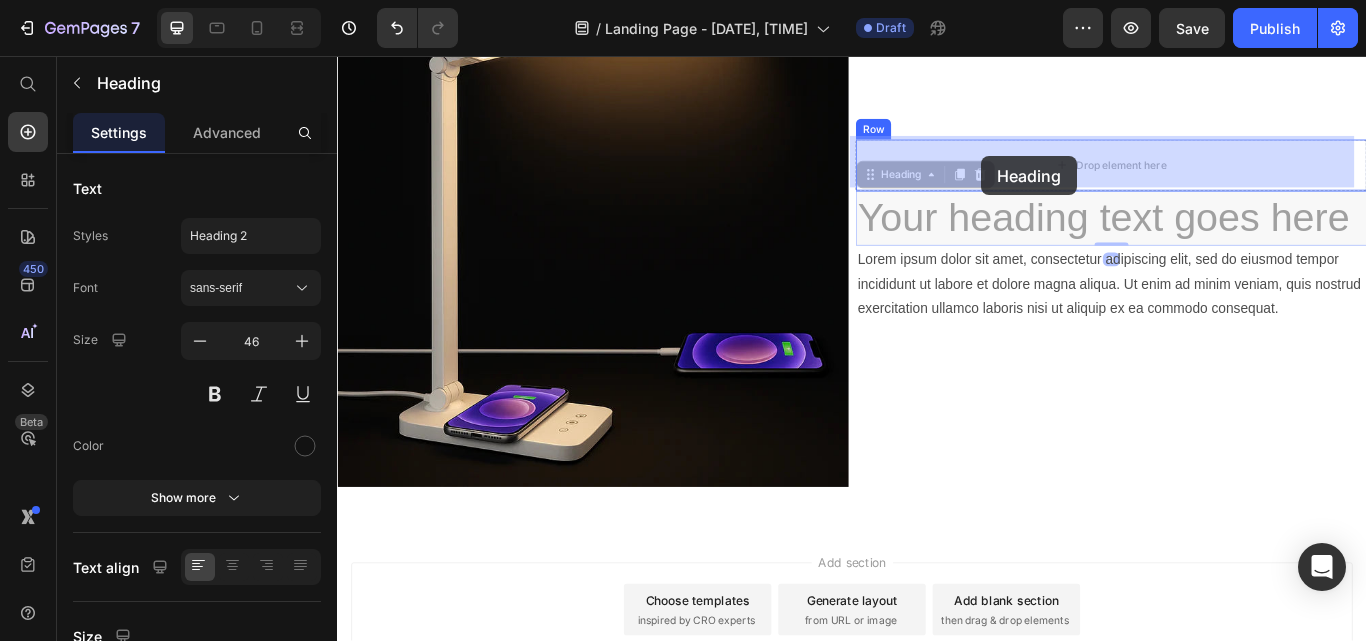 drag, startPoint x: 962, startPoint y: 194, endPoint x: 1088, endPoint y: 173, distance: 127.738014 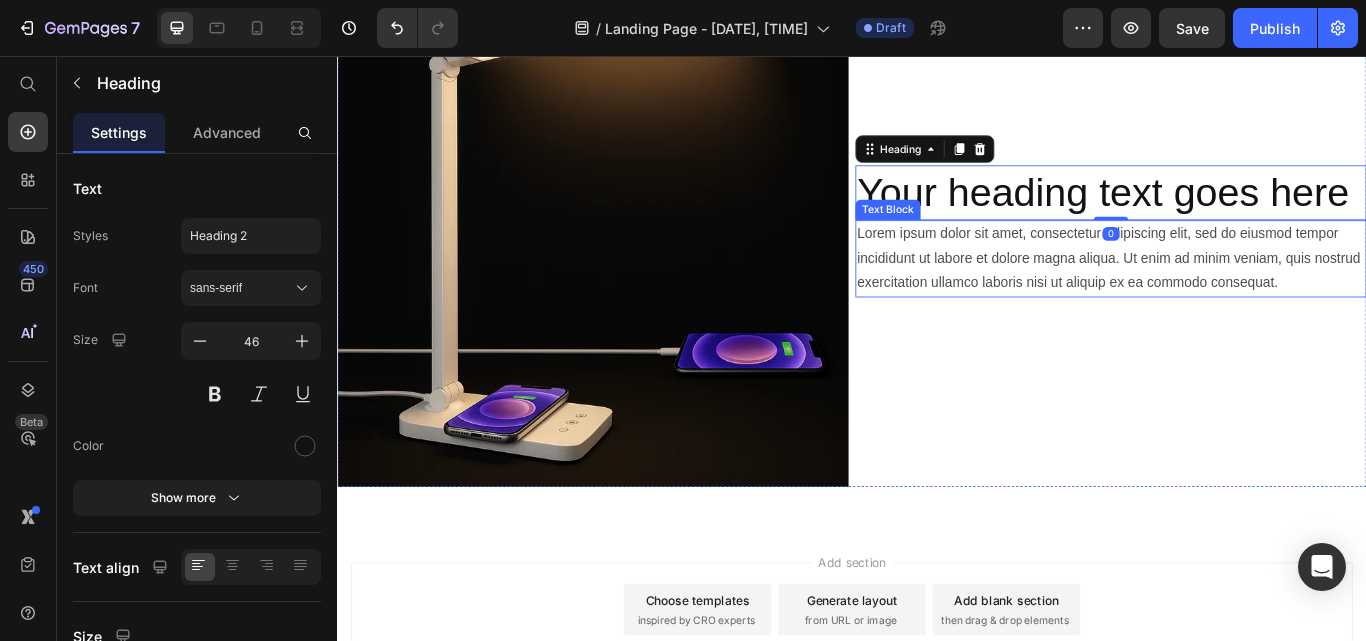 click on "Lorem ipsum dolor sit amet, consectetur adipiscing elit, sed do eiusmod tempor incididunt ut labore et dolore magna aliqua. Ut enim ad minim veniam, quis nostrud exercitation ullamco laboris nisi ut aliquip ex ea commodo consequat." at bounding box center [1239, 293] 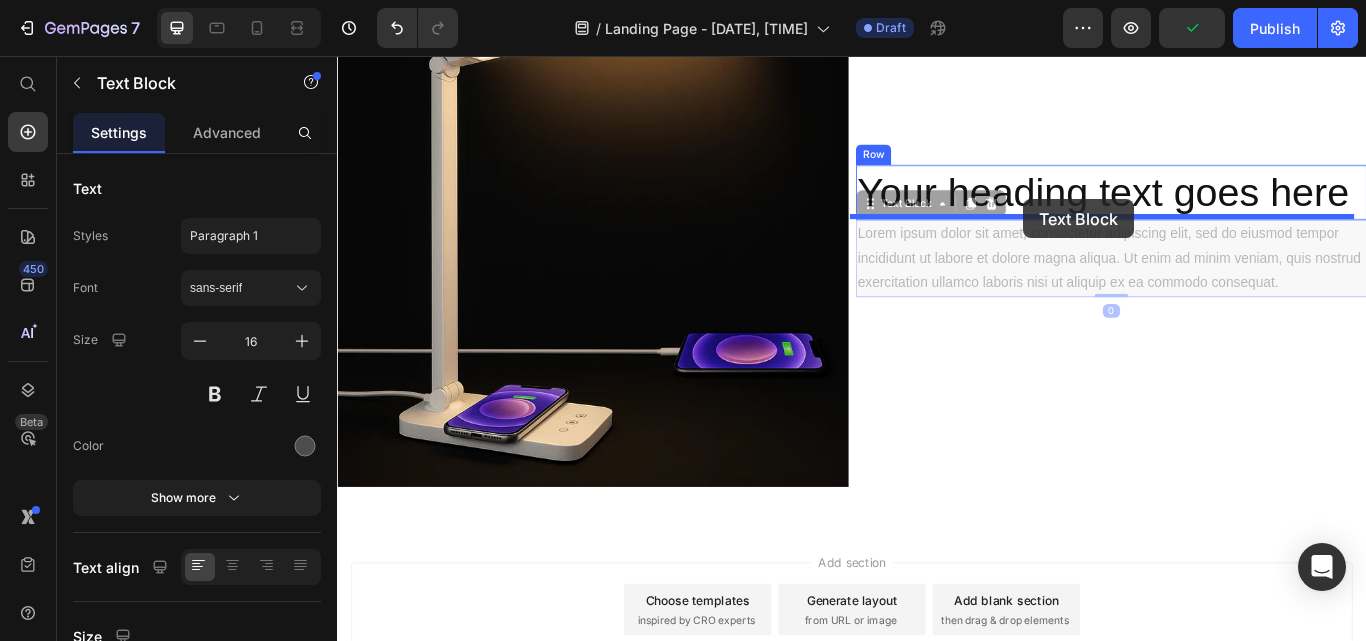 drag, startPoint x: 992, startPoint y: 227, endPoint x: 1137, endPoint y: 223, distance: 145.05516 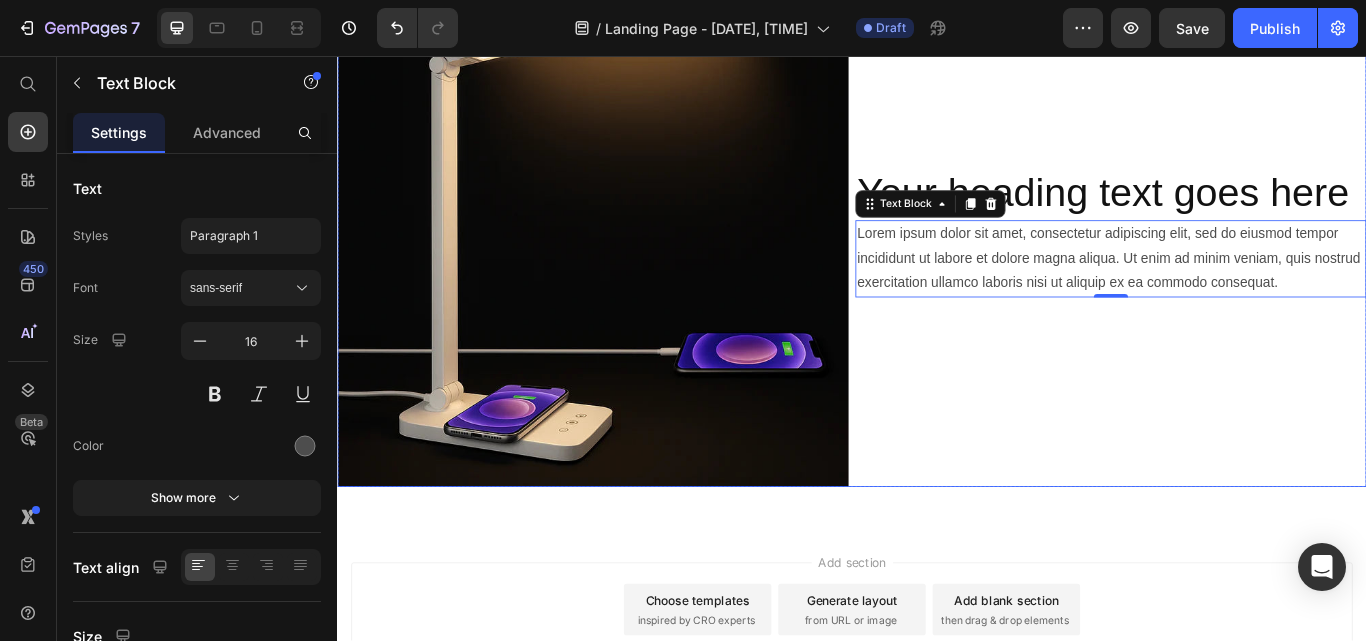 click on "Your heading text goes here Heading Lorem ipsum dolor sit amet, consectetur adipiscing elit, sed do eiusmod tempor incididunt ut labore et dolore magna aliqua. Ut enim ad minim veniam, quis nostrud exercitation ullamco laboris nisi ut aliquip ex ea commodo consequat. Text Block   0 Row" at bounding box center (1239, 261) 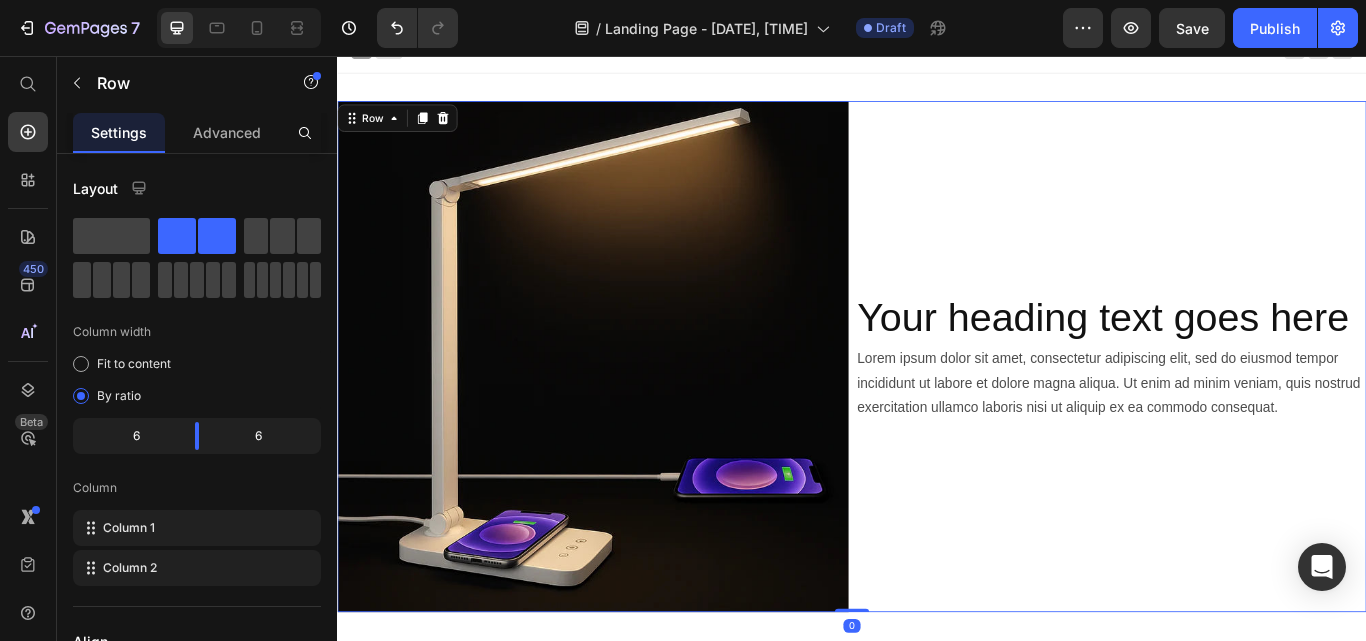scroll, scrollTop: 8, scrollLeft: 0, axis: vertical 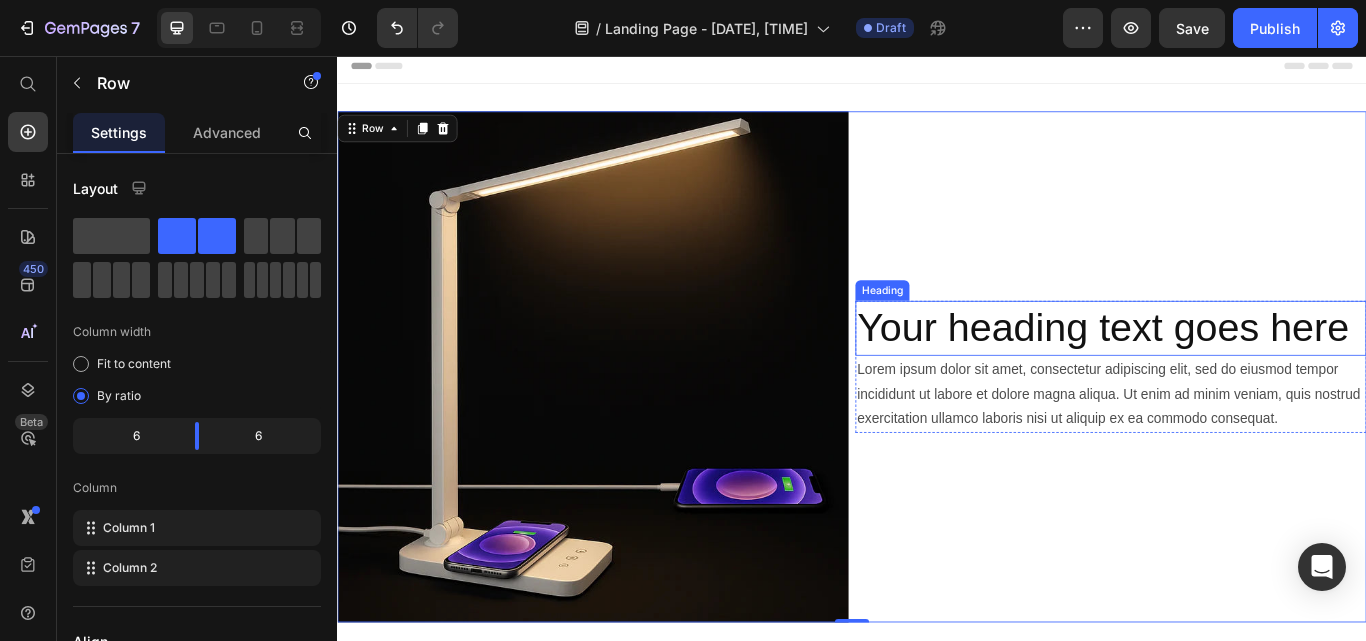 click on "Your heading text goes here" at bounding box center [1239, 374] 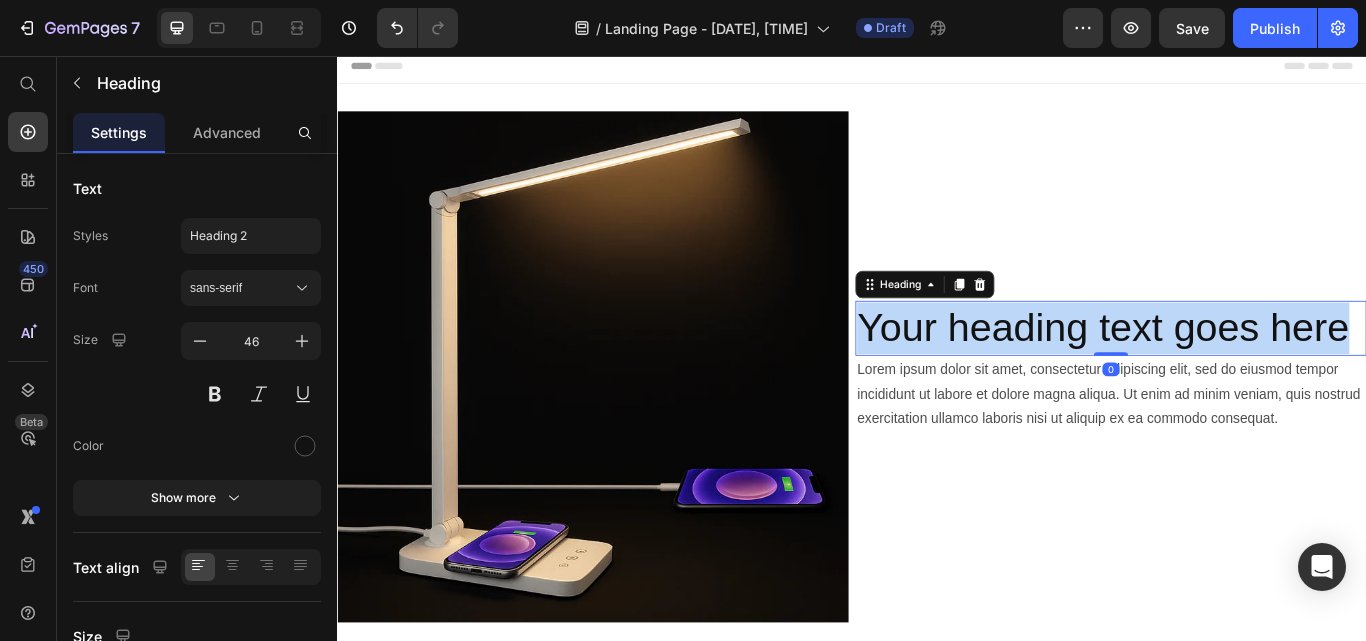 click on "Your heading text goes here" at bounding box center (1239, 374) 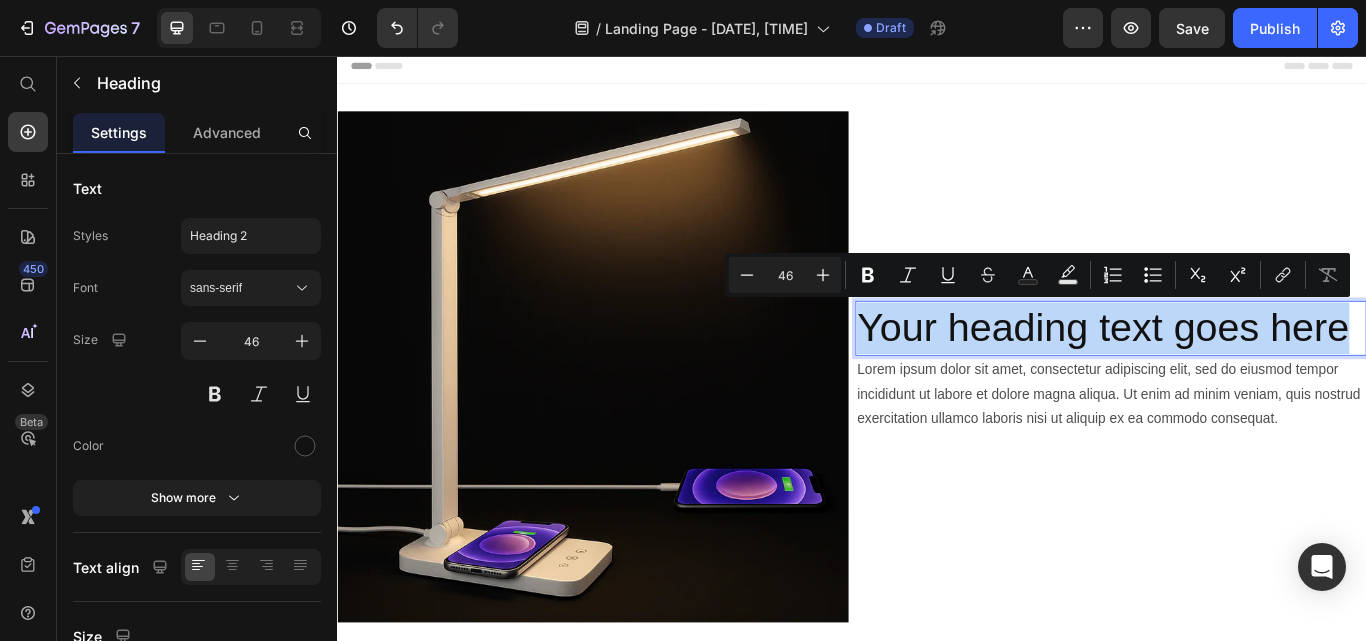 click on "Your heading text goes here" at bounding box center [1239, 374] 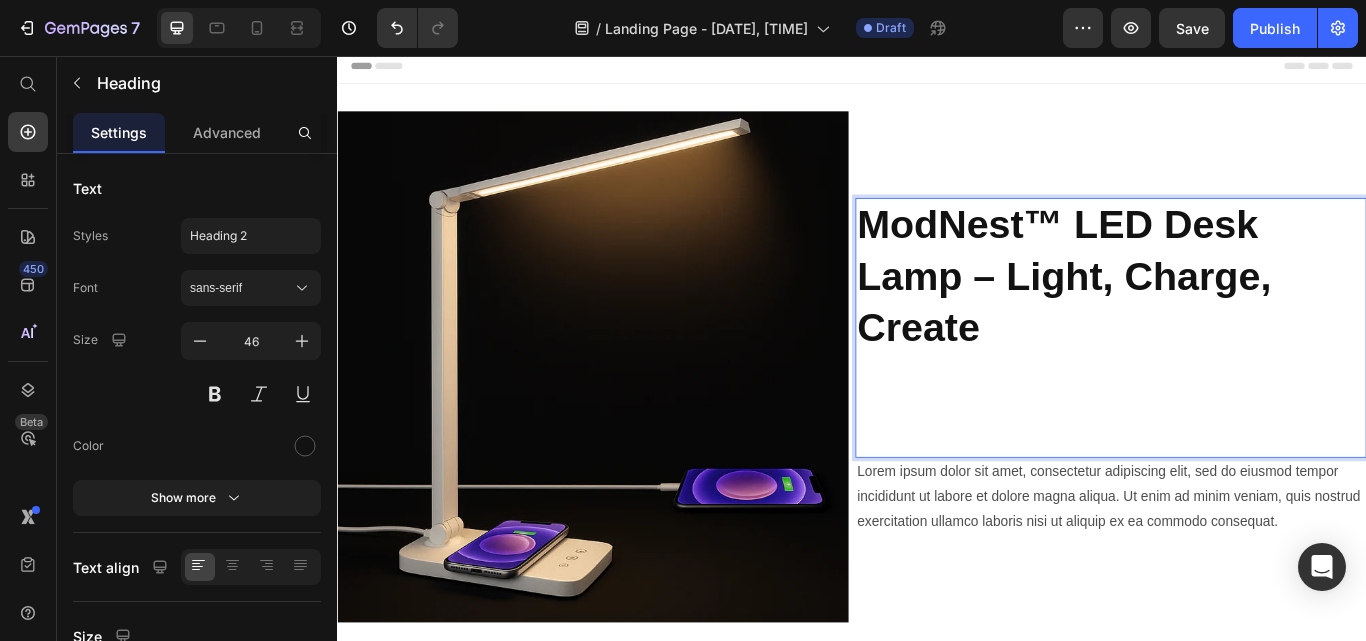 scroll, scrollTop: 0, scrollLeft: 0, axis: both 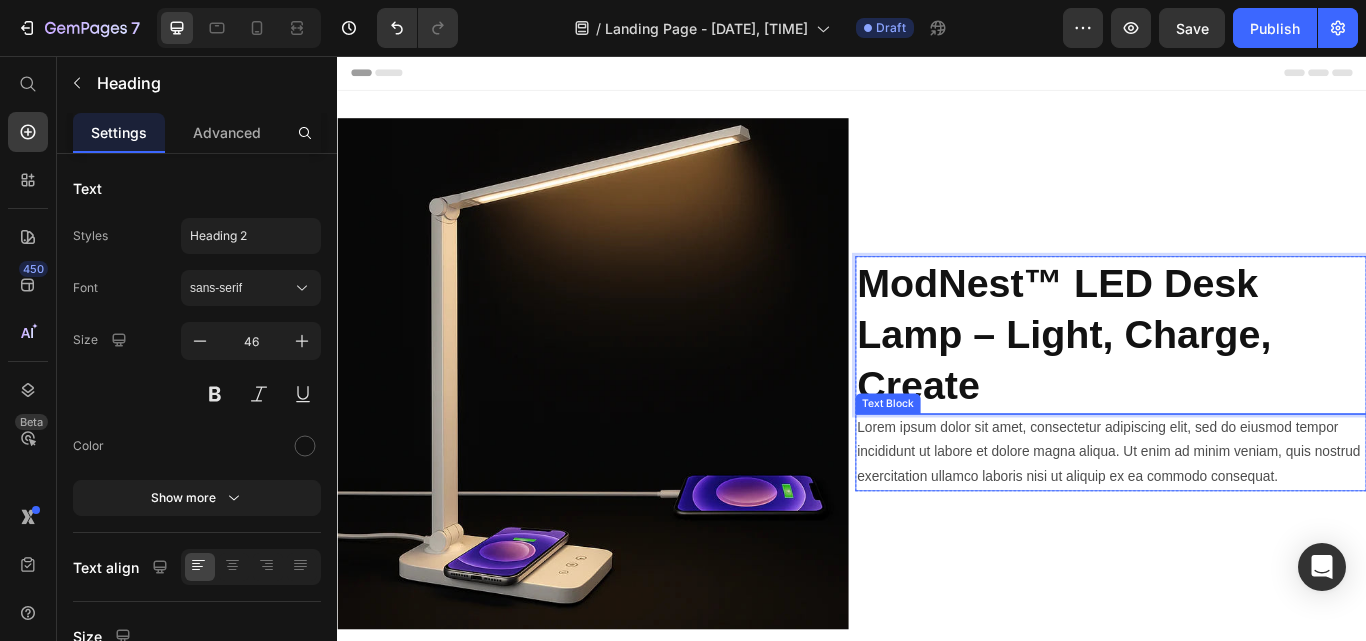 click on "Lorem ipsum dolor sit amet, consectetur adipiscing elit, sed do eiusmod tempor incididunt ut labore et dolore magna aliqua. Ut enim ad minim veniam, quis nostrud exercitation ullamco laboris nisi ut aliquip ex ea commodo consequat." at bounding box center [1239, 519] 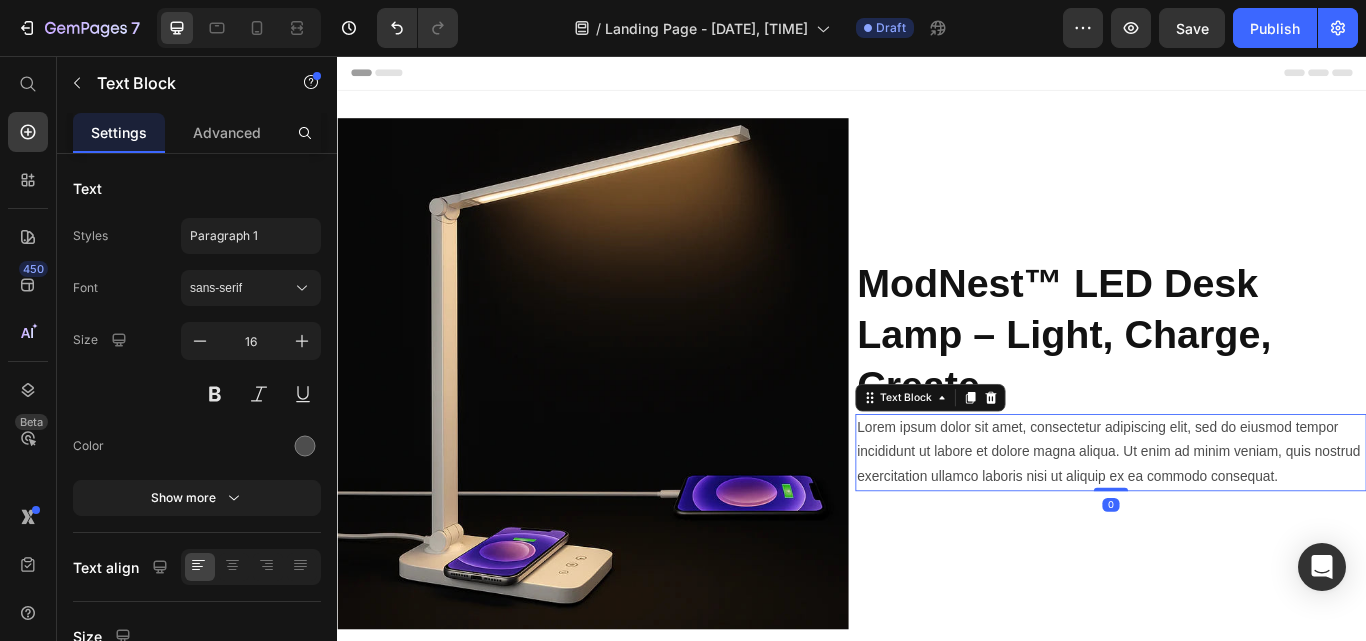 click on "Lorem ipsum dolor sit amet, consectetur adipiscing elit, sed do eiusmod tempor incididunt ut labore et dolore magna aliqua. Ut enim ad minim veniam, quis nostrud exercitation ullamco laboris nisi ut aliquip ex ea commodo consequat." at bounding box center (1239, 519) 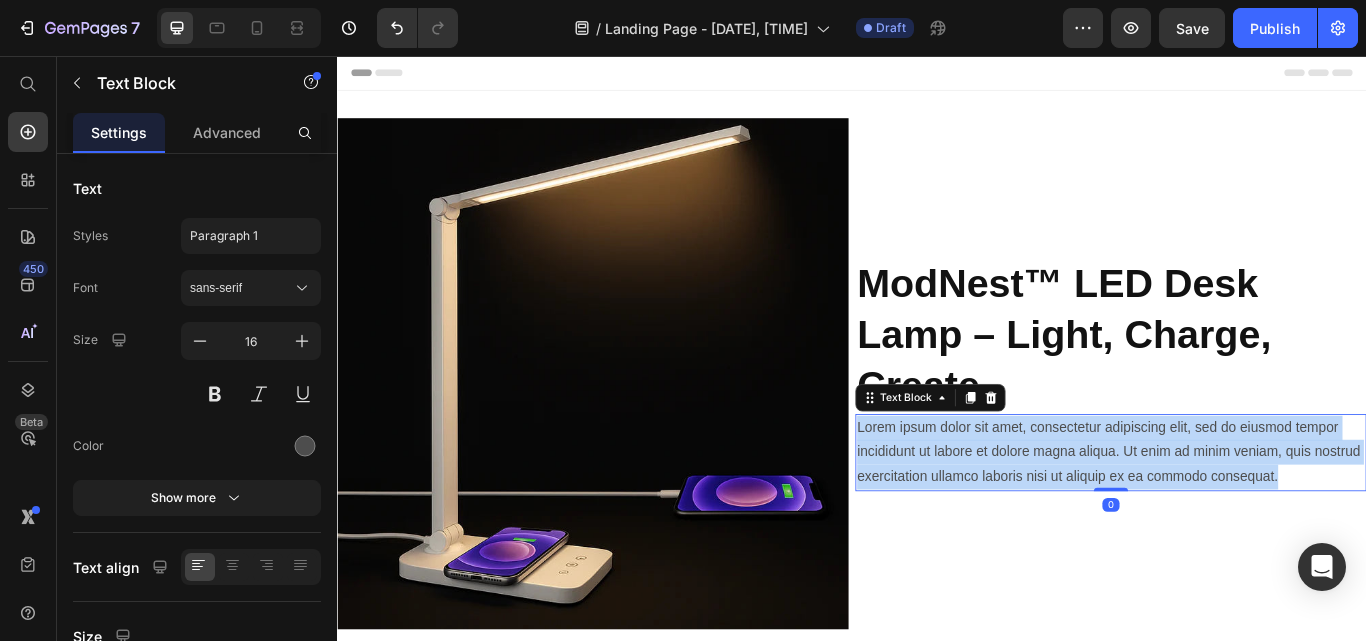 click on "Lorem ipsum dolor sit amet, consectetur adipiscing elit, sed do eiusmod tempor incididunt ut labore et dolore magna aliqua. Ut enim ad minim veniam, quis nostrud exercitation ullamco laboris nisi ut aliquip ex ea commodo consequat." at bounding box center [1239, 519] 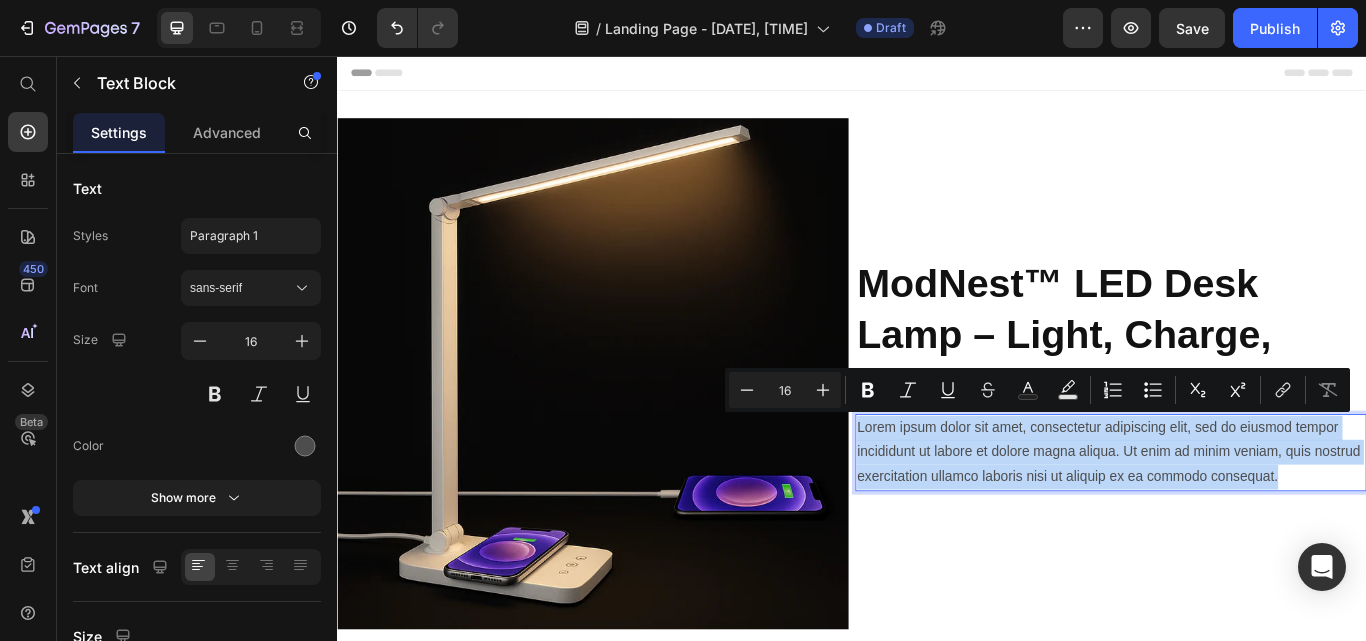 click on "Lorem ipsum dolor sit amet, consectetur adipiscing elit, sed do eiusmod tempor incididunt ut labore et dolore magna aliqua. Ut enim ad minim veniam, quis nostrud exercitation ullamco laboris nisi ut aliquip ex ea commodo consequat." at bounding box center (1239, 519) 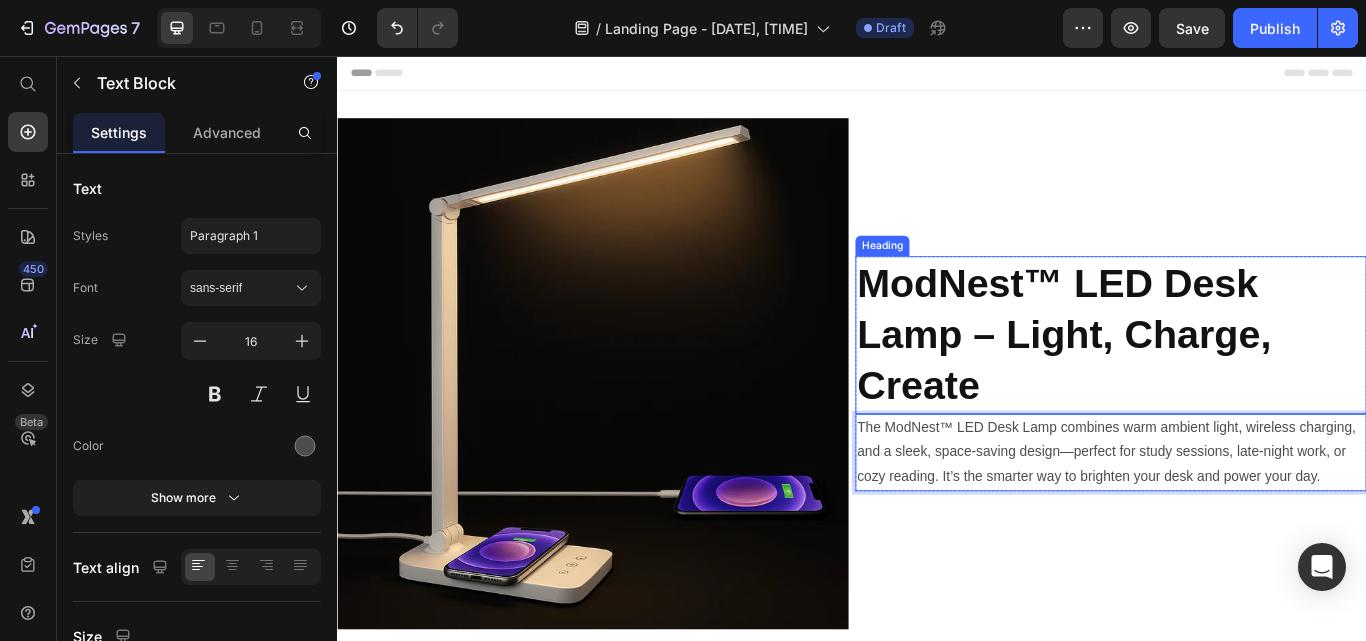 click on "⁠⁠⁠⁠⁠⁠⁠ ModNest™ LED Desk Lamp – Light, Charge, Create" at bounding box center (1239, 381) 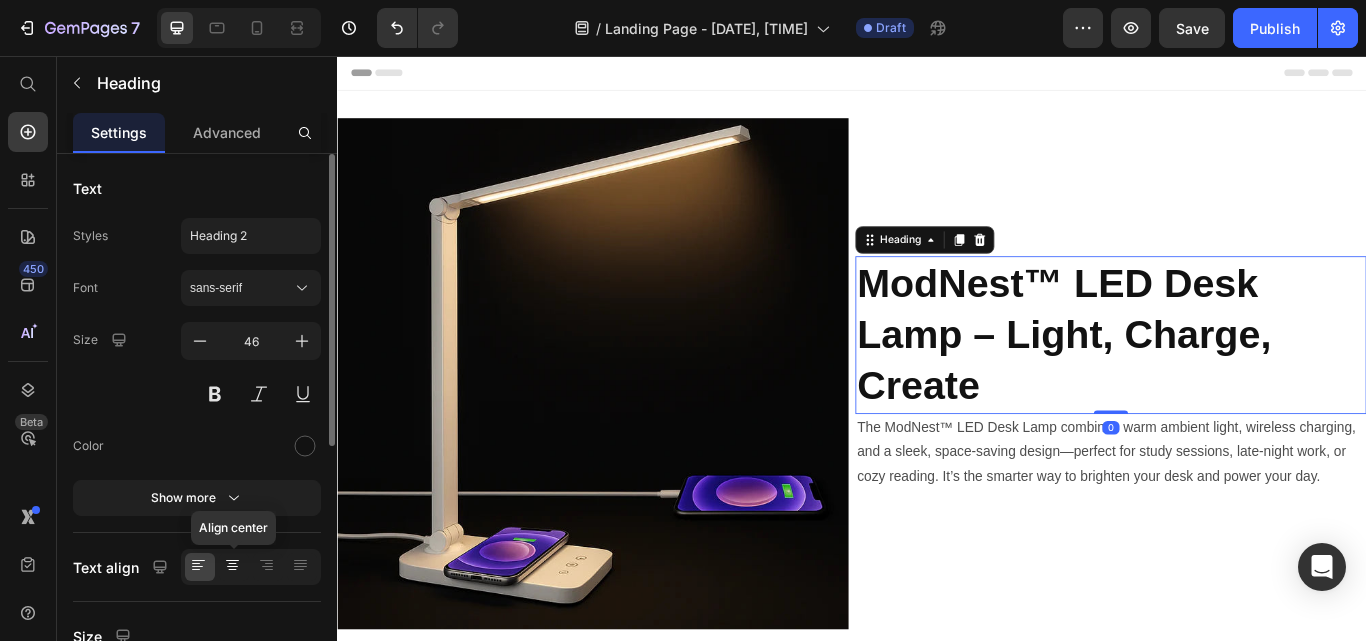 click 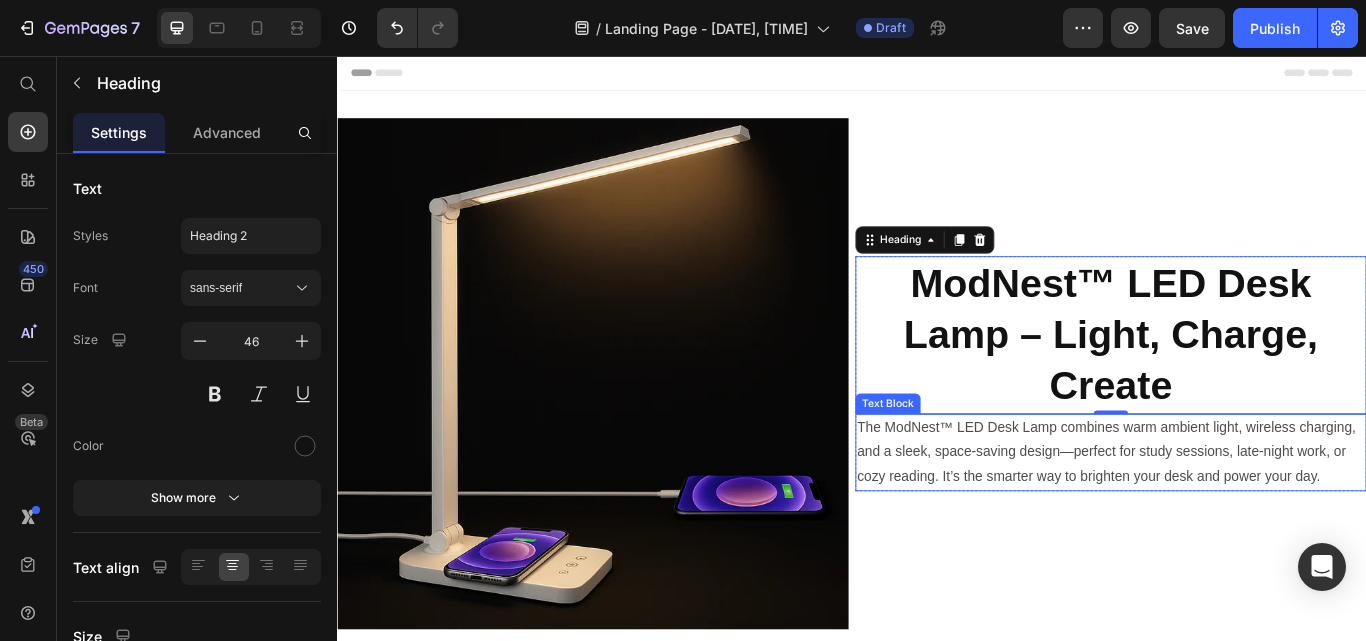 click on "The ModNest™ LED Desk Lamp combines warm ambient light, wireless charging, and a sleek, space-saving design—perfect for study sessions, late-night work, or cozy reading. It’s the smarter way to brighten your desk and power your day." at bounding box center [1239, 519] 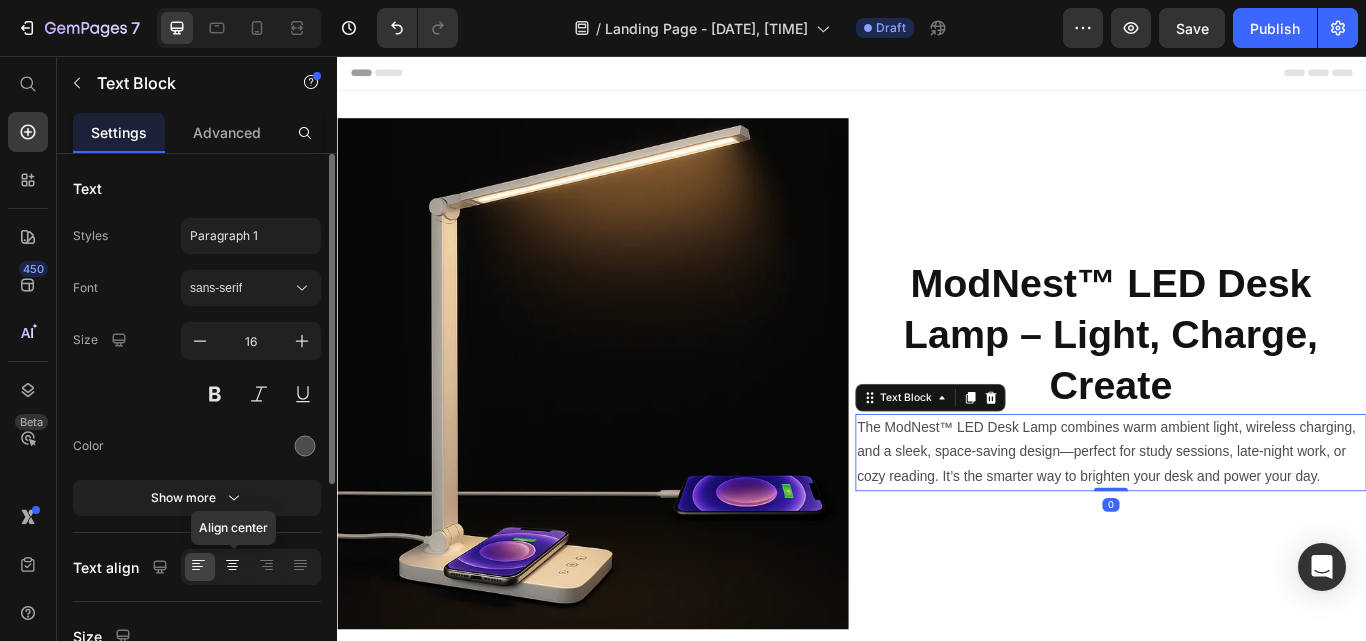 click 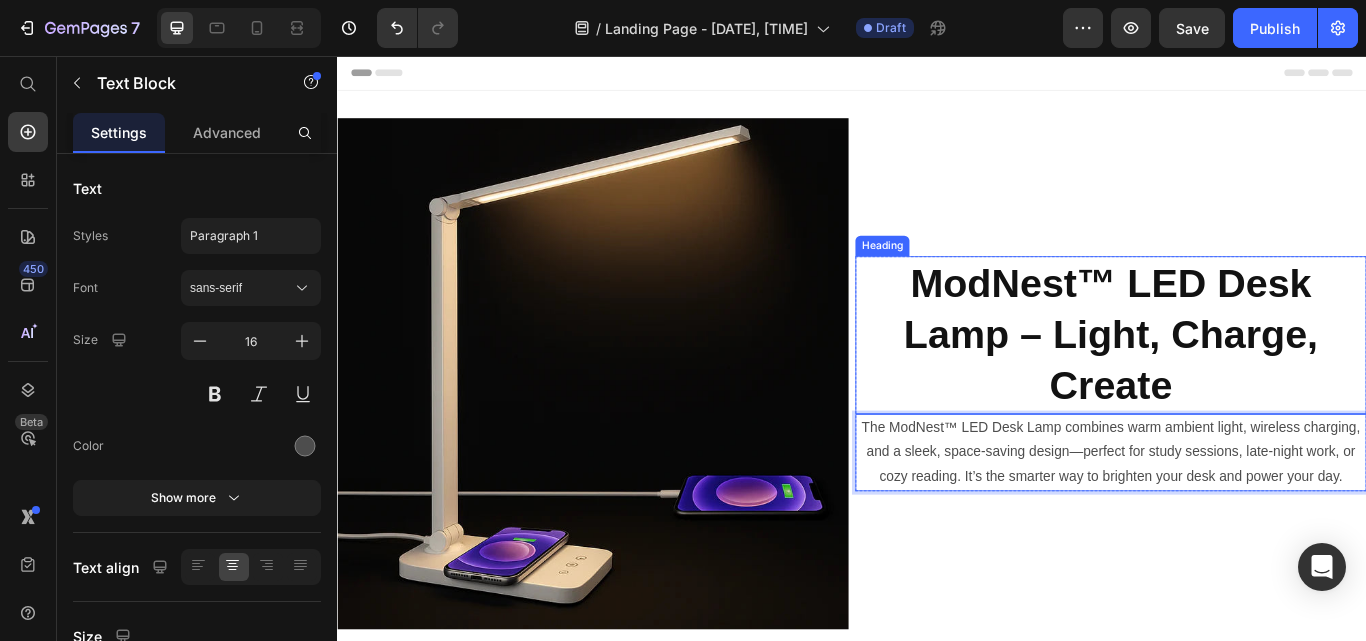 click on "ModNest™ LED Desk Lamp – Light, Charge, Create" at bounding box center [1238, 381] 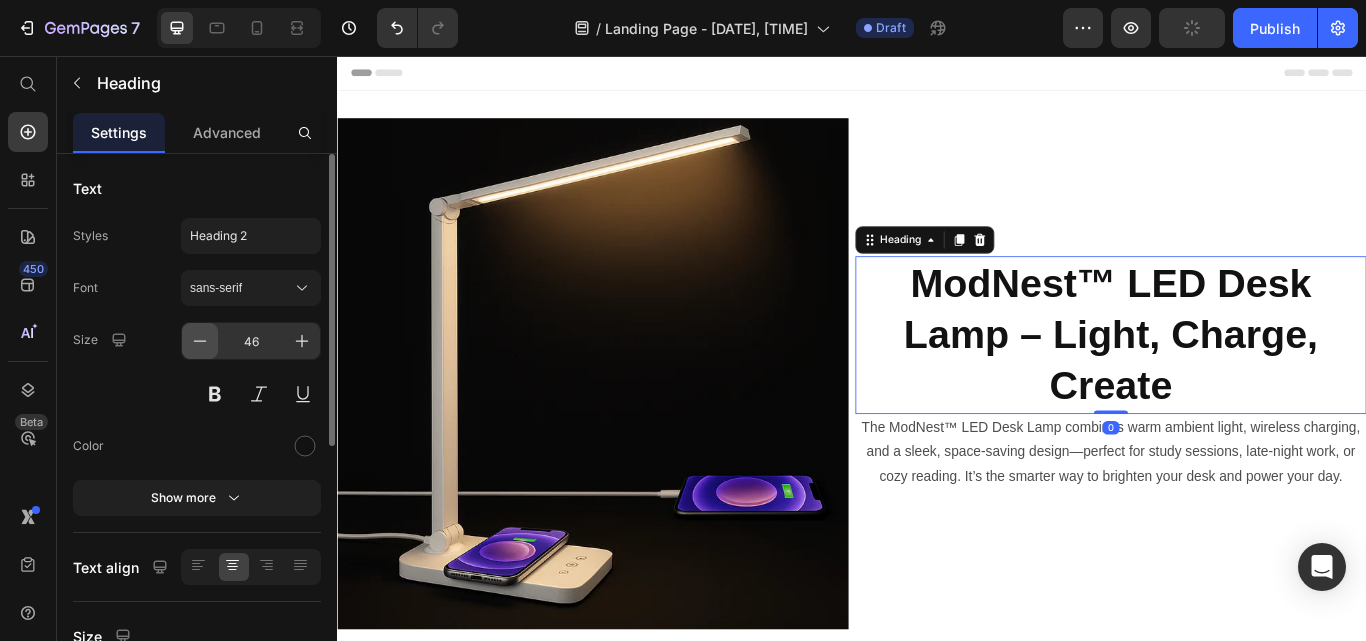 click 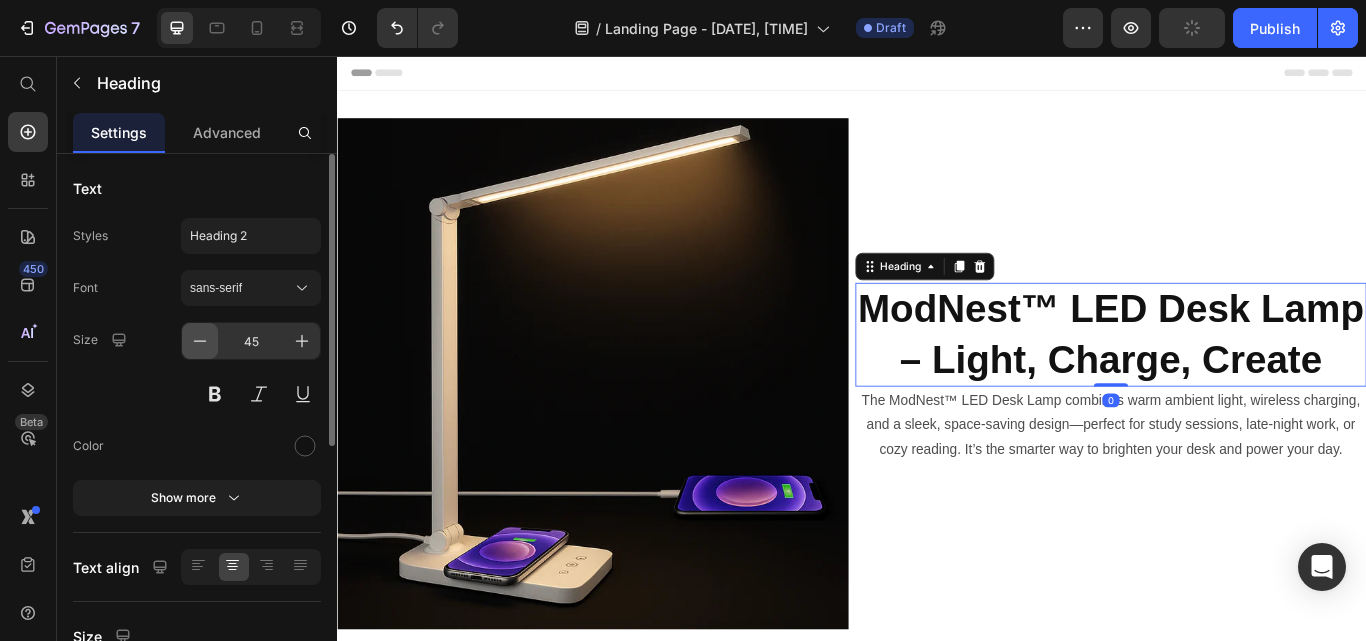 click 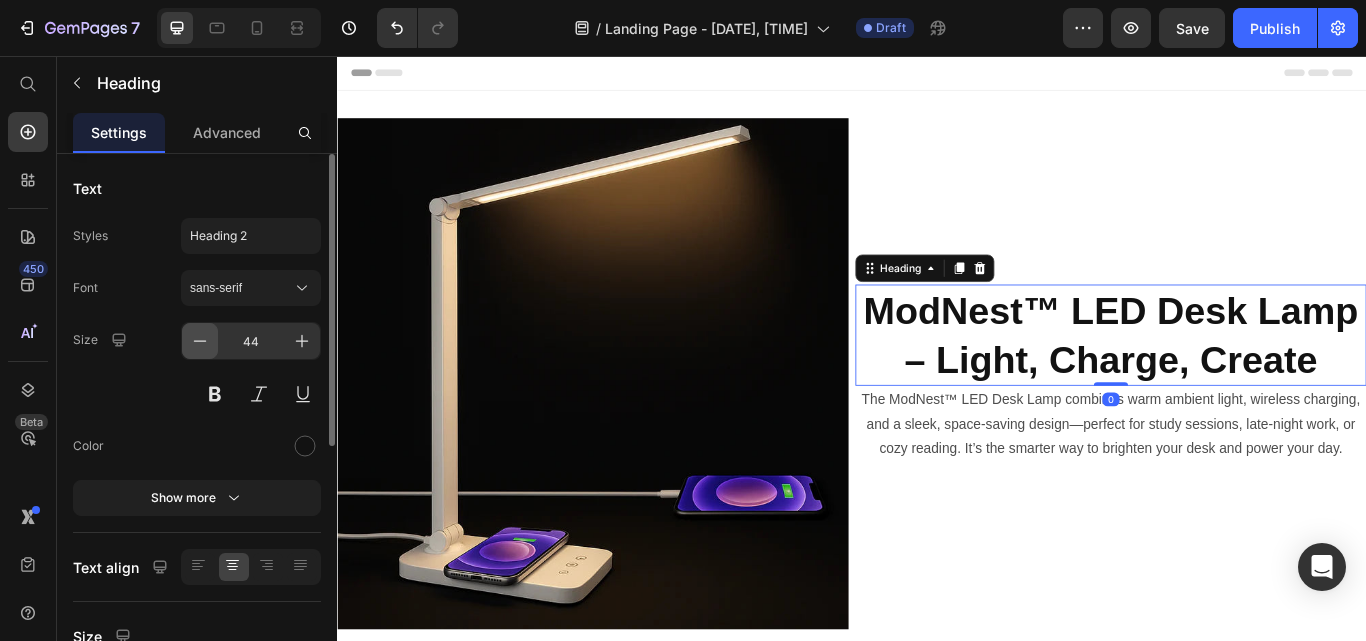 click 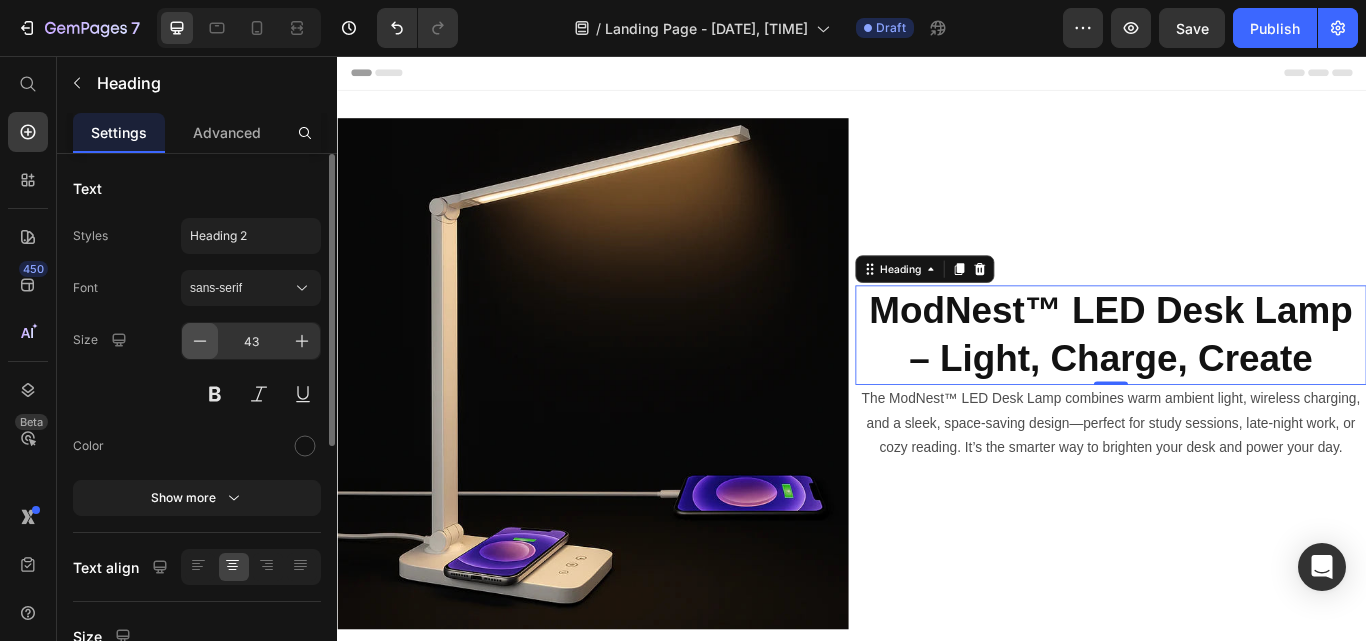 click 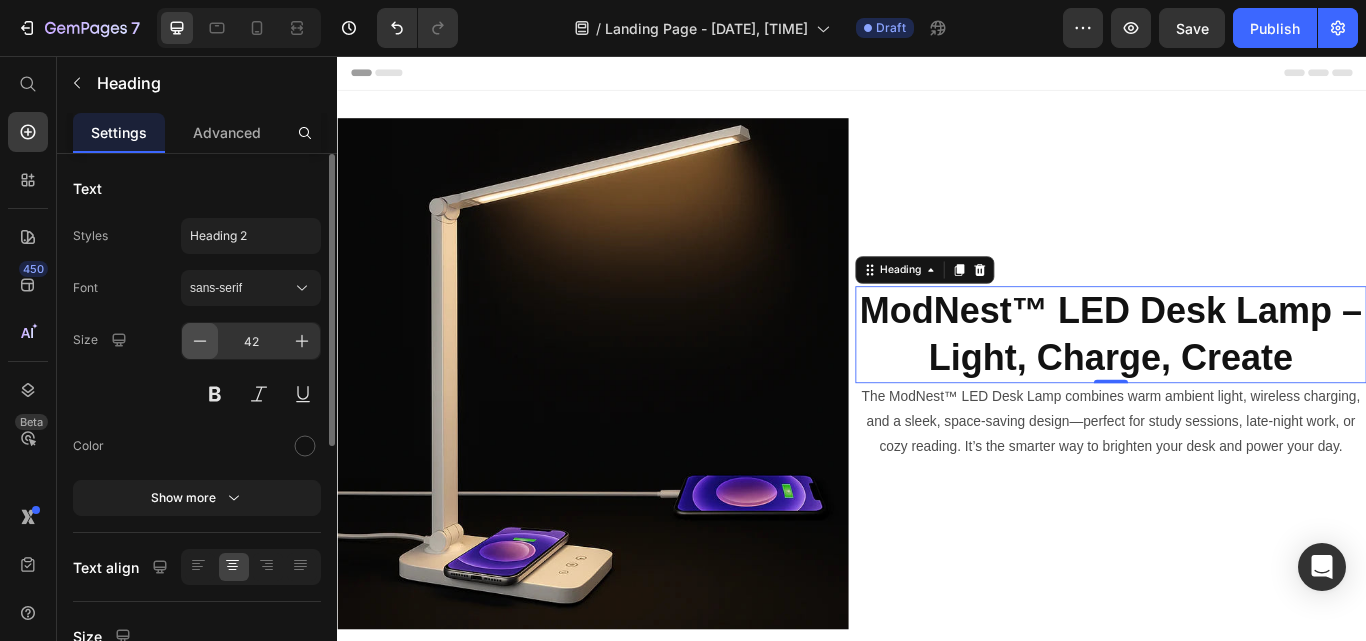 click 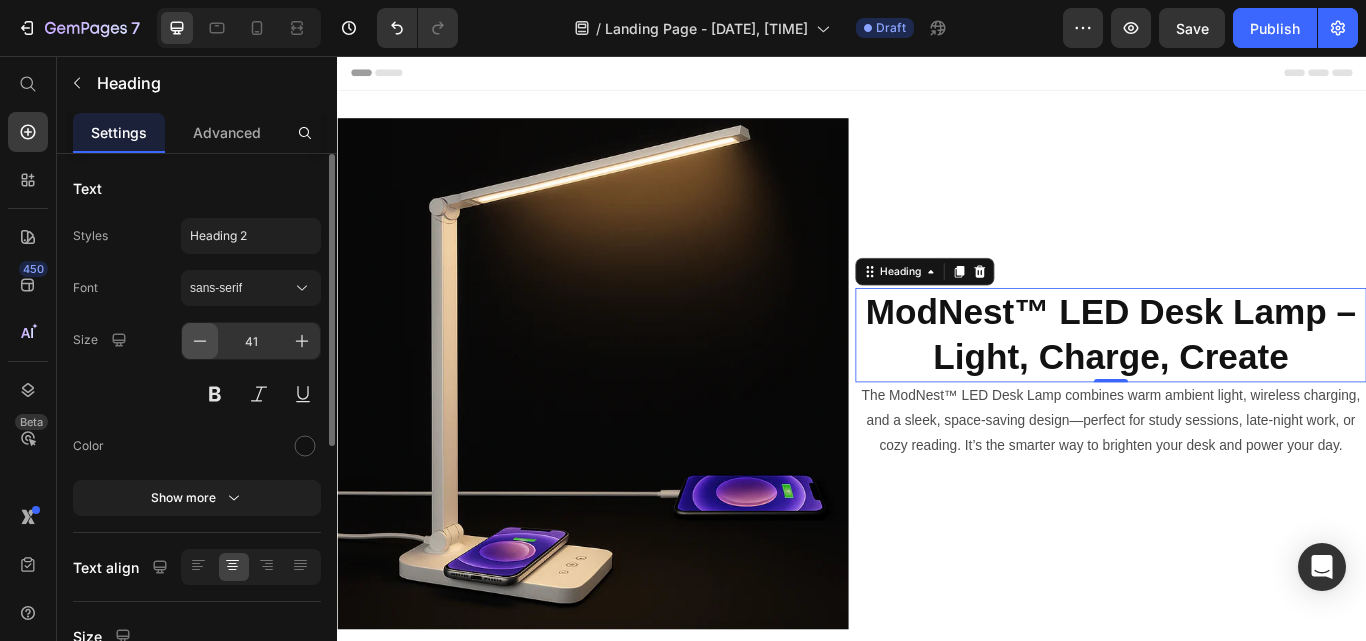 click 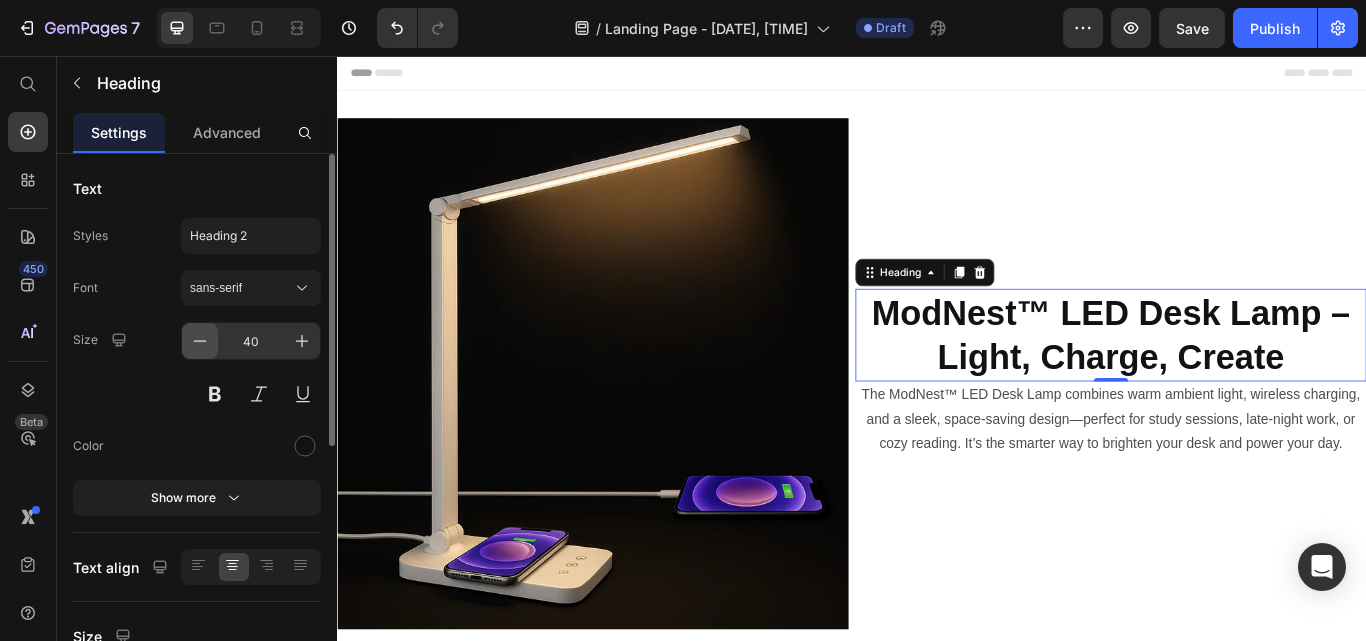 click 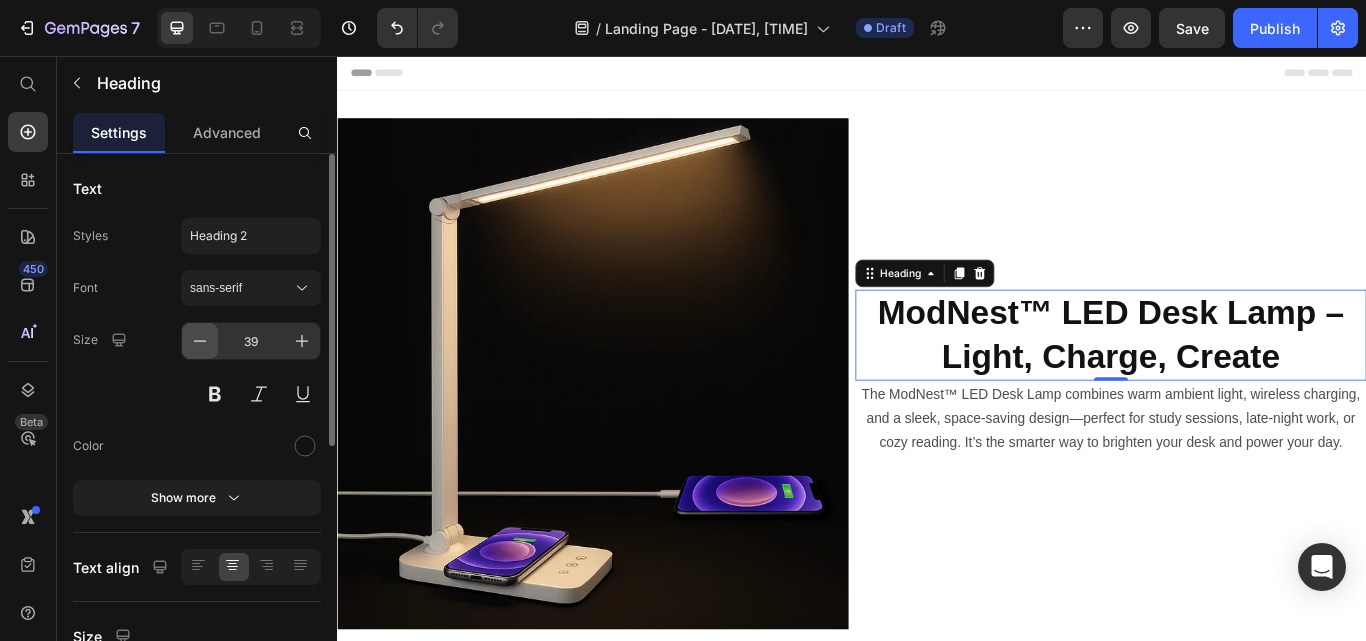 click 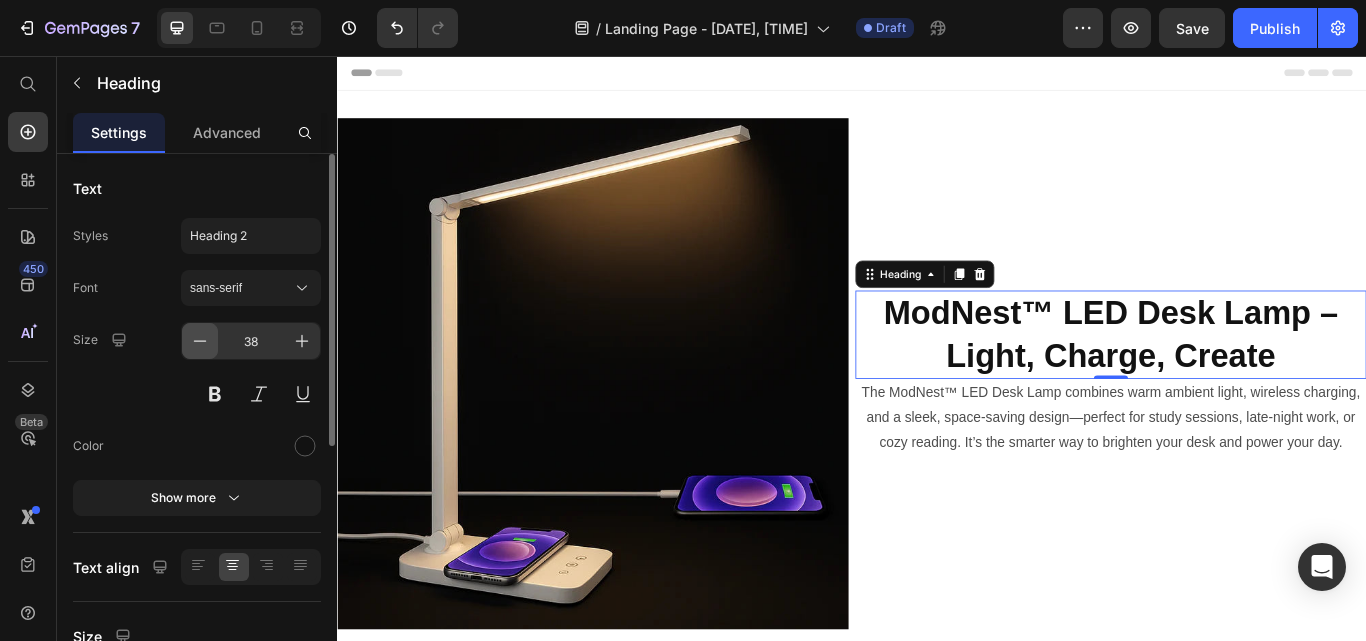 click 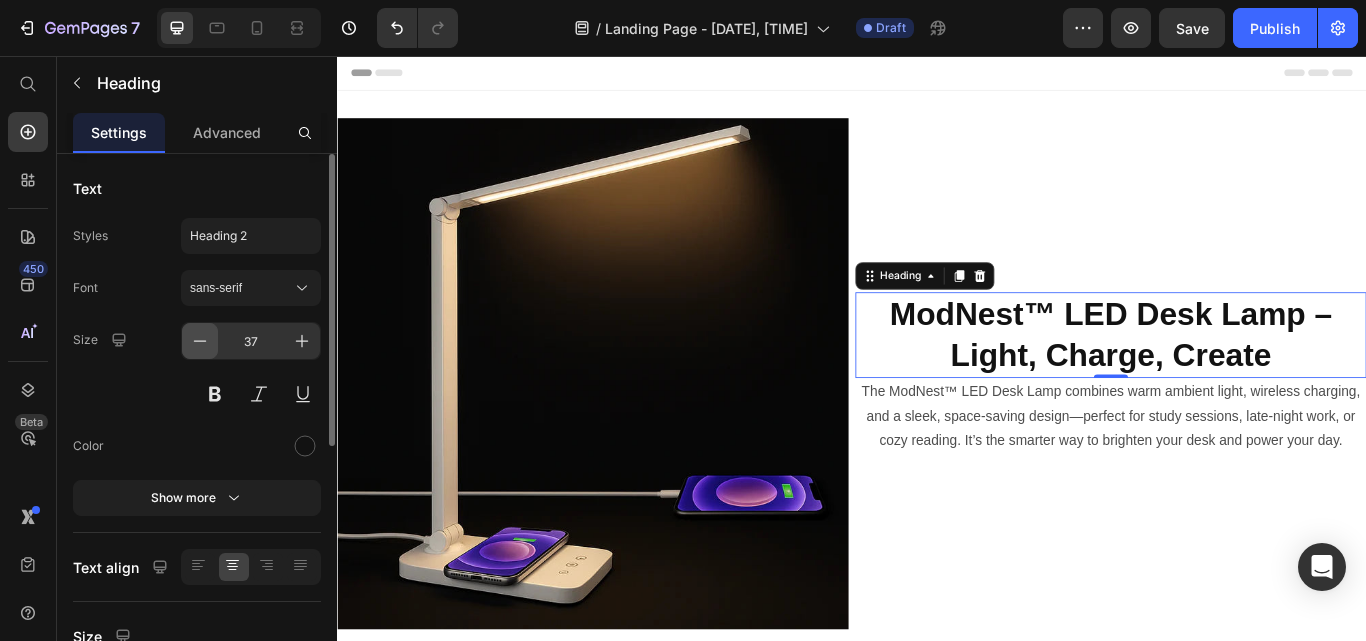 click 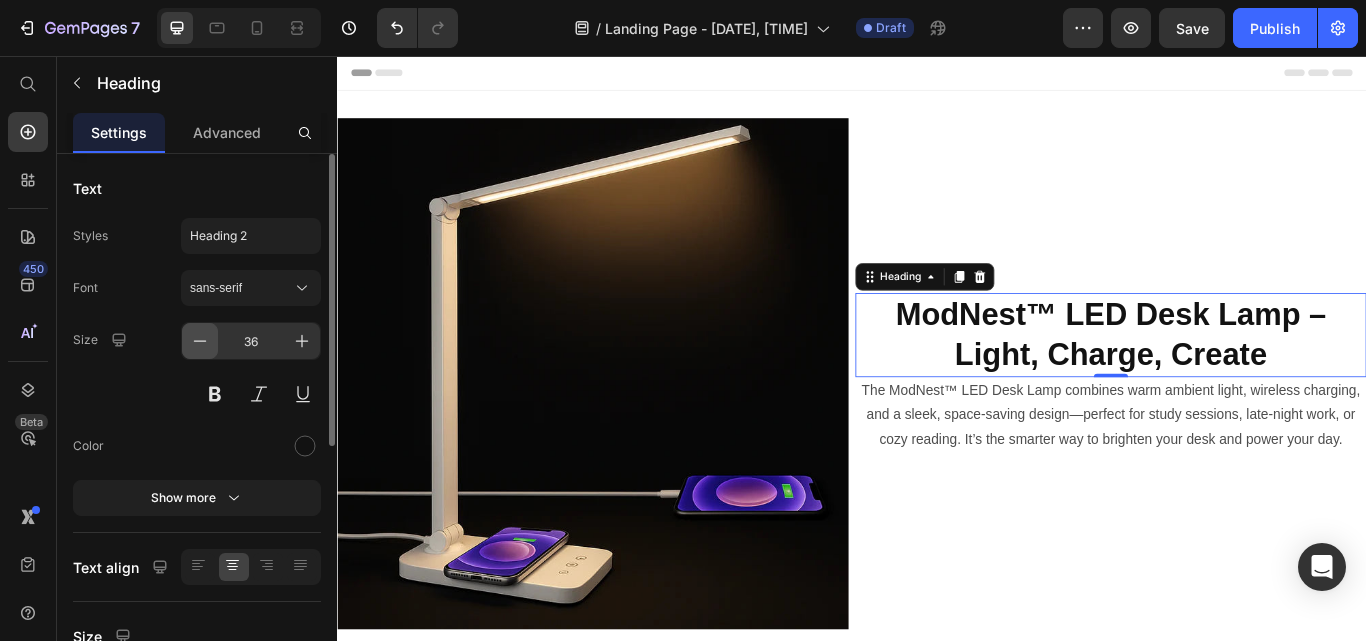 click 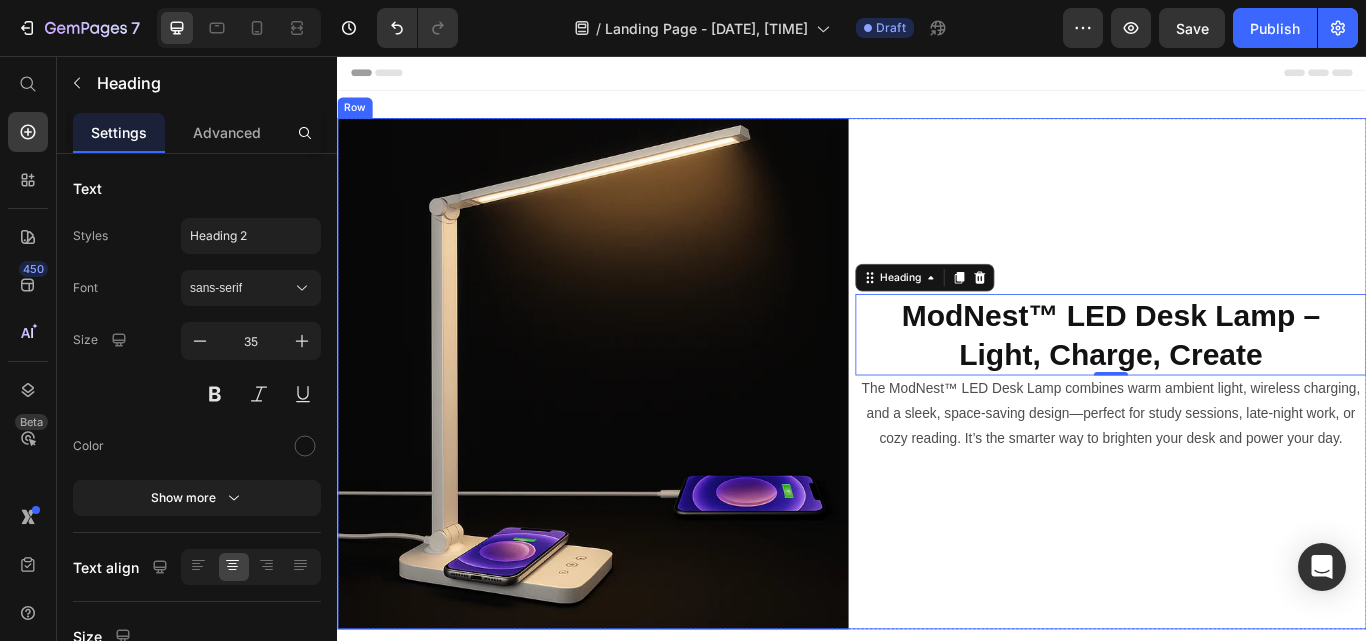 click on "⁠⁠⁠⁠⁠⁠⁠ ModNest™ LED Desk Lamp – Light, Charge, Create Heading   0 The ModNest™ LED Desk Lamp combines warm ambient light, wireless charging, and a sleek, space-saving design—perfect for study sessions, late-night work, or cozy reading. It’s the smarter way to brighten your desk and power your day. Text Block Row" at bounding box center (1239, 427) 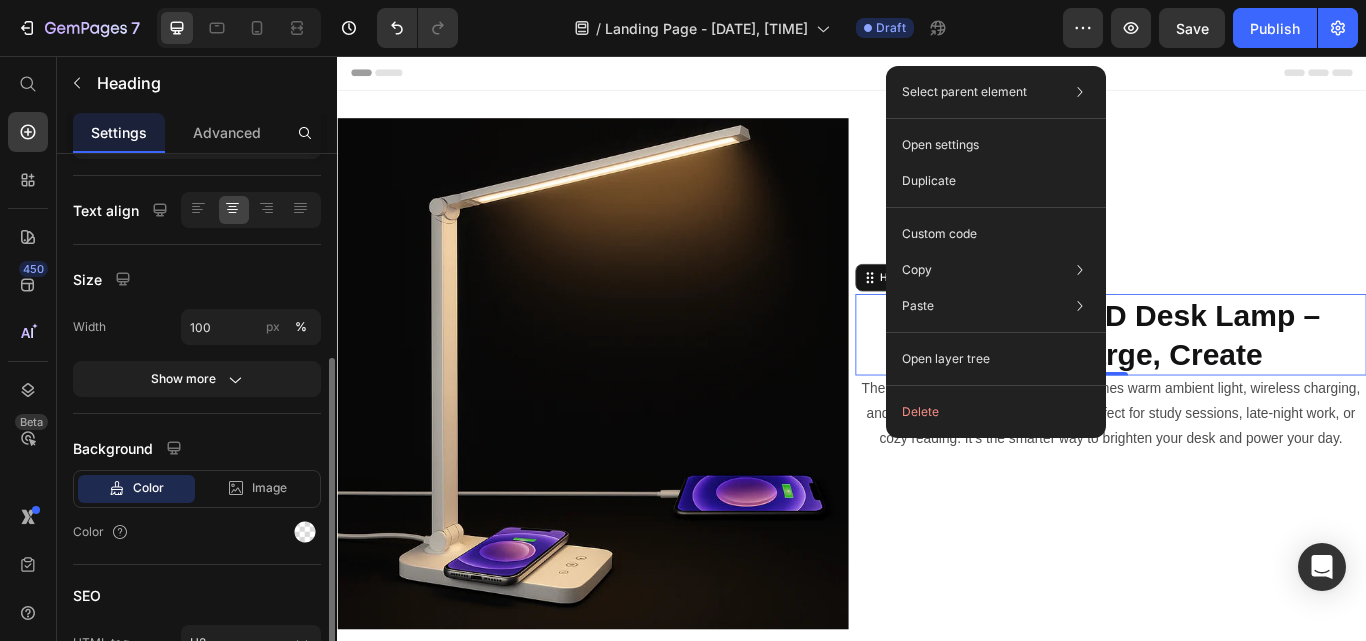 scroll, scrollTop: 366, scrollLeft: 0, axis: vertical 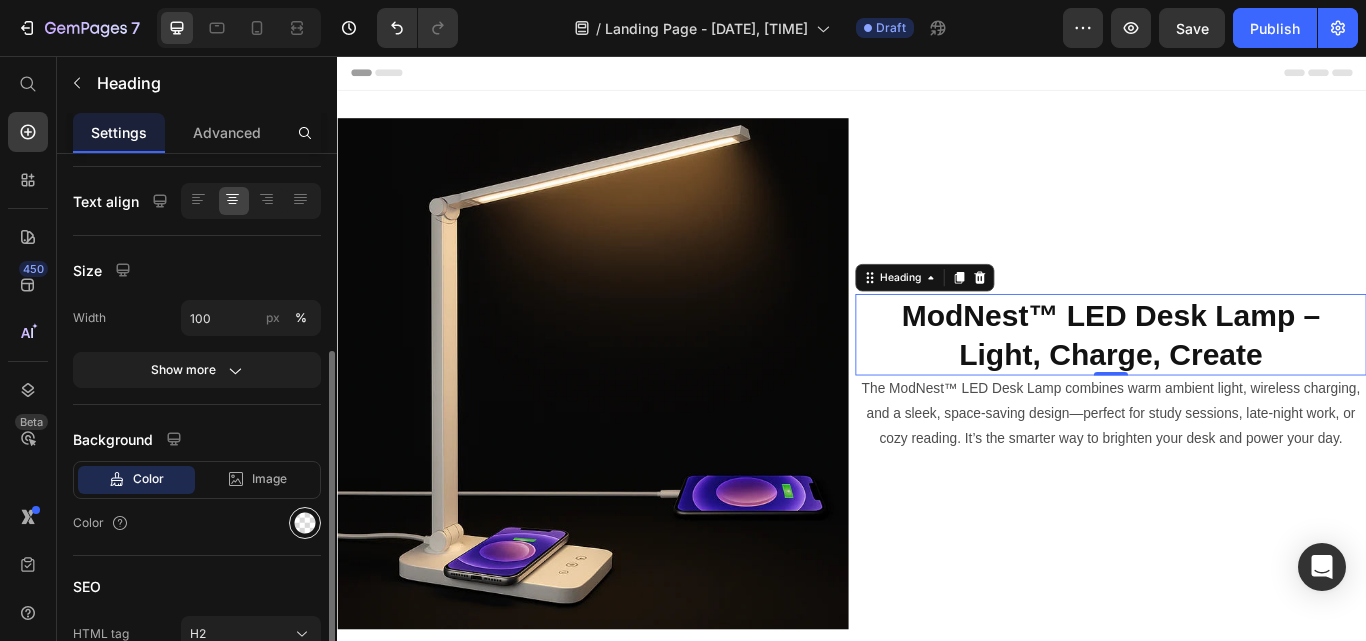click 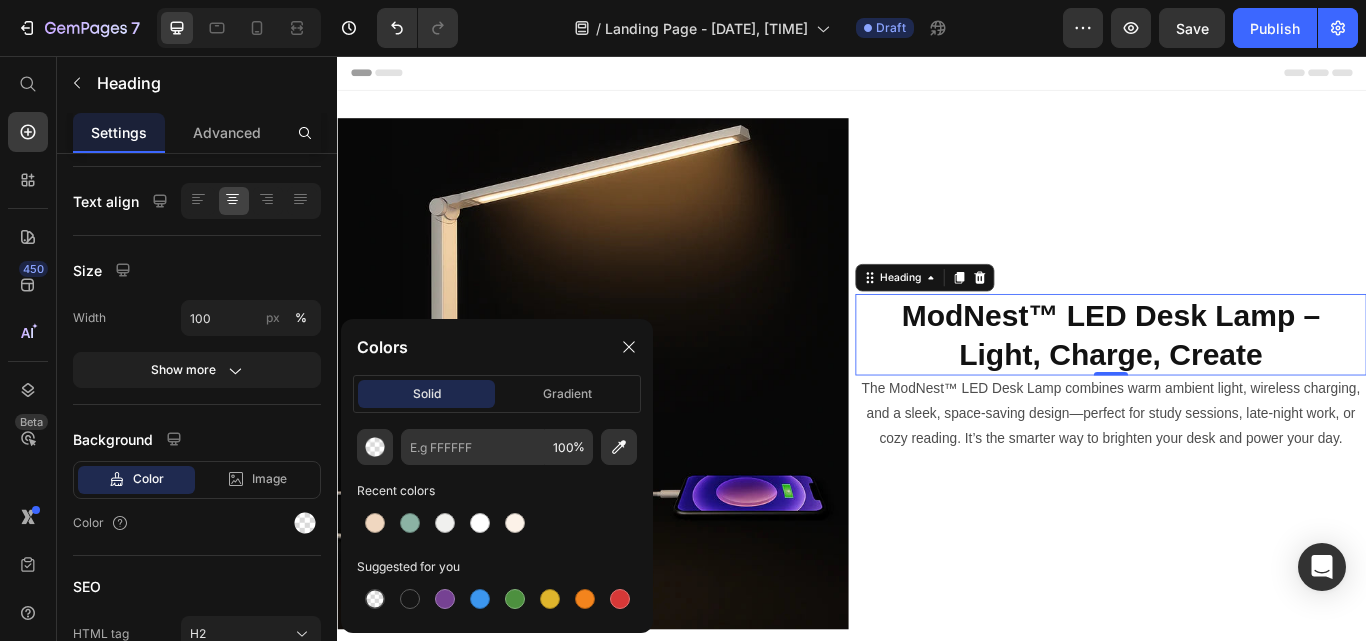 click on "Colors solid gradient 100 % Recent colors Suggested for you" 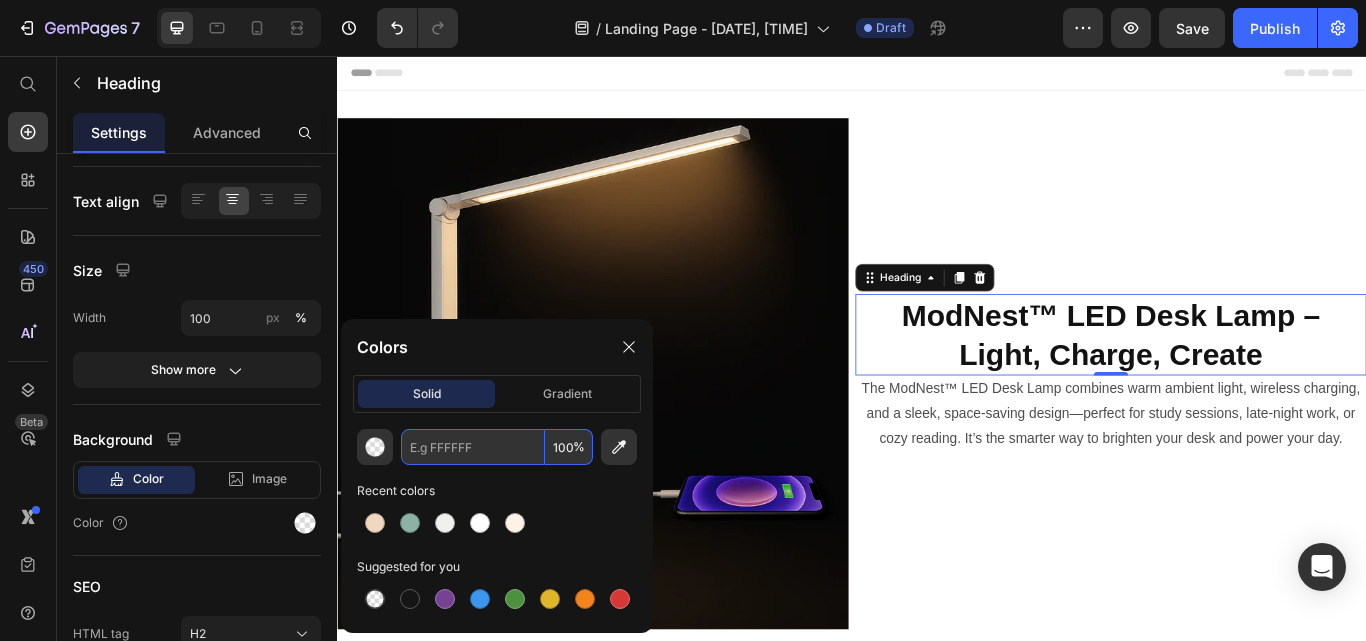 click at bounding box center (473, 447) 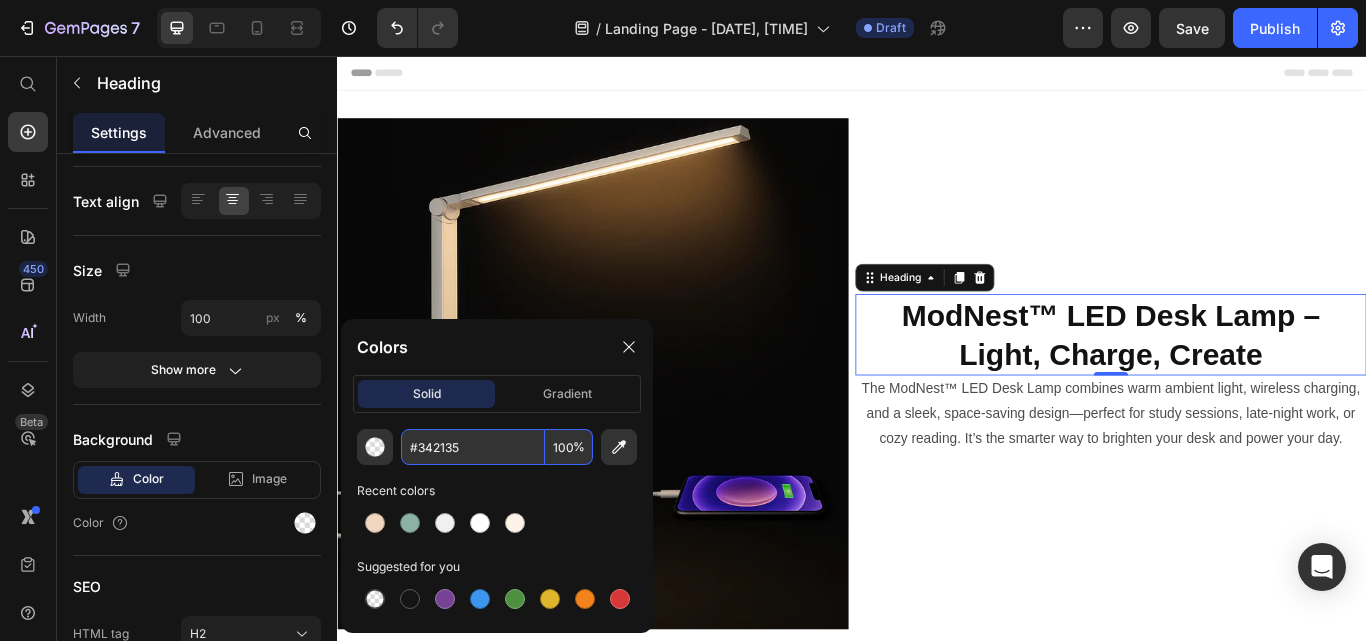 type on "342135" 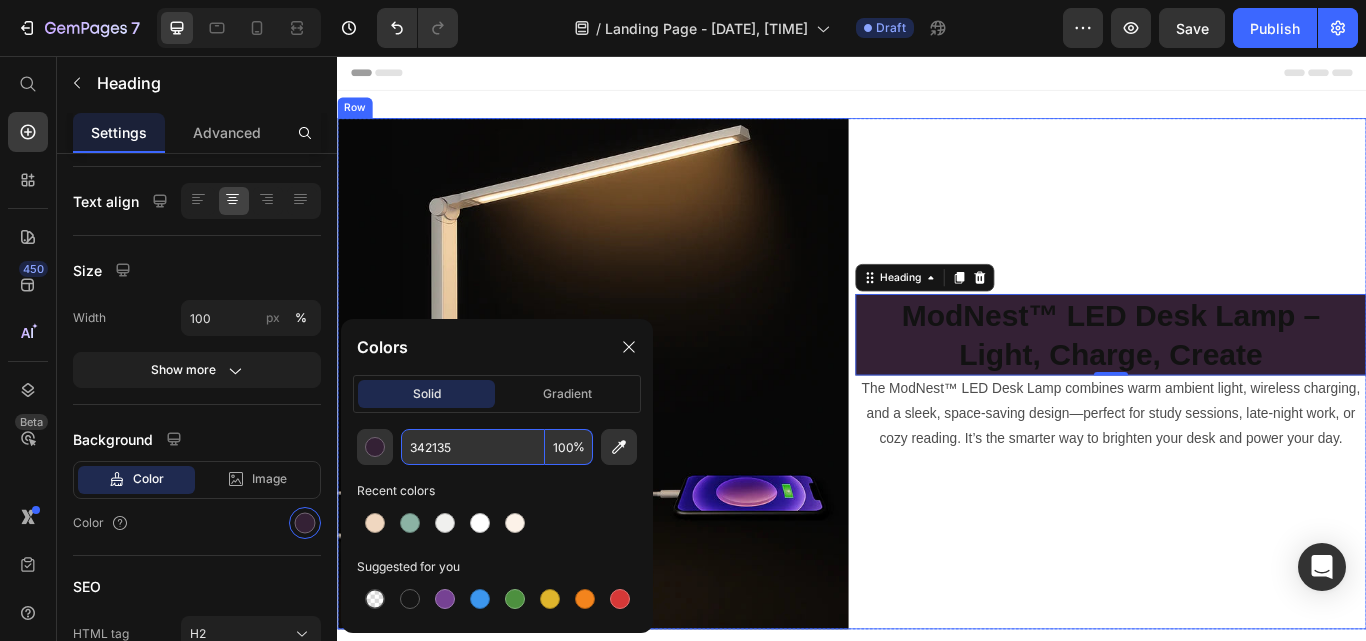 click on "⁠⁠⁠⁠⁠⁠⁠ ModNest™ LED Desk Lamp – Light, Charge, Create Heading   0 The ModNest™ LED Desk Lamp combines warm ambient light, wireless charging, and a sleek, space-saving design—perfect for study sessions, late-night work, or cozy reading. It’s the smarter way to brighten your desk and power your day. Text Block Row" at bounding box center (1239, 427) 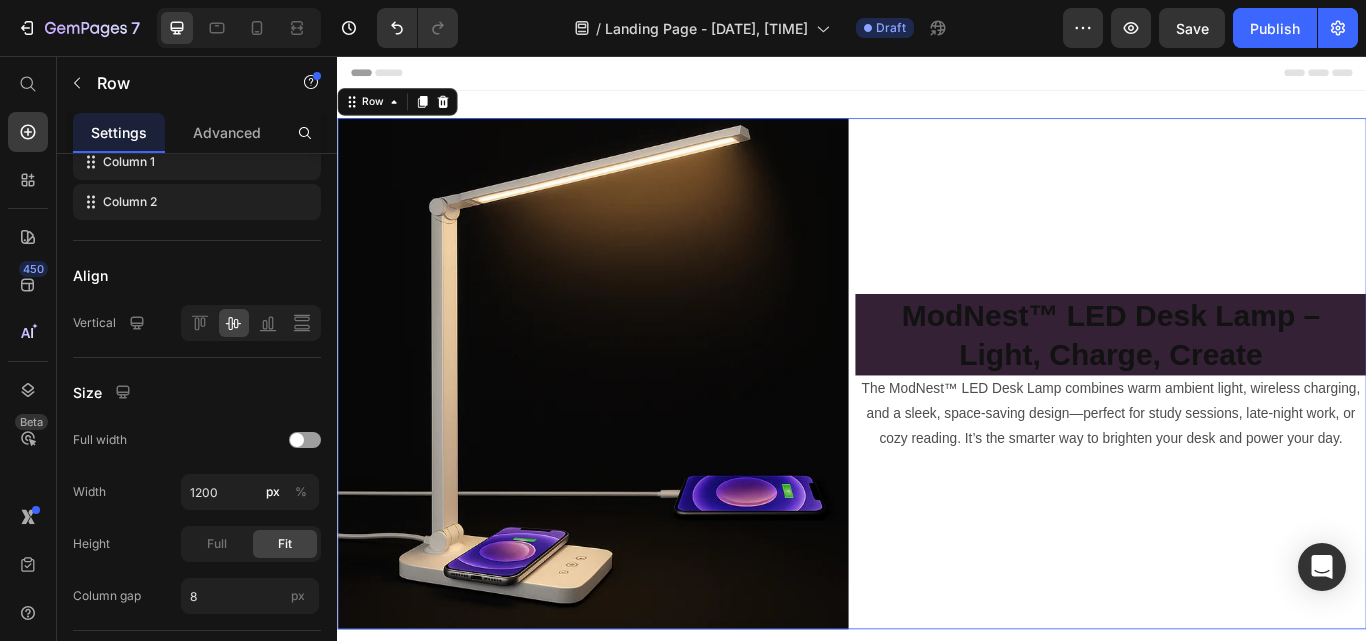 scroll, scrollTop: 0, scrollLeft: 0, axis: both 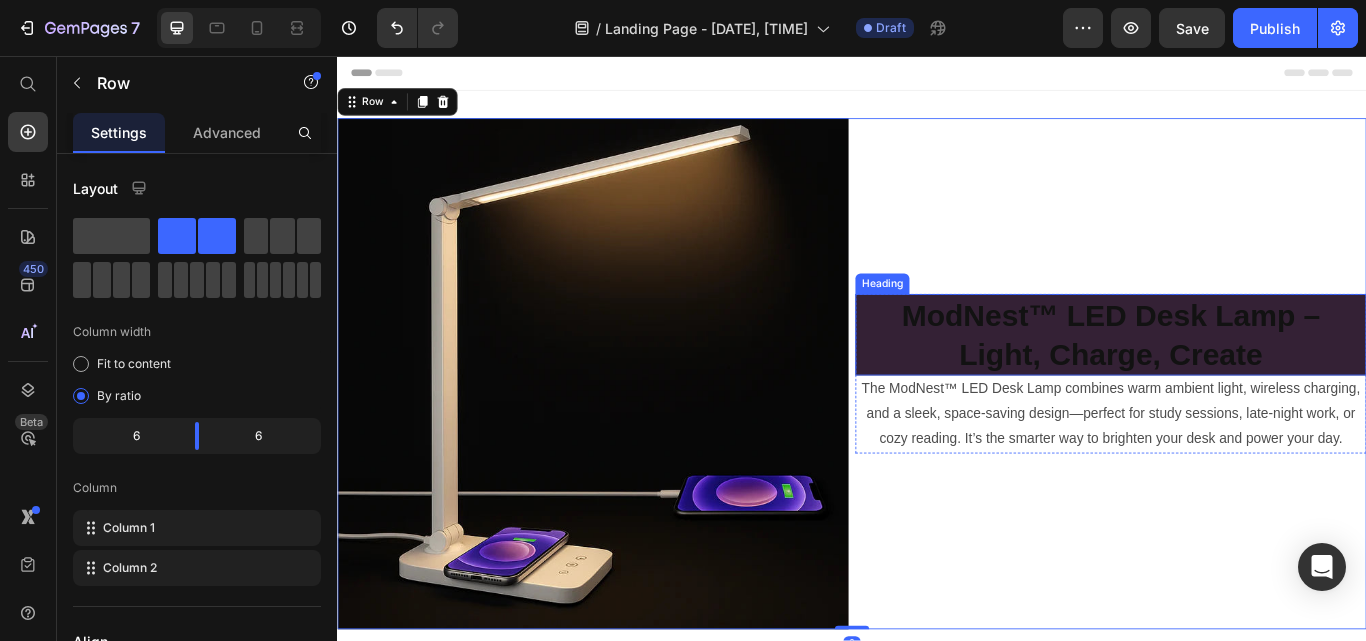 click on "⁠⁠⁠⁠⁠⁠⁠ ModNest™ LED Desk Lamp – Light, Charge, Create" at bounding box center (1239, 381) 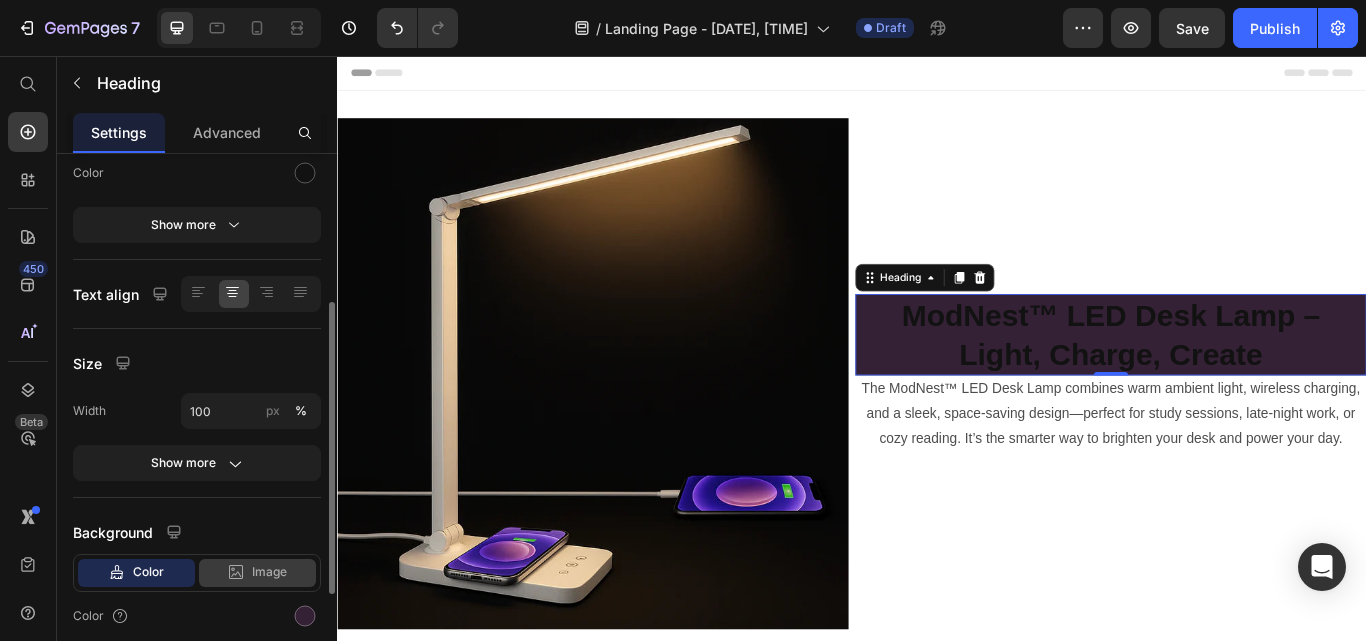 scroll, scrollTop: 274, scrollLeft: 0, axis: vertical 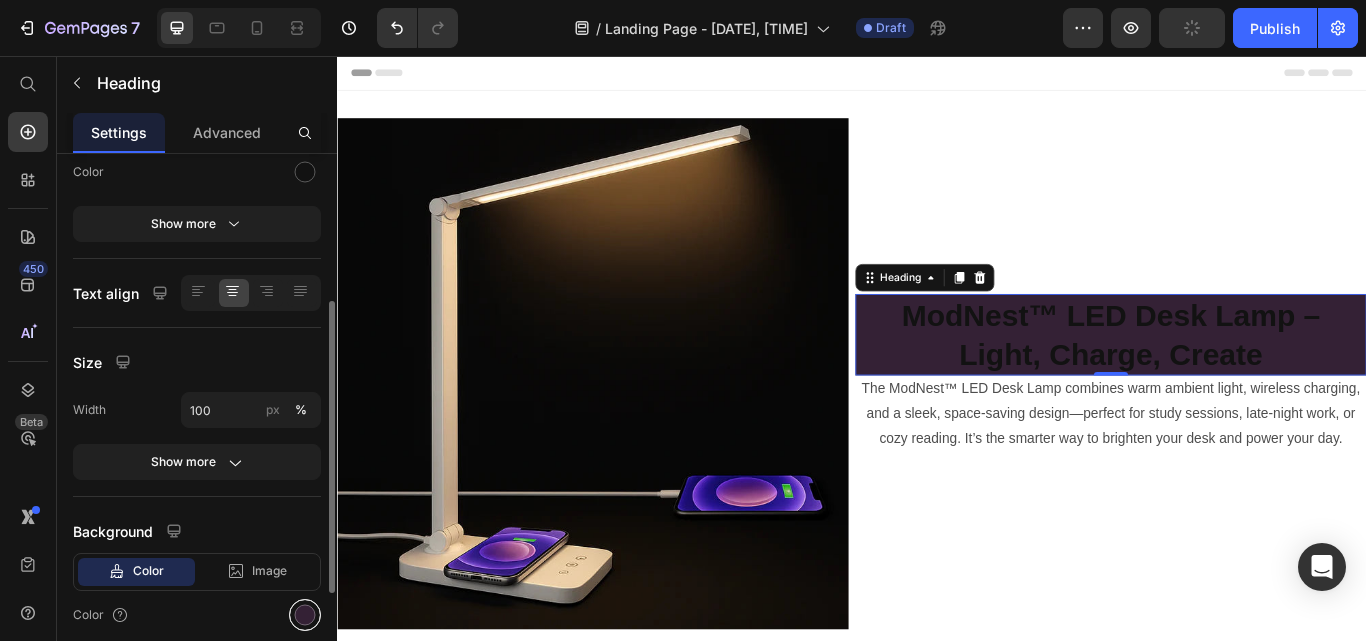 click at bounding box center [305, 615] 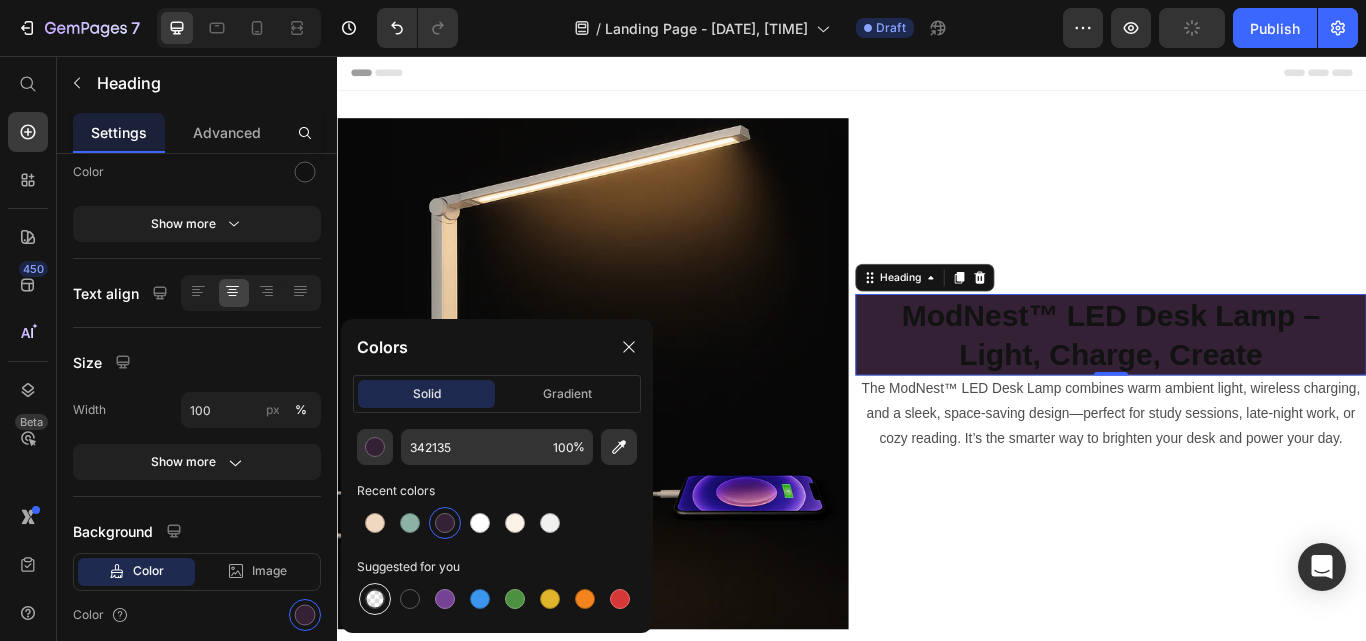 click at bounding box center [375, 599] 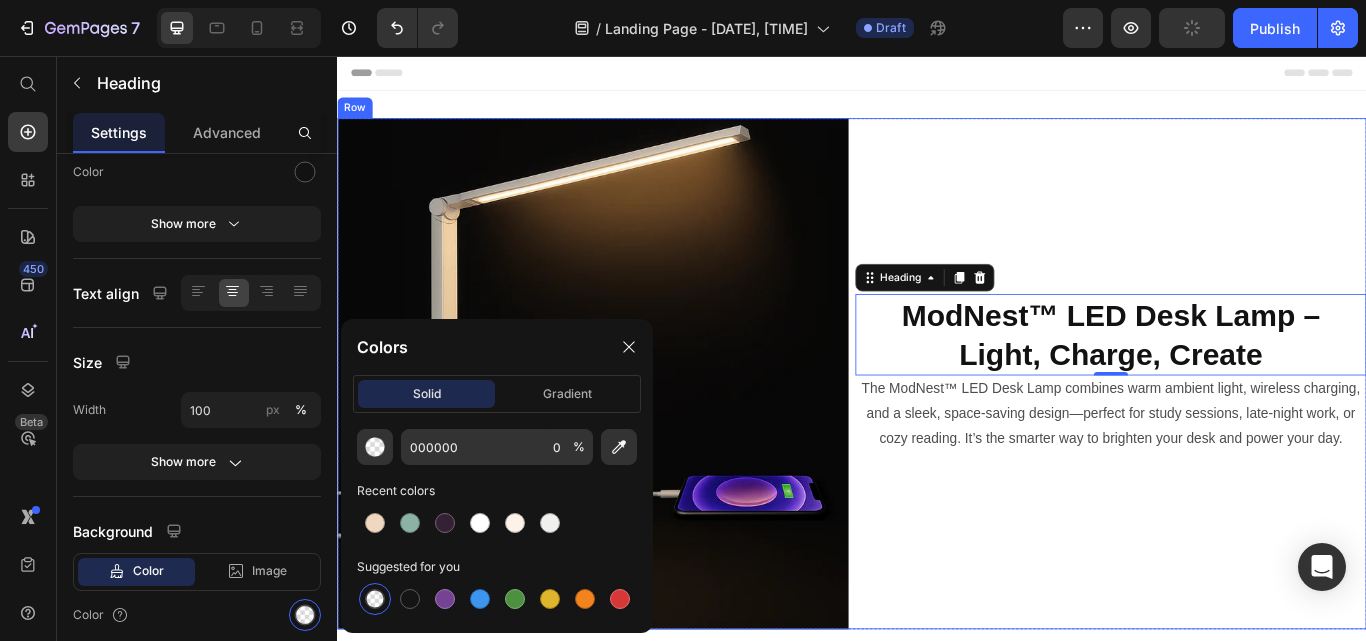 click on "⁠⁠⁠⁠⁠⁠⁠ ModNest™ LED Desk Lamp – Light, Charge, Create Heading   0 The ModNest™ LED Desk Lamp combines warm ambient light, wireless charging, and a sleek, space-saving design—perfect for study sessions, late-night work, or cozy reading. It’s the smarter way to brighten your desk and power your day. Text Block Row" at bounding box center [1239, 427] 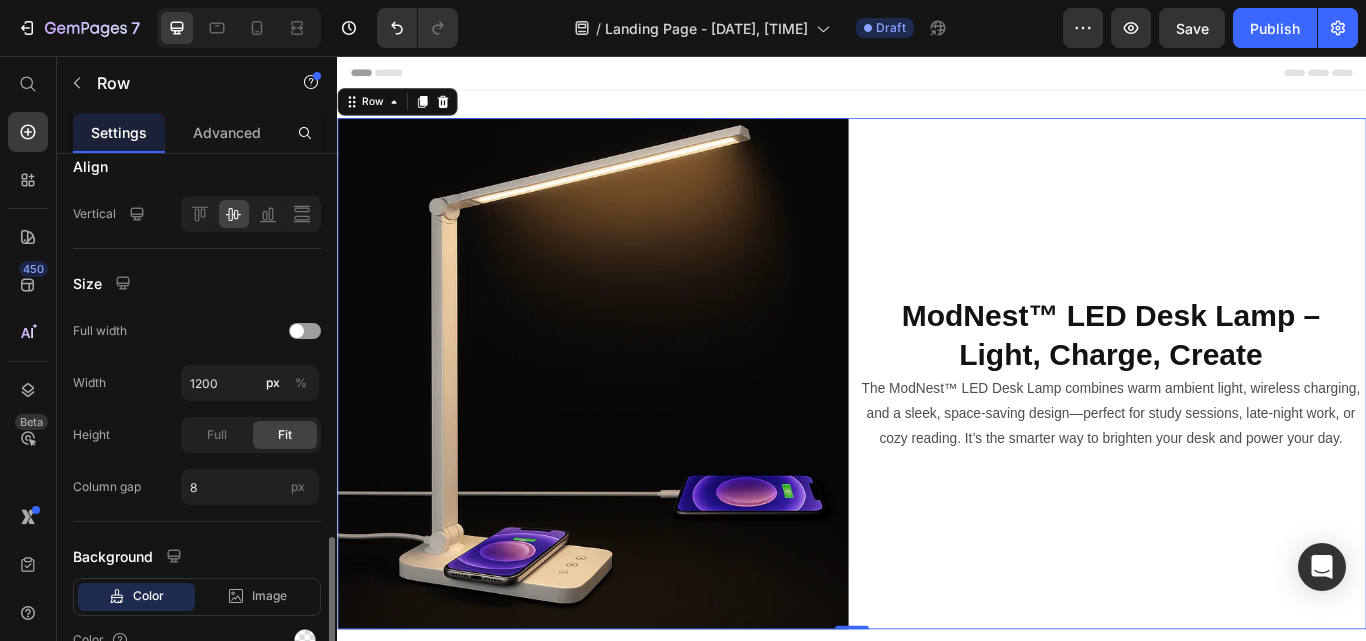 scroll, scrollTop: 577, scrollLeft: 0, axis: vertical 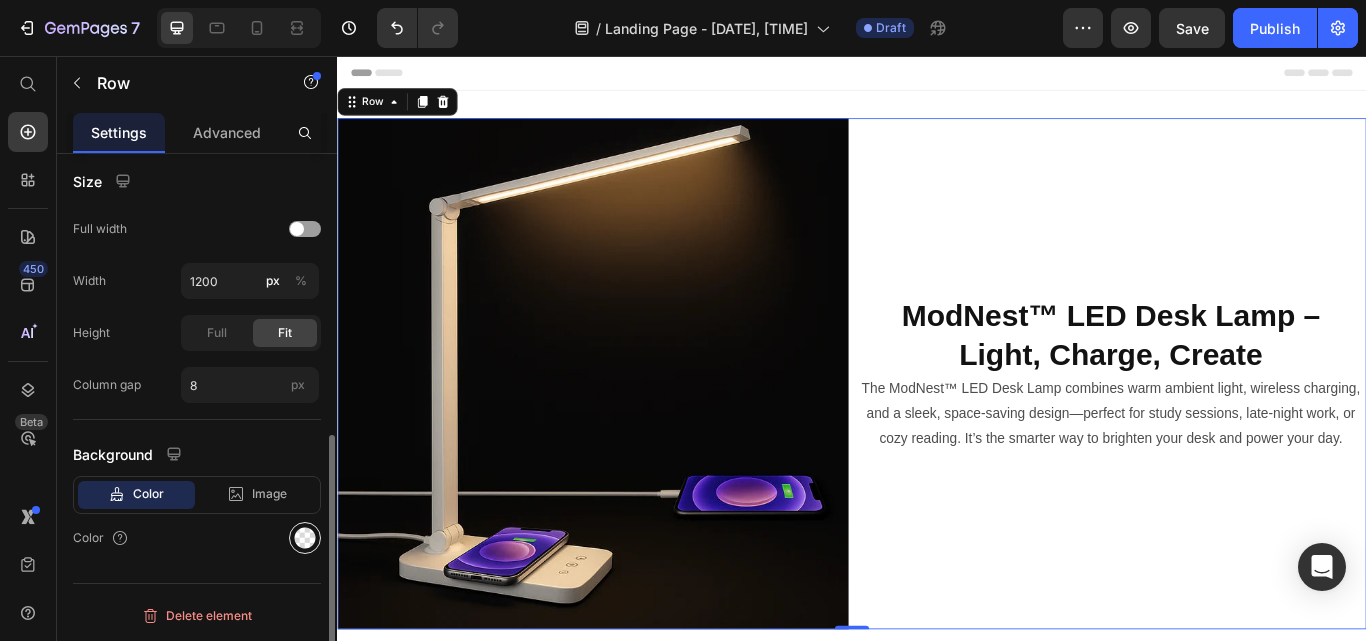 click at bounding box center (305, 538) 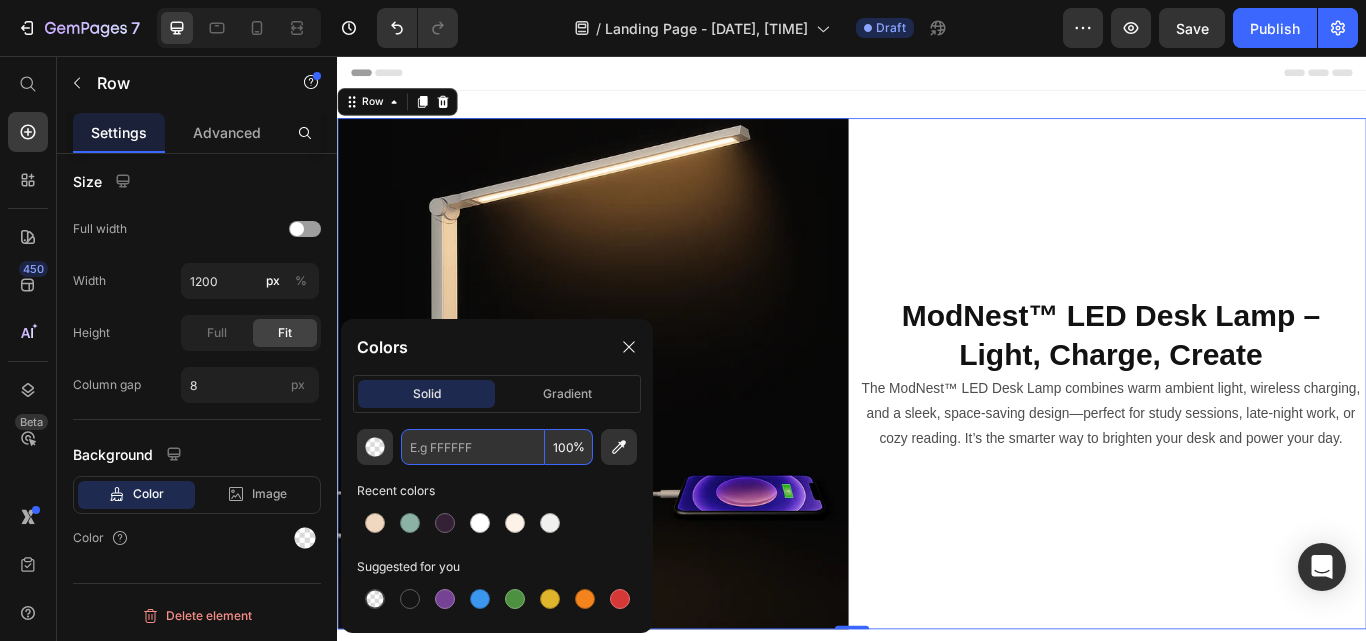 click at bounding box center (473, 447) 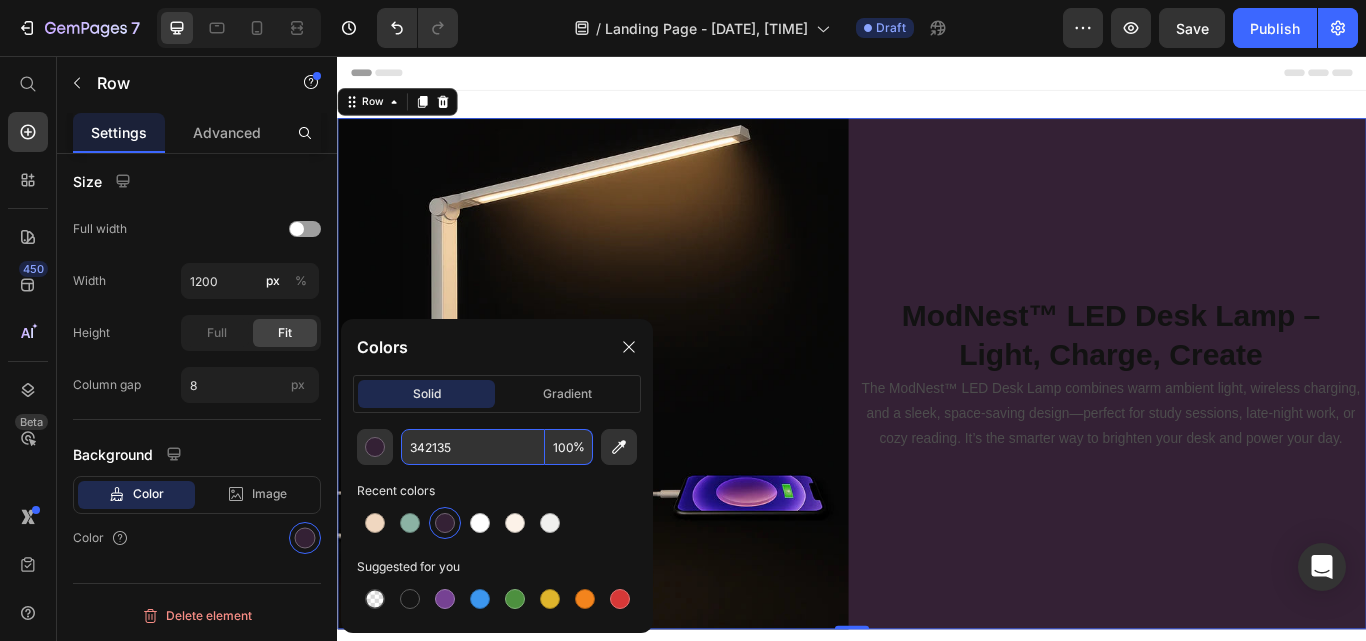 type on "342135" 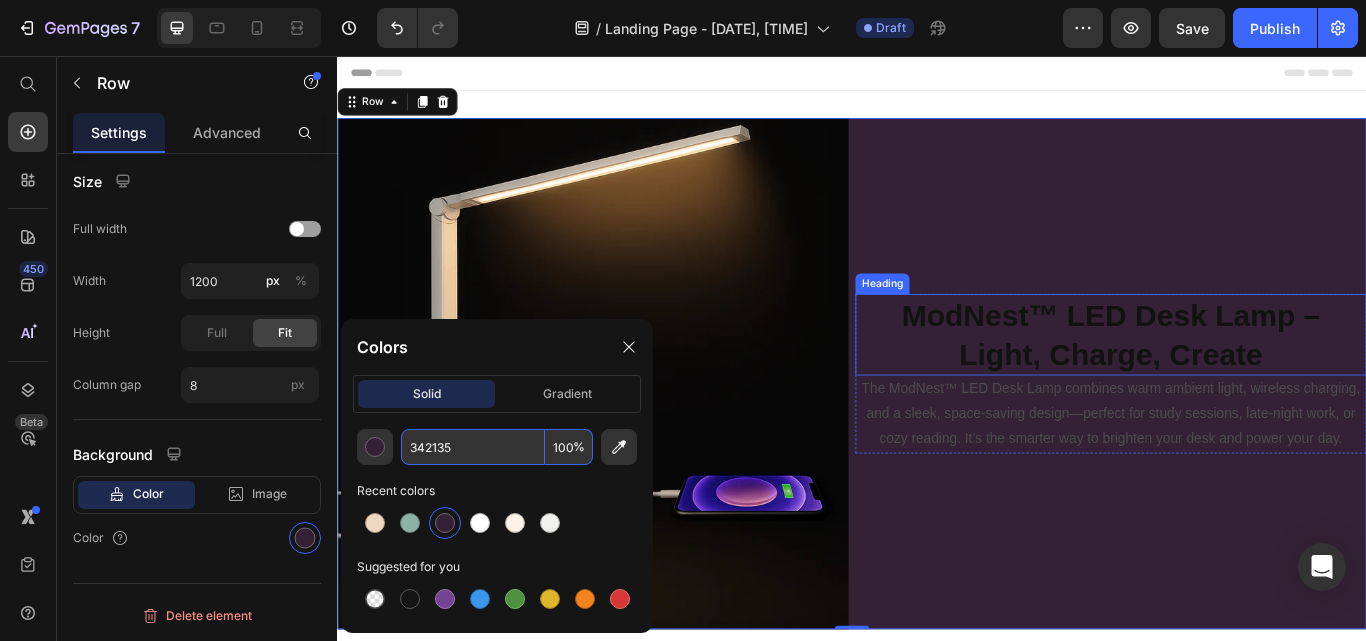 click on "⁠⁠⁠⁠⁠⁠⁠ ModNest™ LED Desk Lamp – Light, Charge, Create" at bounding box center (1239, 381) 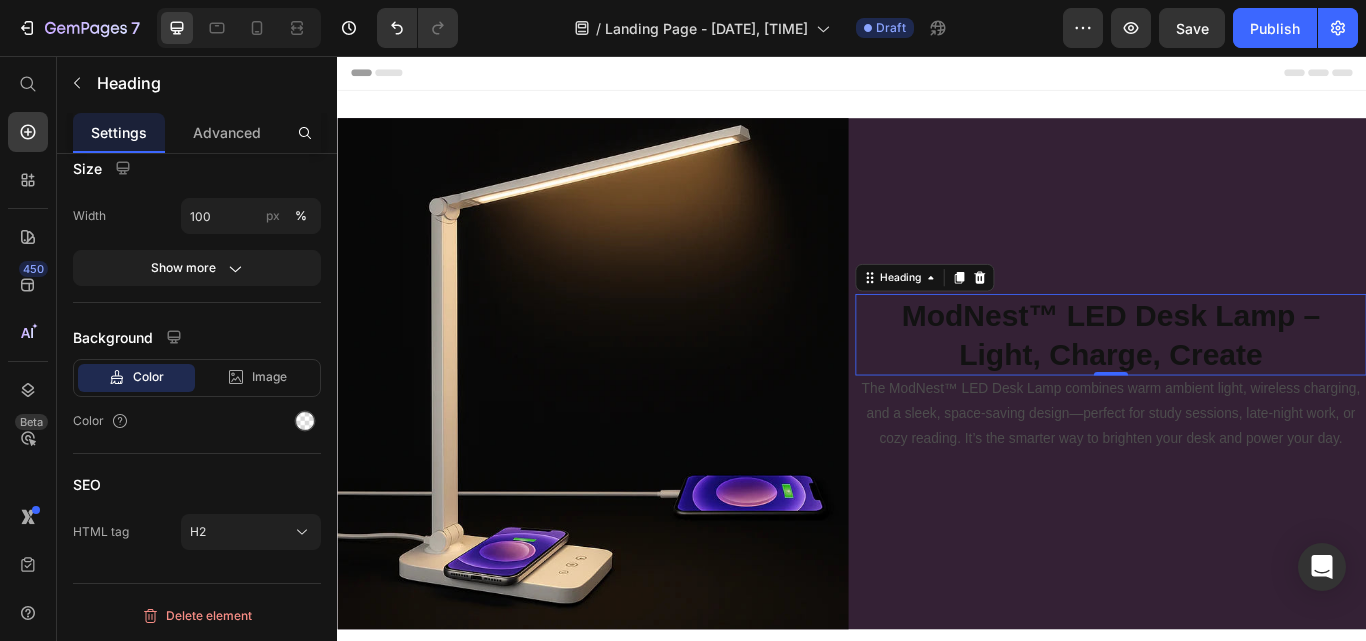 scroll, scrollTop: 0, scrollLeft: 0, axis: both 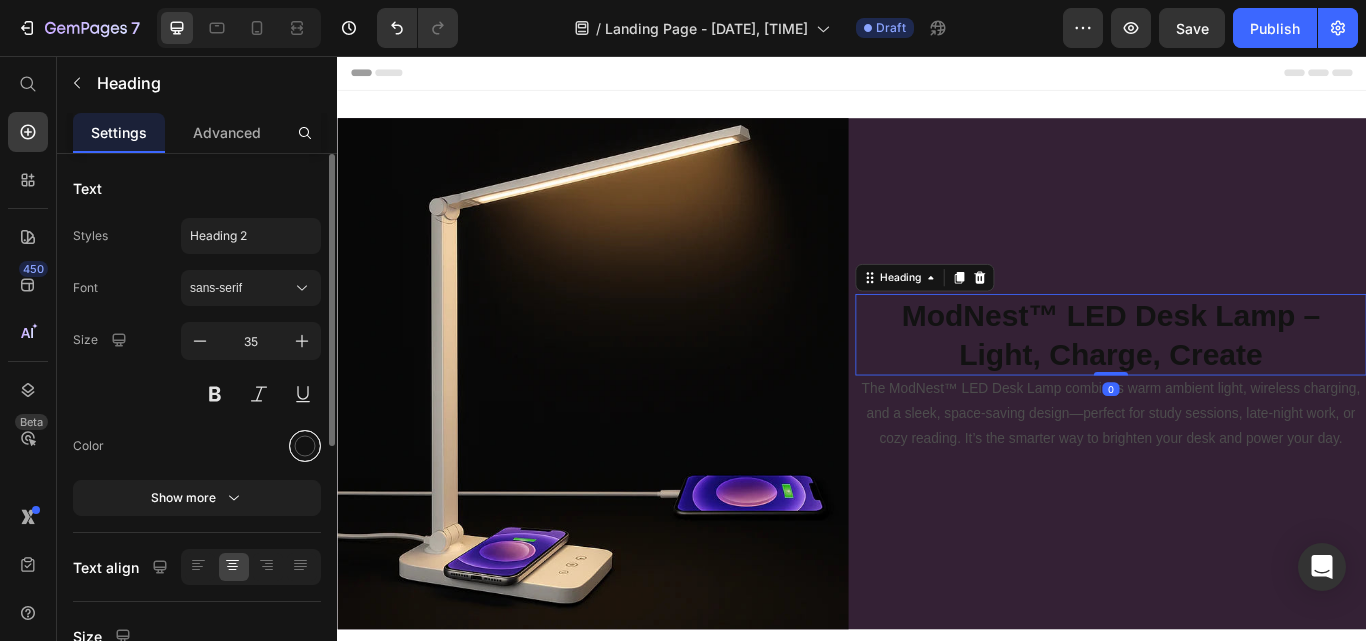 click at bounding box center [305, 446] 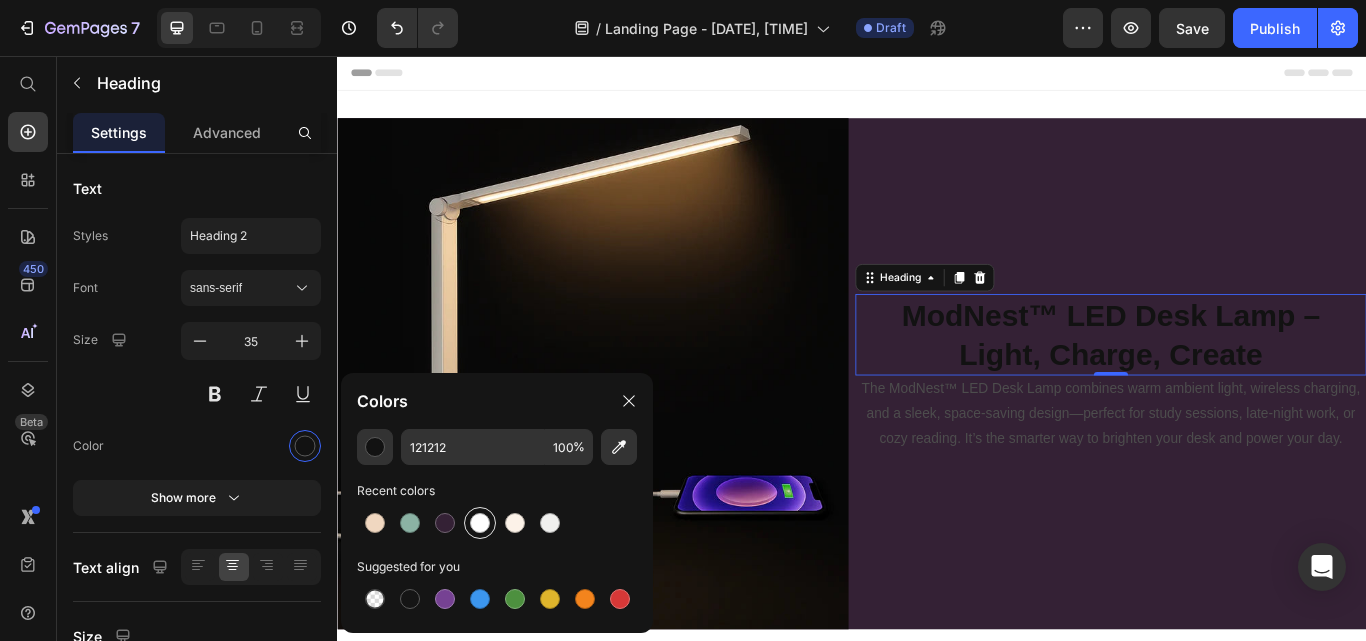 click at bounding box center (480, 523) 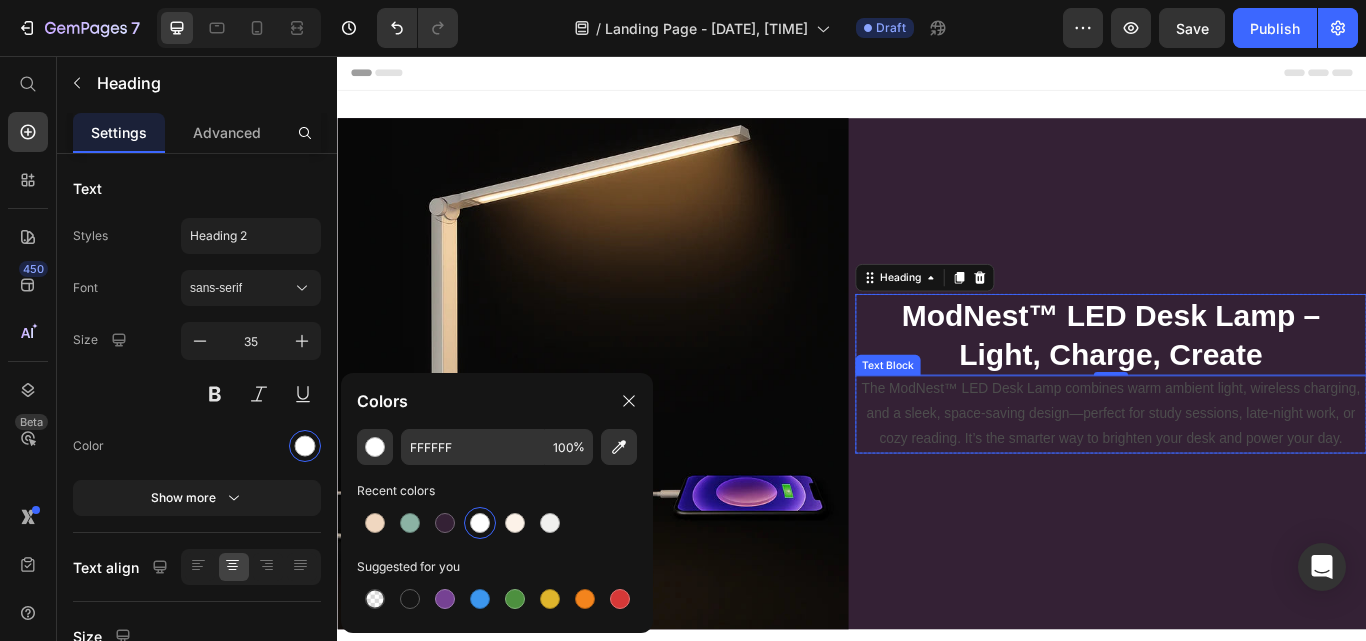 click on "The ModNest™ LED Desk Lamp combines warm ambient light, wireless charging, and a sleek, space-saving design—perfect for study sessions, late-night work, or cozy reading. It’s the smarter way to brighten your desk and power your day." at bounding box center [1239, 474] 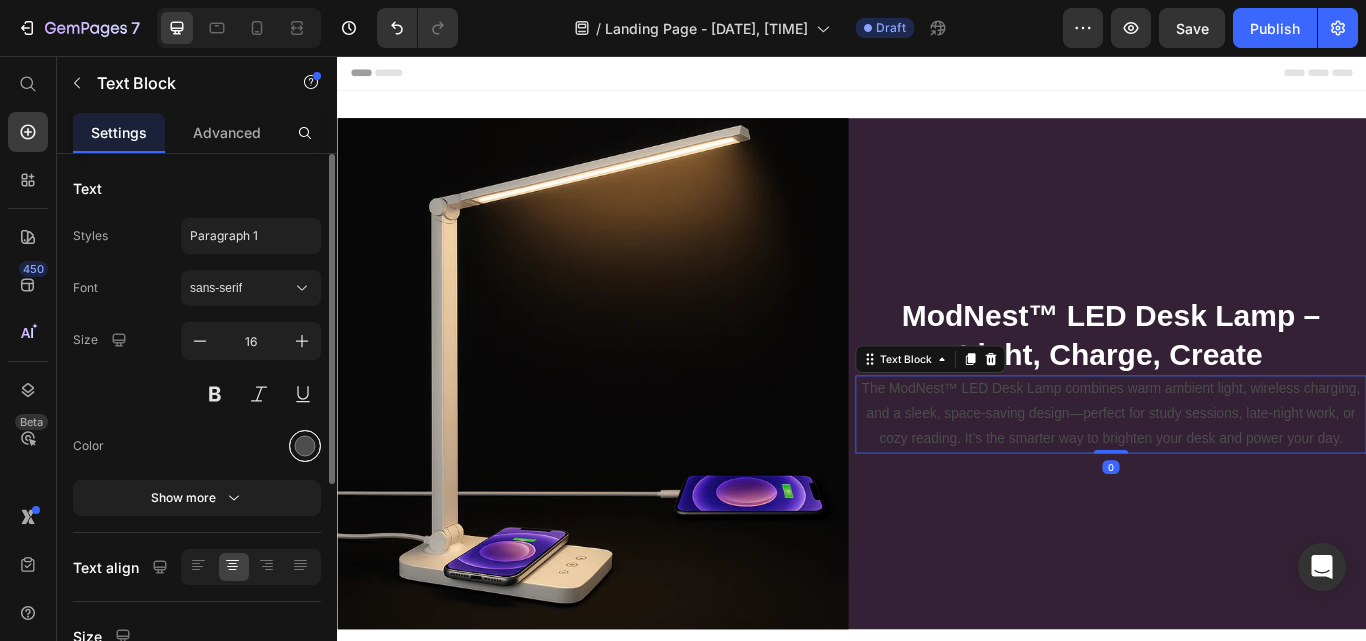 click at bounding box center (305, 446) 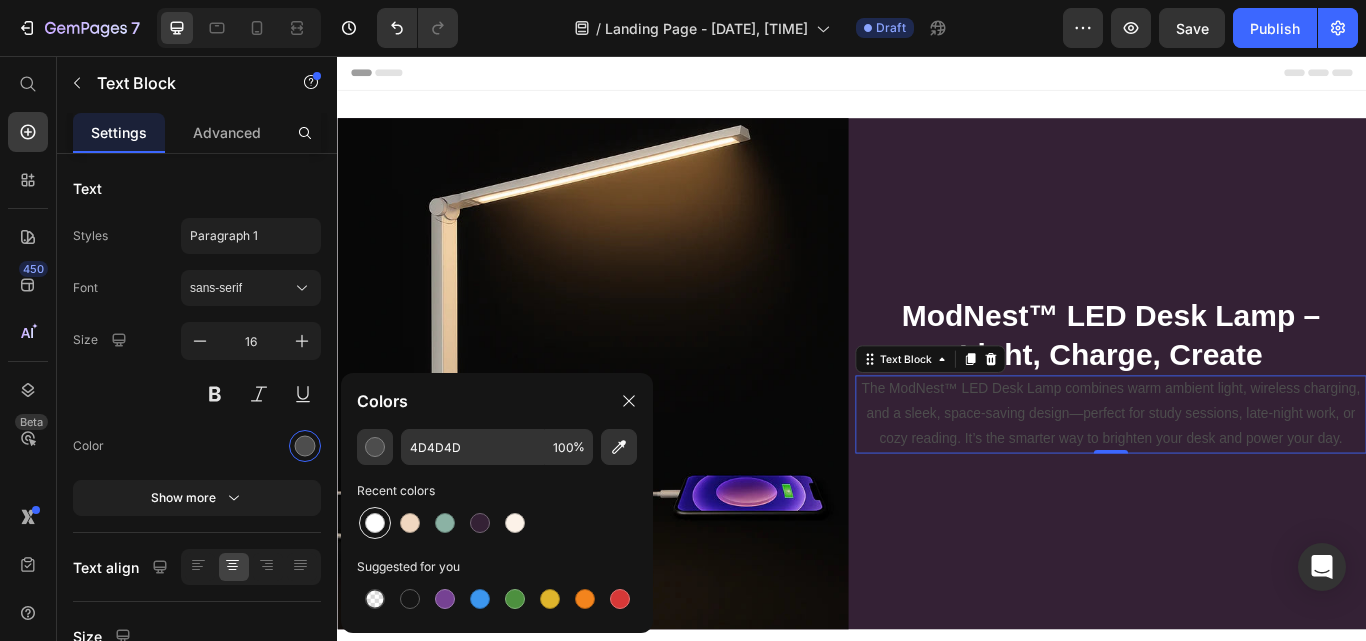 click at bounding box center [375, 523] 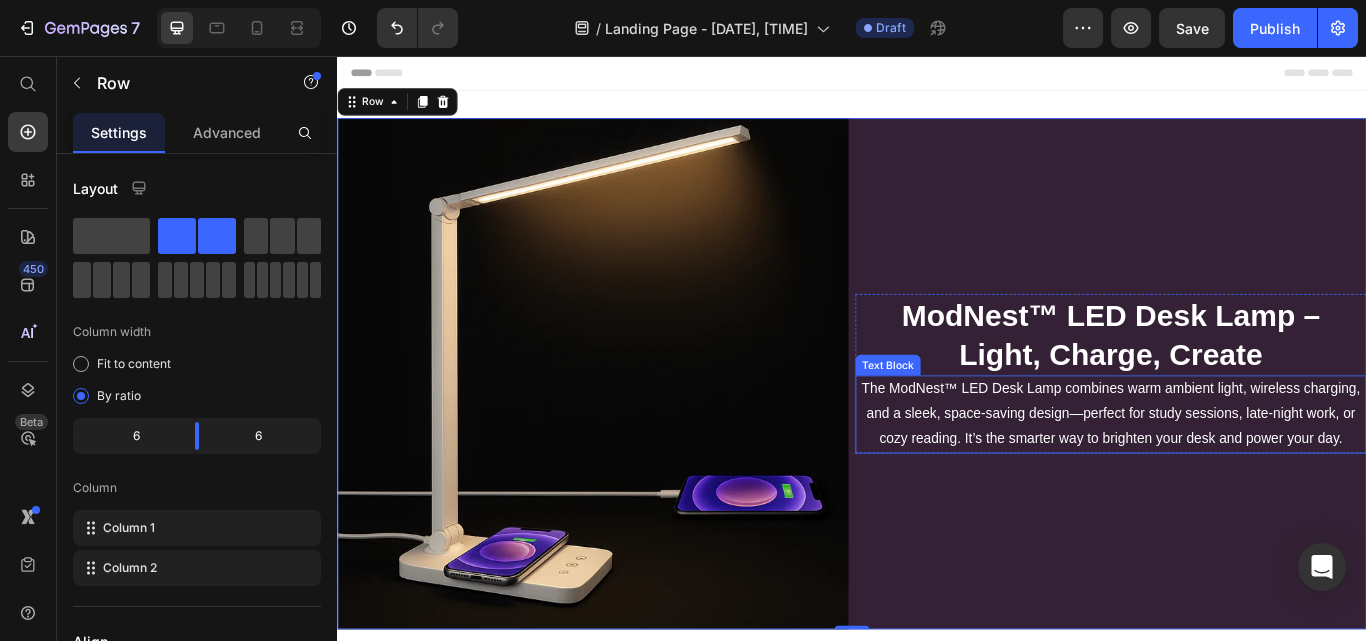 click on "The ModNest™ LED Desk Lamp combines warm ambient light, wireless charging, and a sleek, space-saving design—perfect for study sessions, late-night work, or cozy reading. It’s the smarter way to brighten your desk and power your day." at bounding box center [1239, 474] 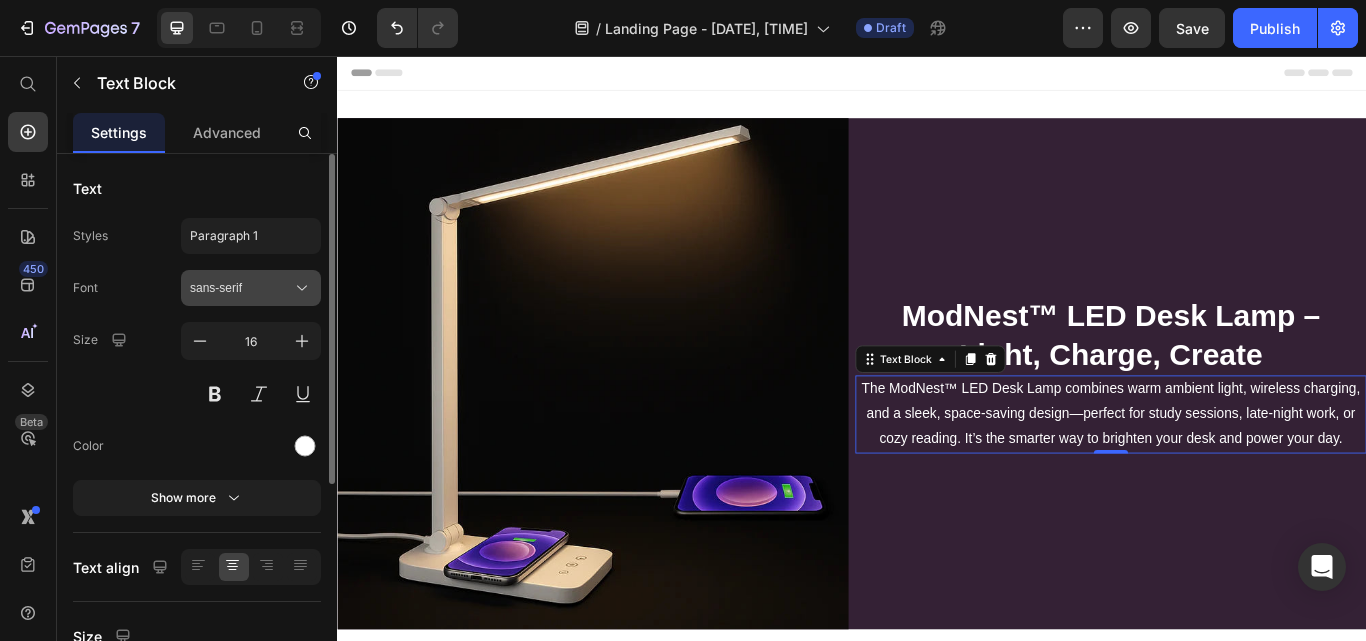 click on "sans-serif" at bounding box center [241, 288] 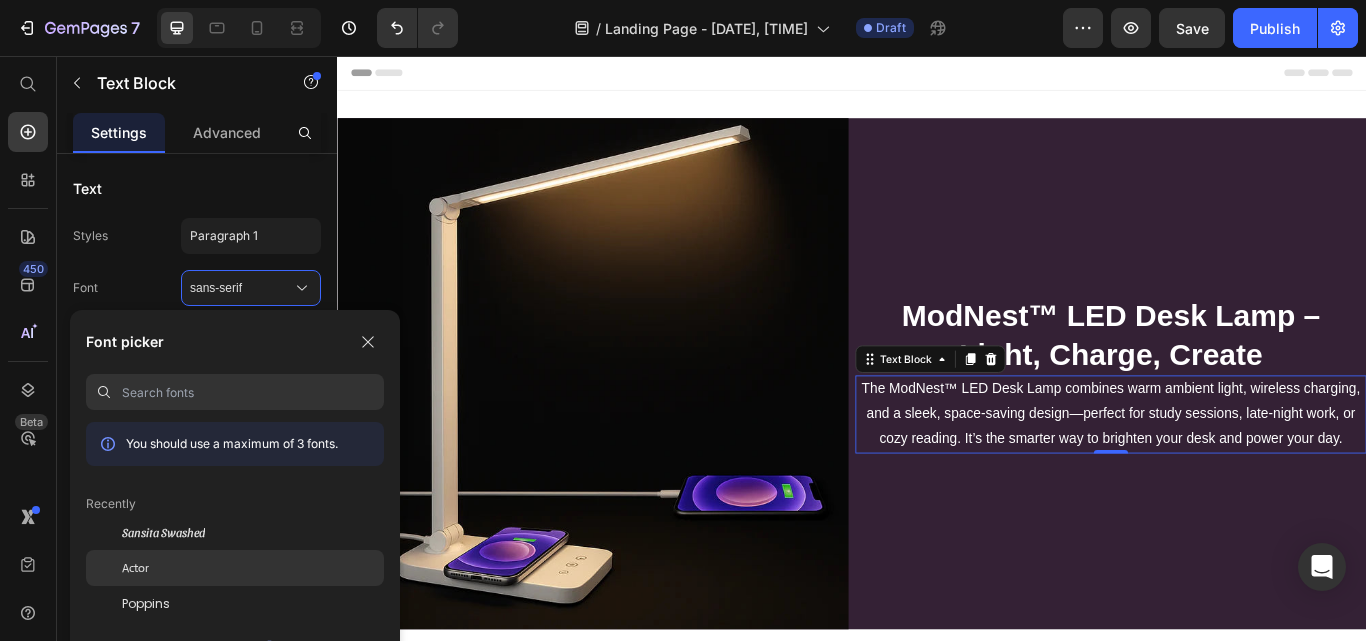 click on "Actor" 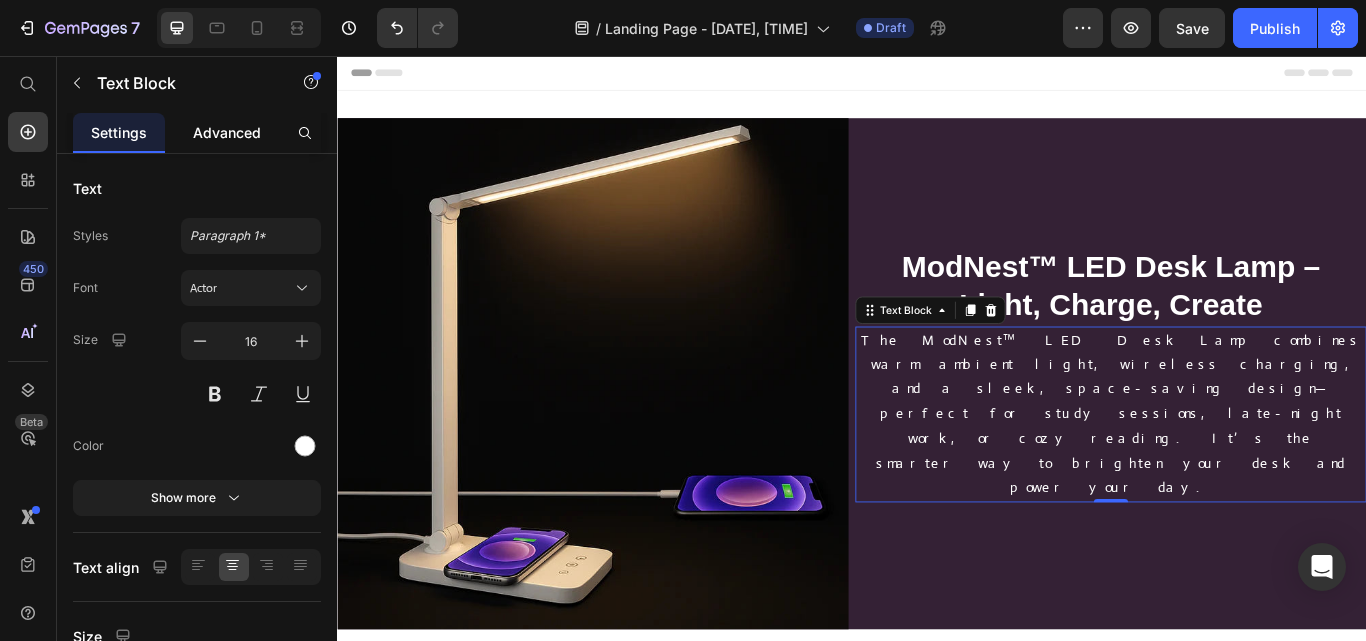 click on "Advanced" 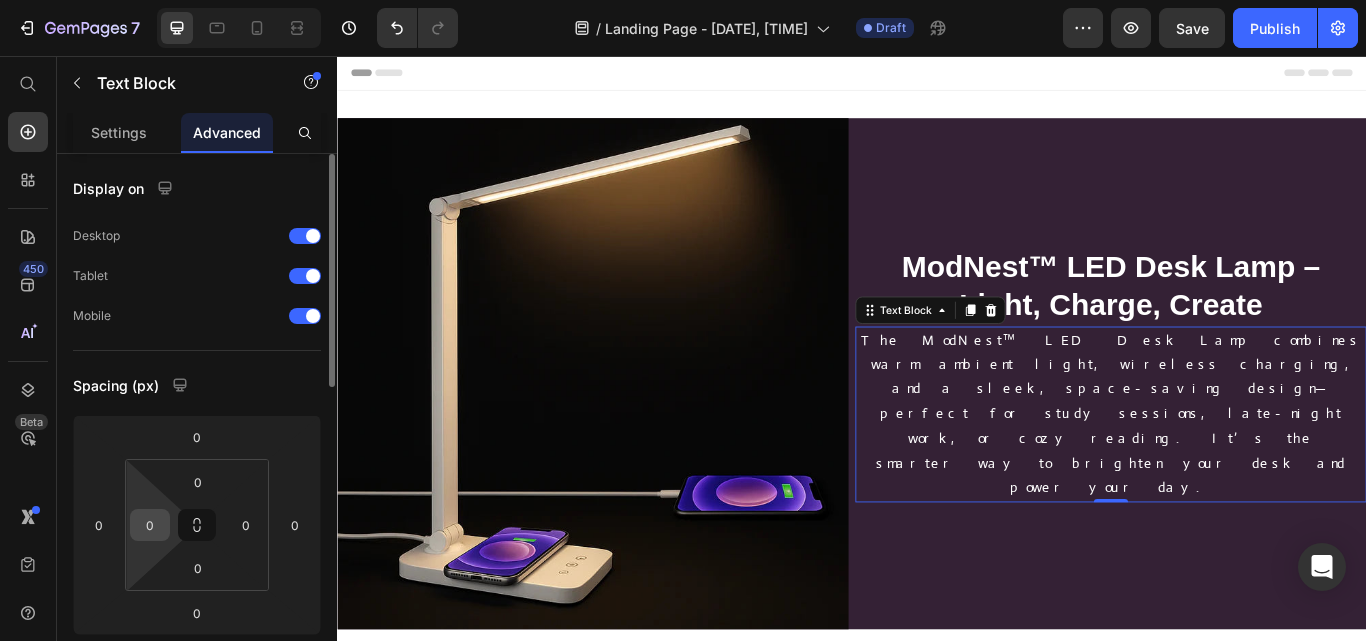 click on "0" at bounding box center [150, 525] 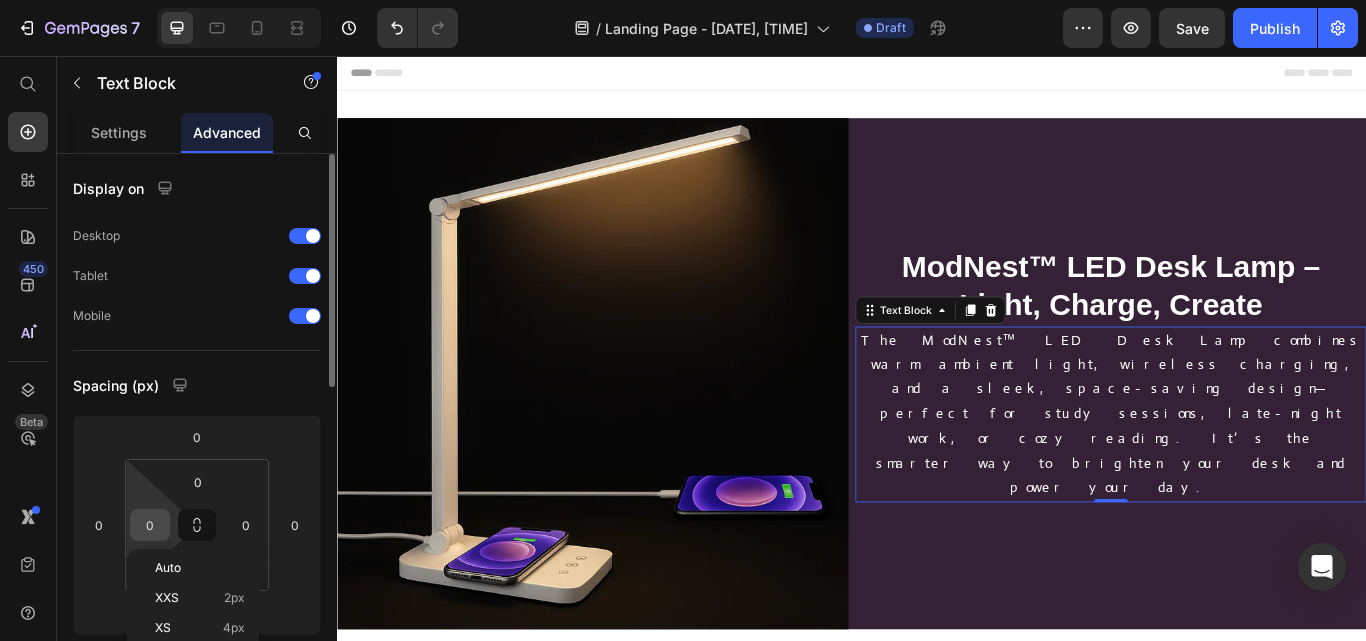 scroll, scrollTop: 0, scrollLeft: 0, axis: both 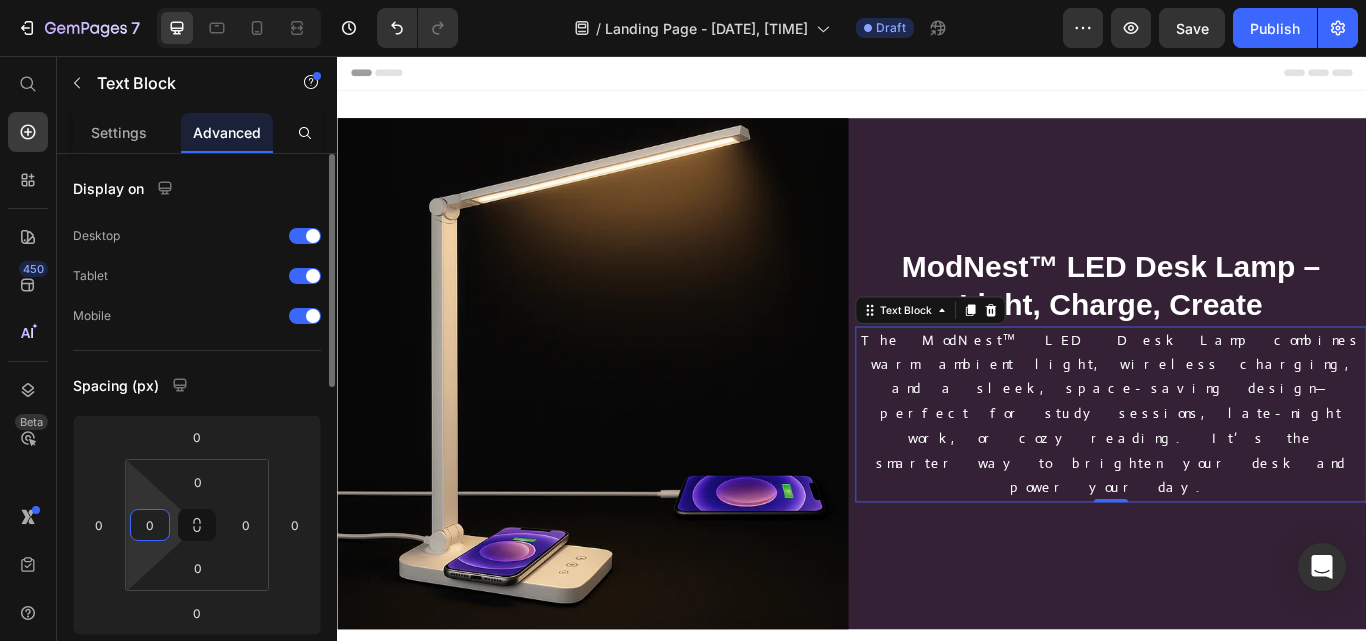 click on "0" at bounding box center (150, 525) 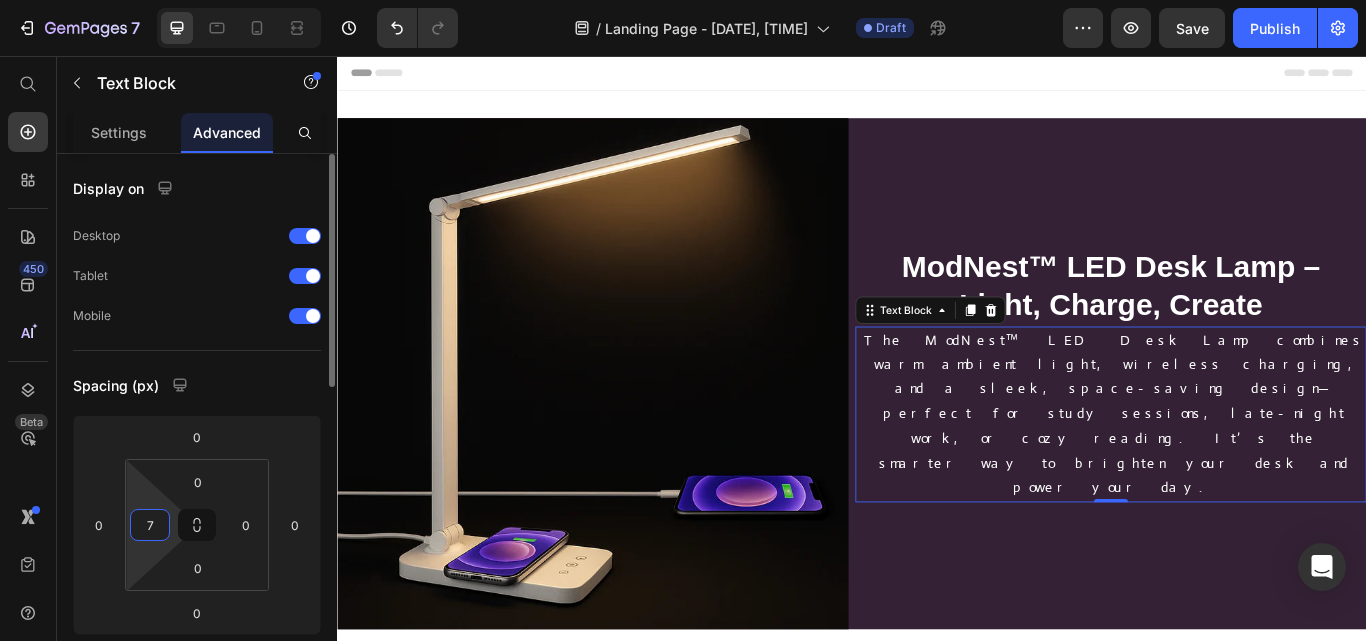 click on "7" at bounding box center (150, 525) 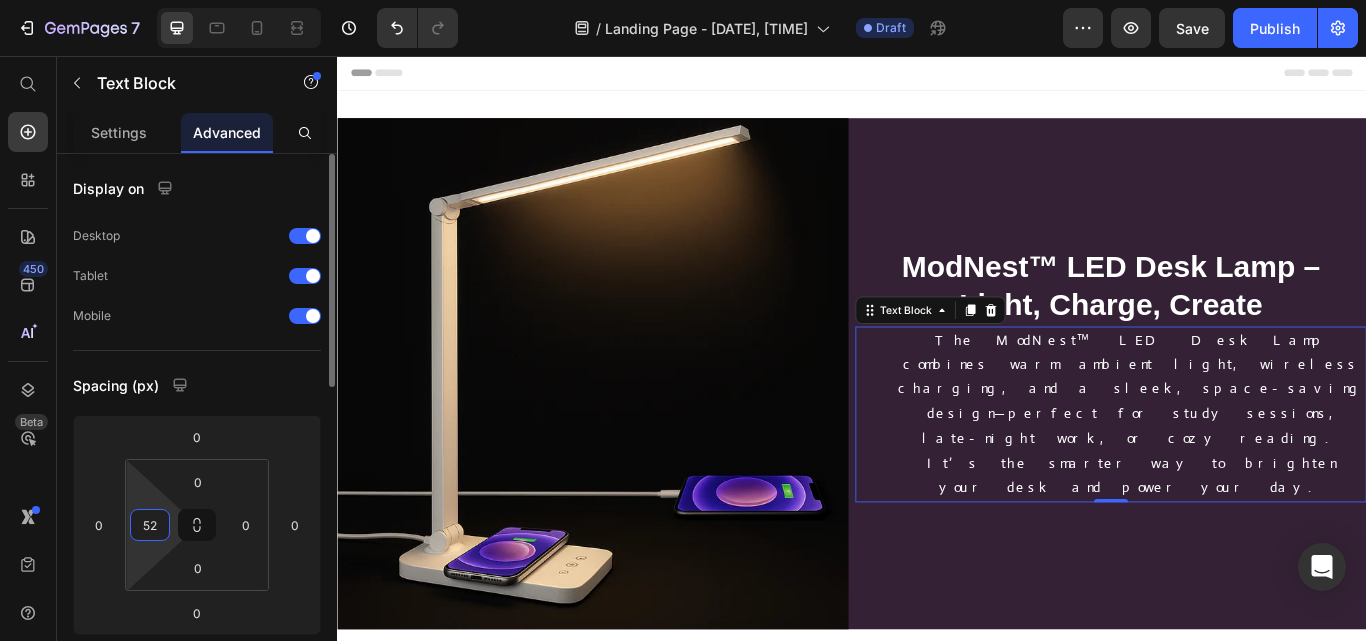 type on "53" 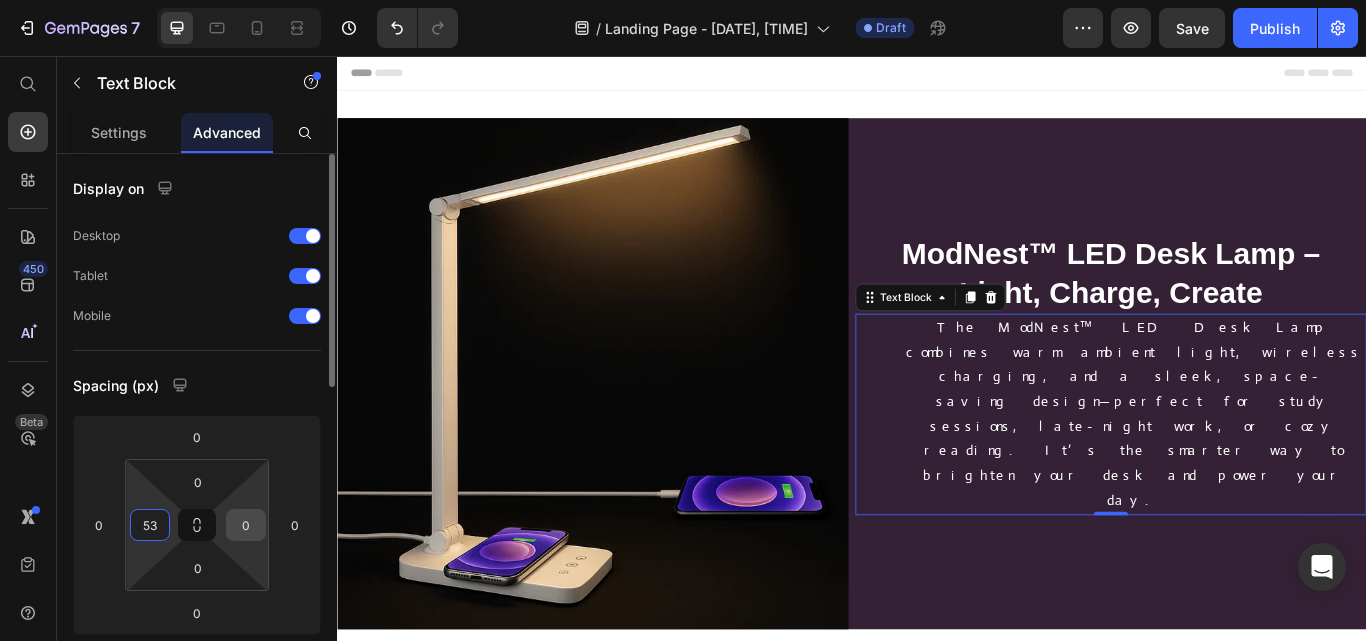 click on "0" at bounding box center (246, 525) 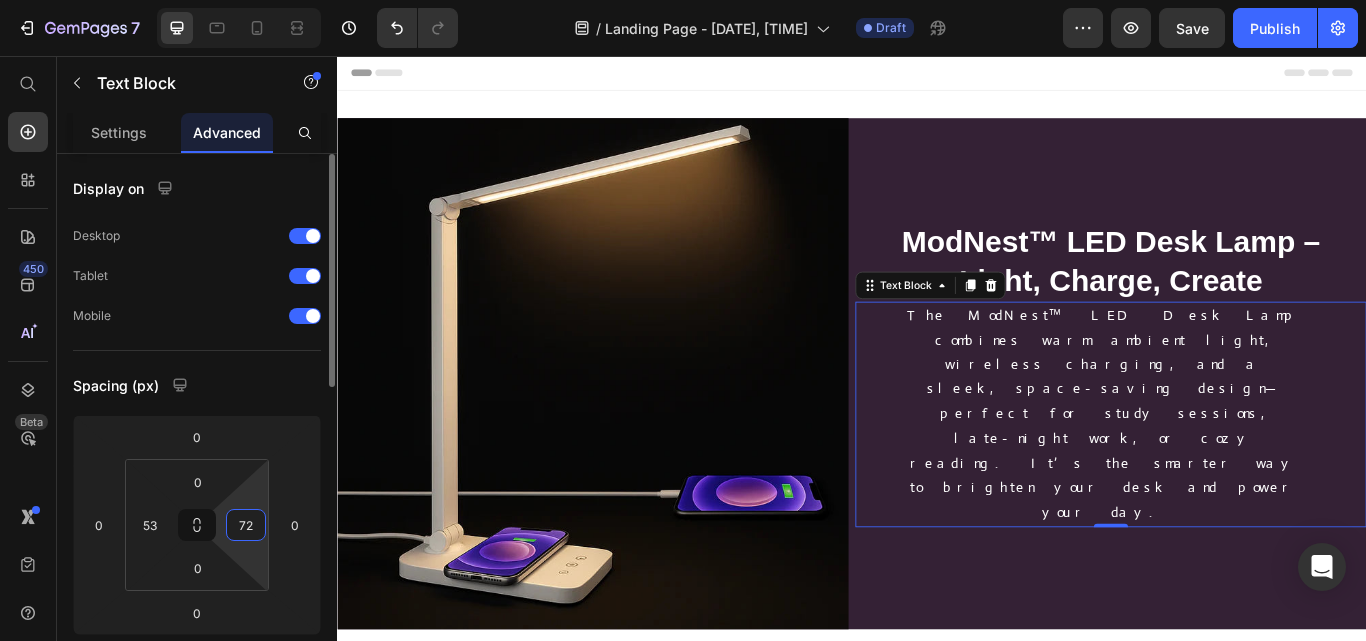 type on "73" 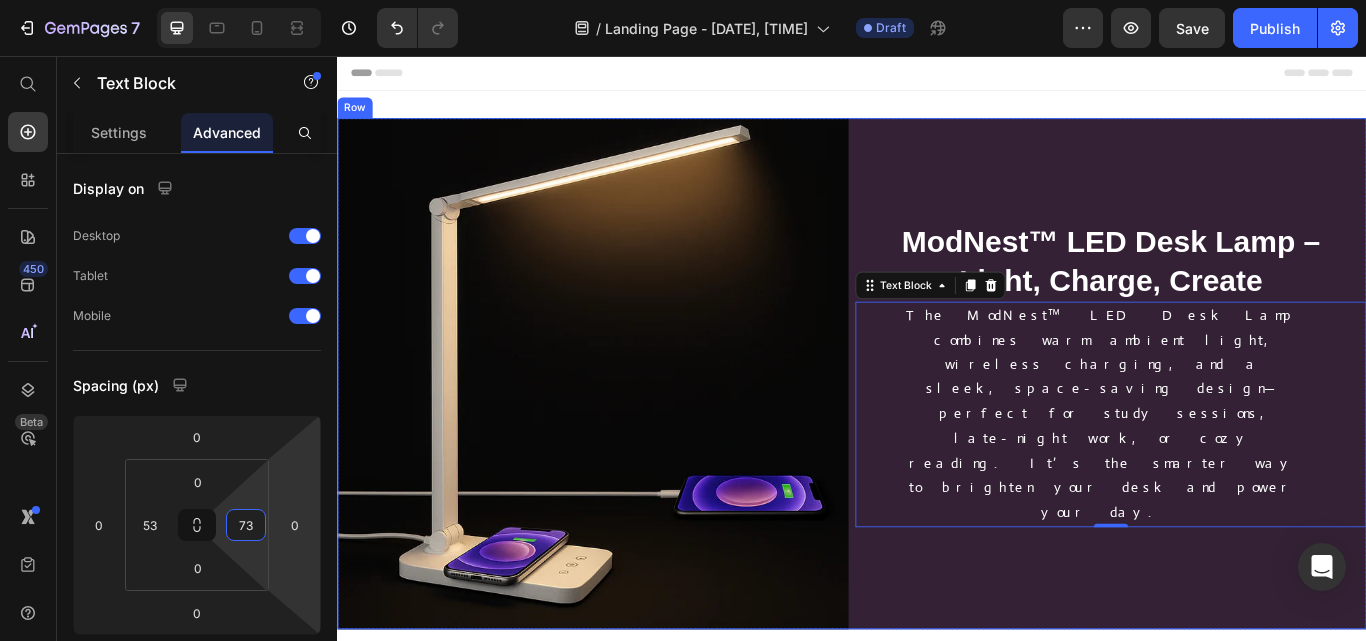 click on "⁠⁠⁠⁠⁠⁠⁠ ModNest™ LED Desk Lamp – Light, Charge, Create Heading The ModNest™ LED Desk Lamp combines warm ambient light, wireless charging, and a sleek, space-saving design—perfect for study sessions, late-night work, or cozy reading. It’s the smarter way to brighten your desk and power your day. Text Block   0 Row" at bounding box center (1239, 427) 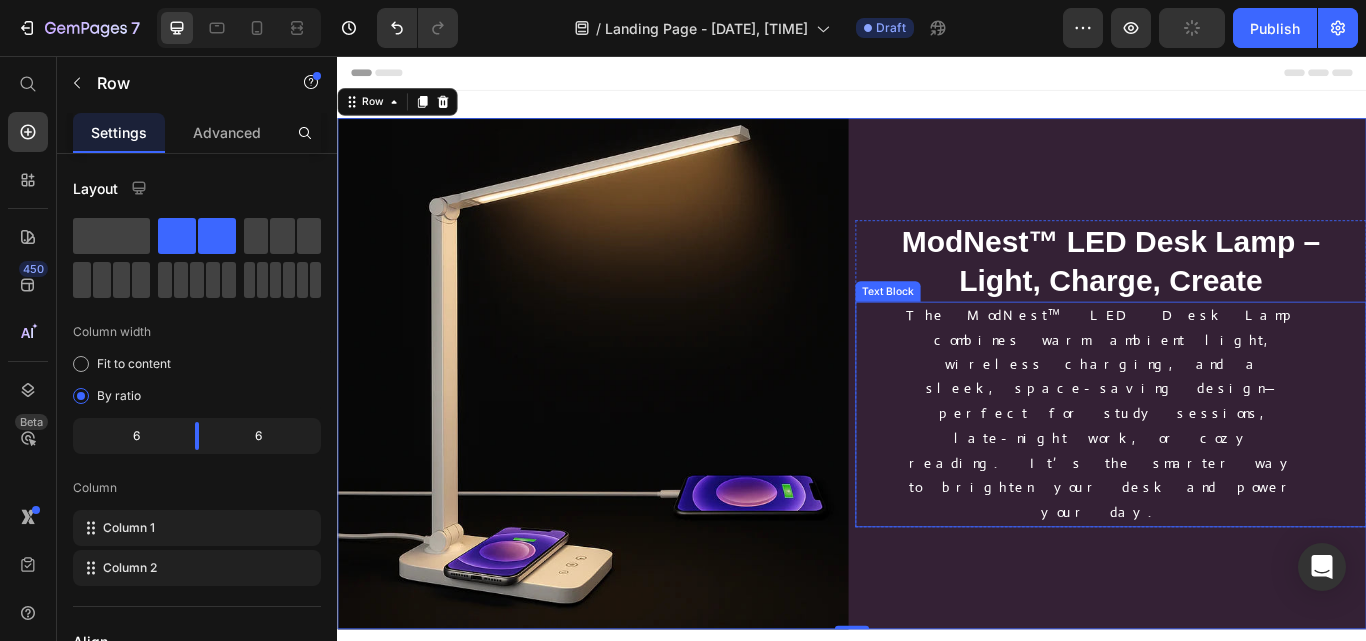 click on "The ModNest™ LED Desk Lamp combines warm ambient light, wireless charging, and a sleek, space-saving design—perfect for study sessions, late-night work, or cozy reading. It’s the smarter way to brighten your desk and power your day." at bounding box center (1229, 474) 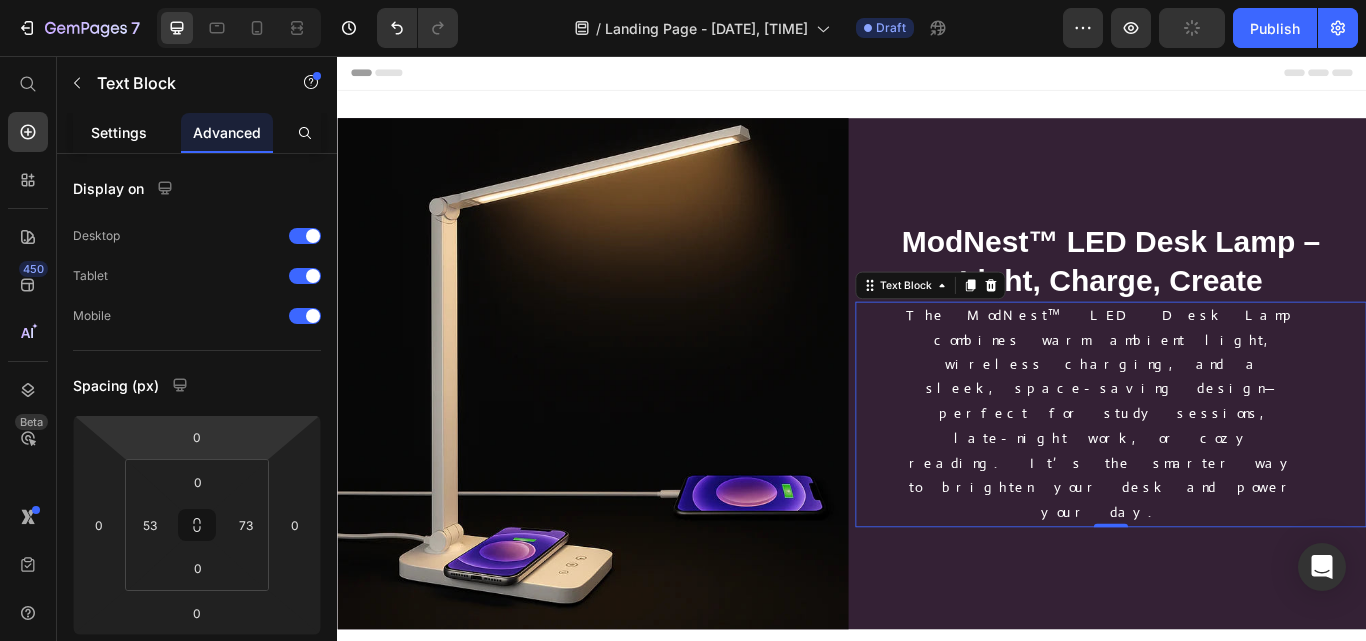 click on "Settings" at bounding box center [119, 132] 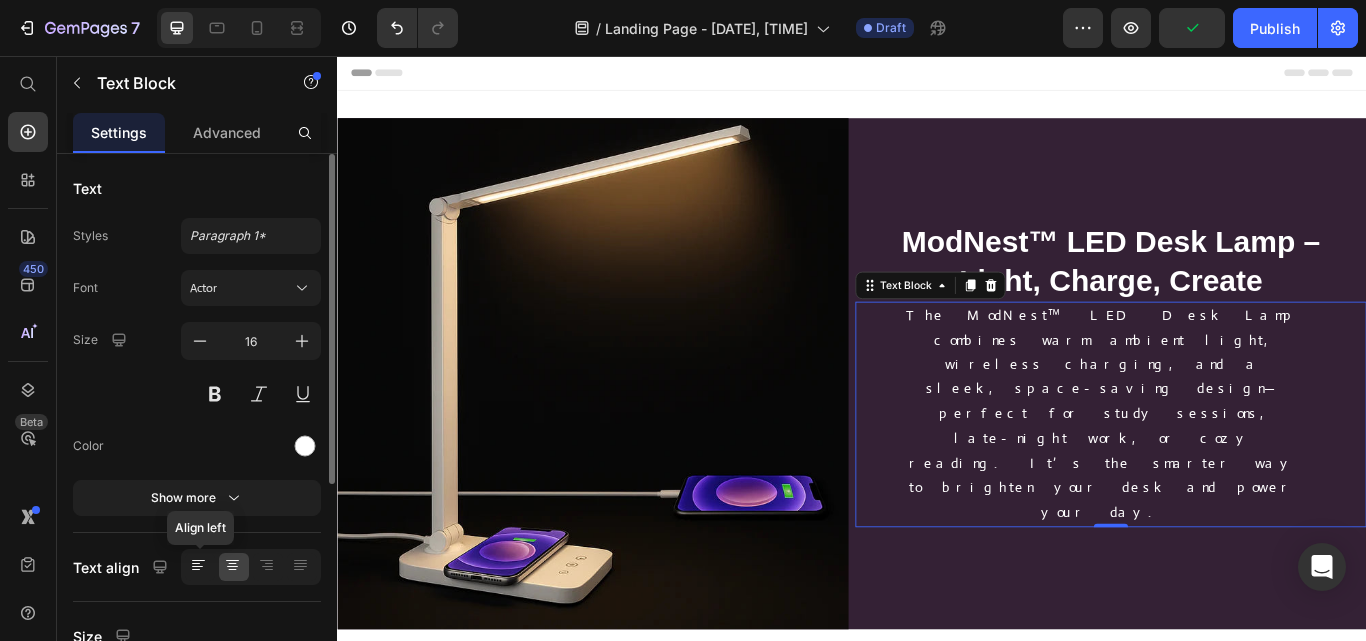 click 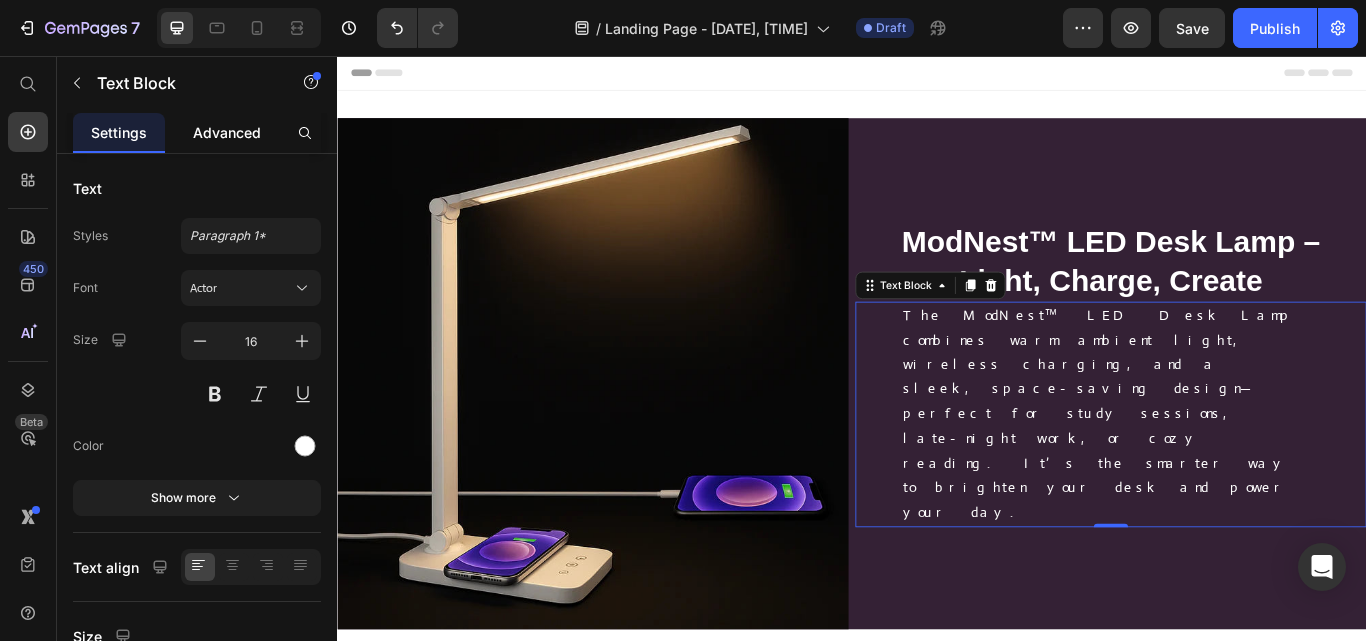 click on "Advanced" at bounding box center (227, 132) 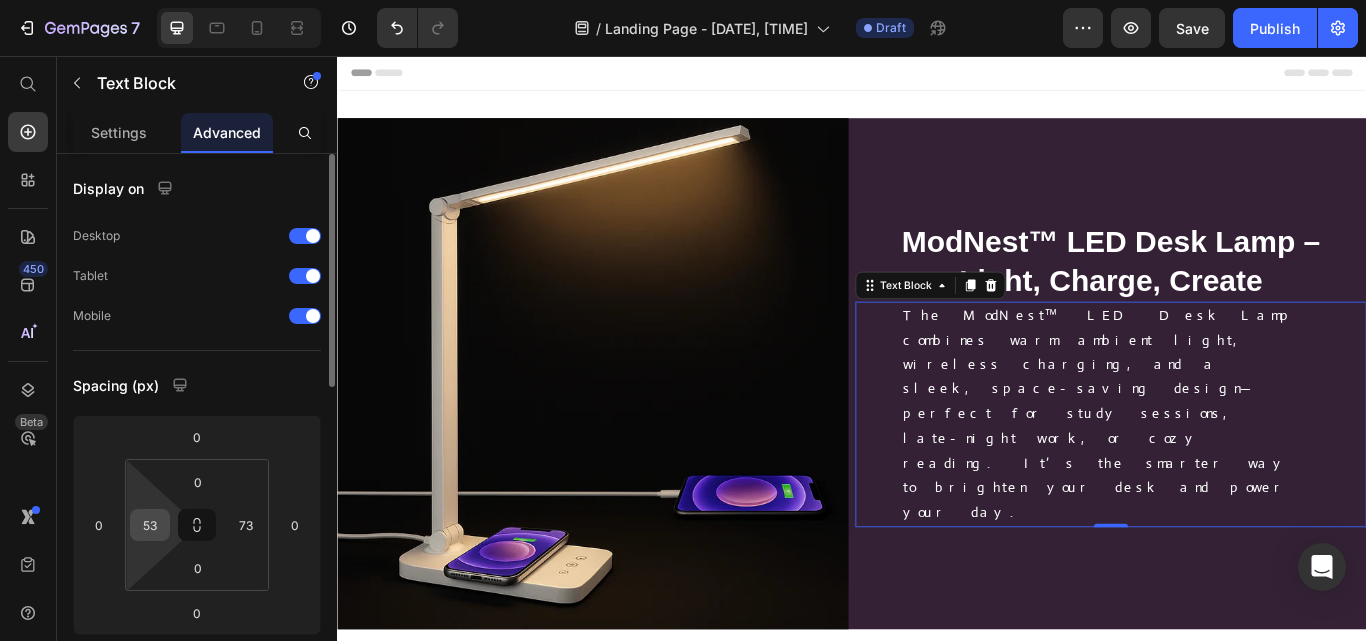 click on "53" at bounding box center [150, 525] 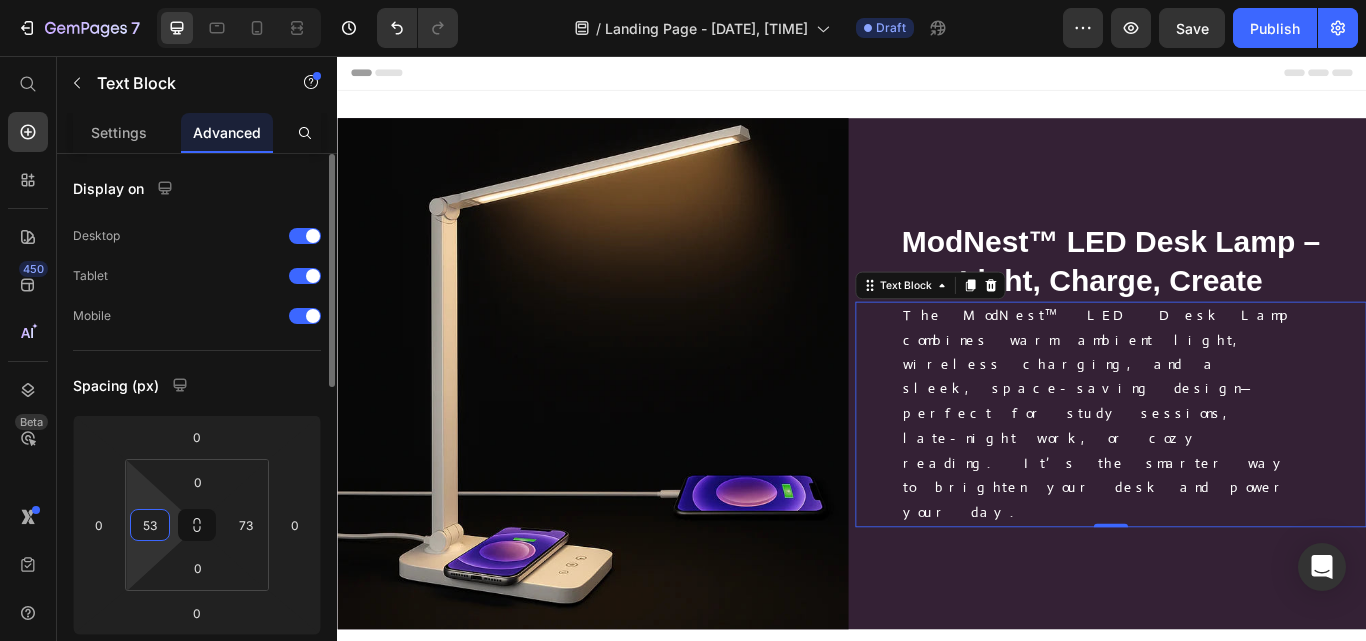 click on "53" at bounding box center (150, 525) 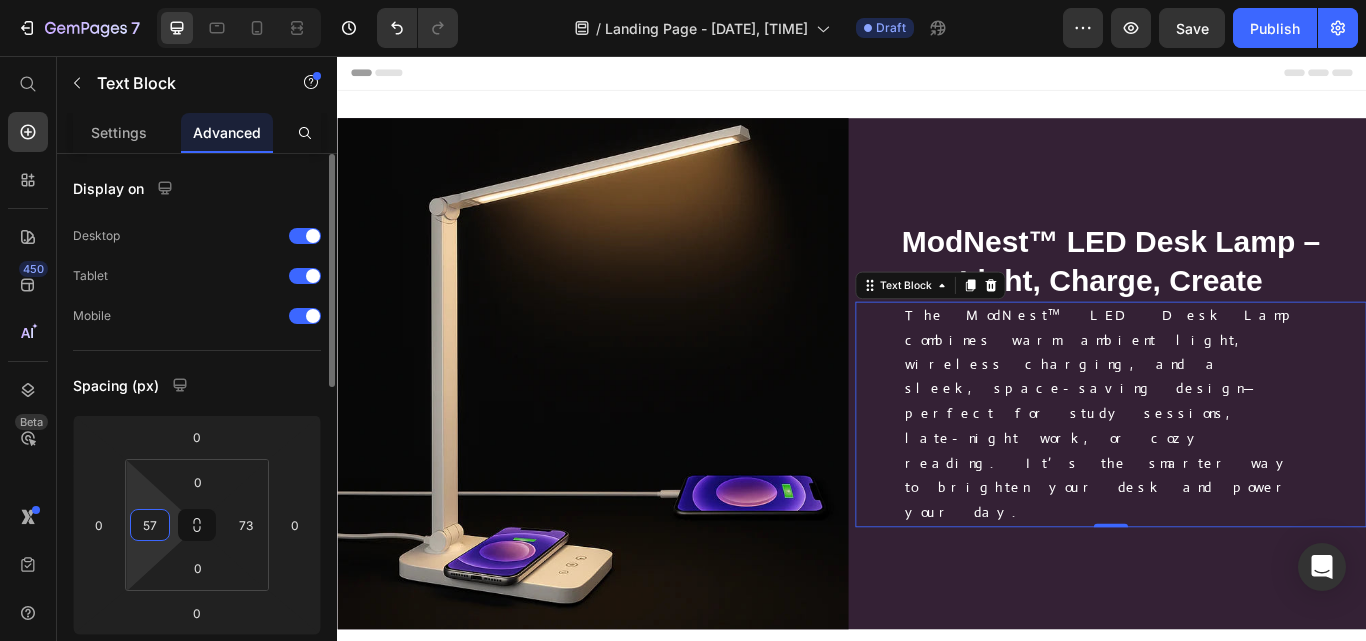type on "58" 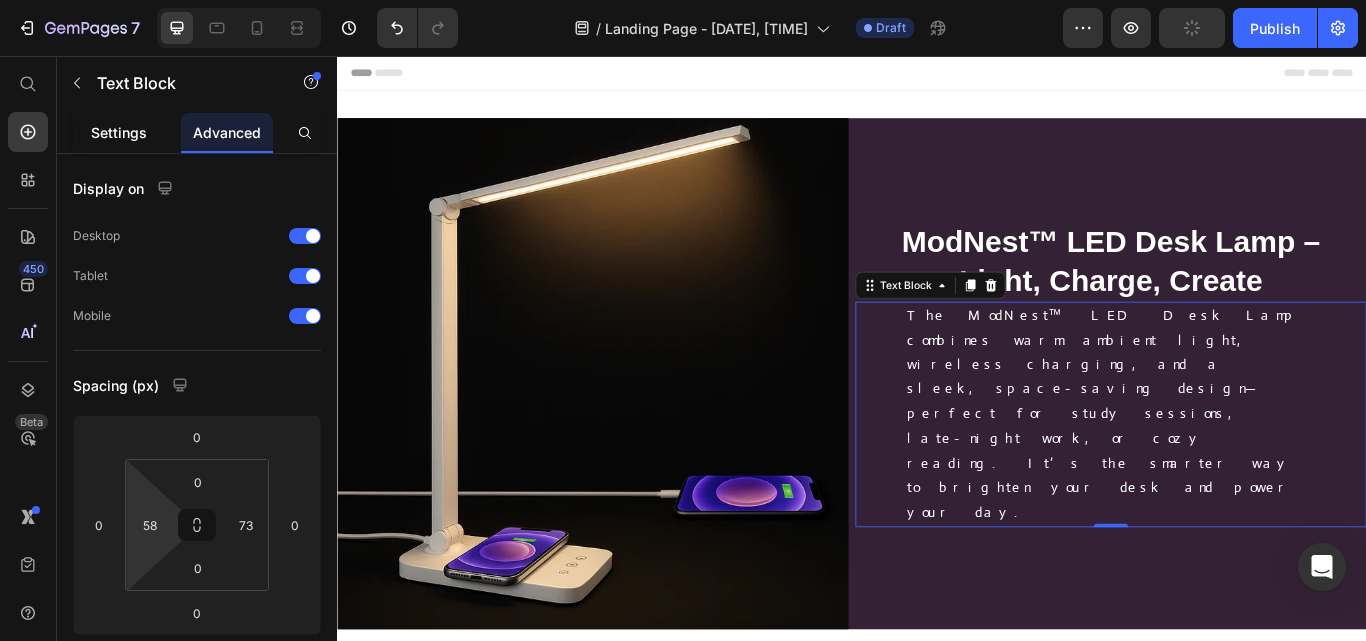 click on "Settings" at bounding box center (119, 132) 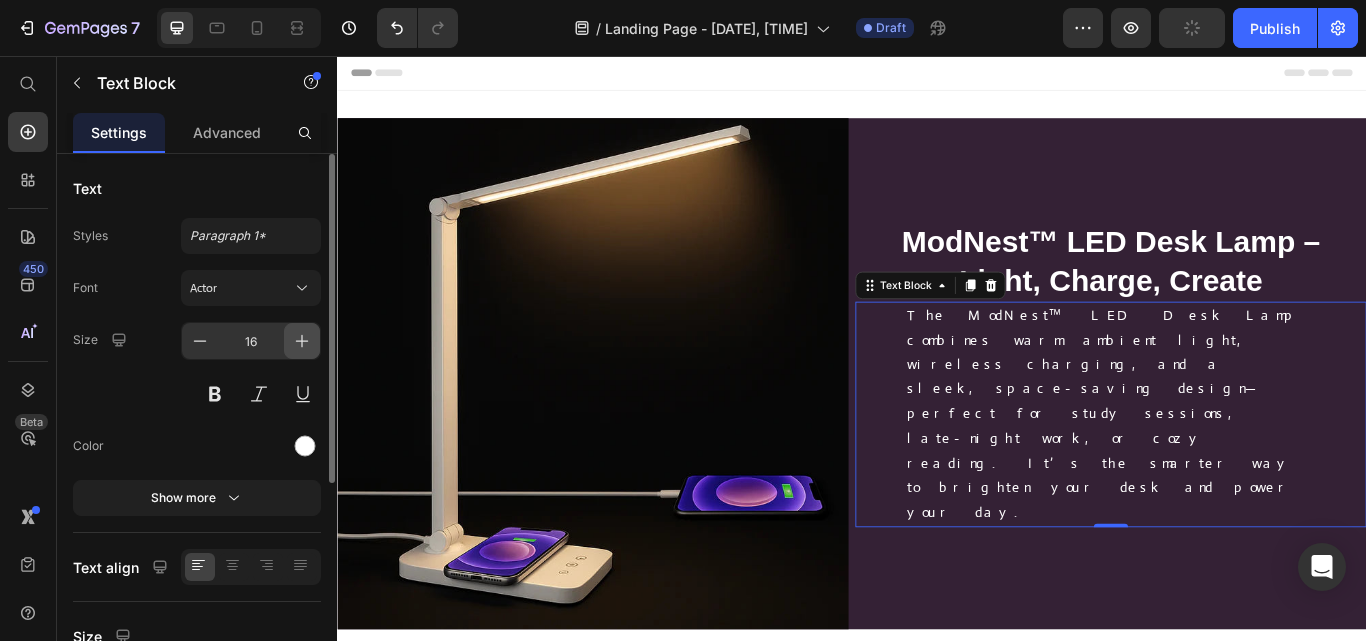 click 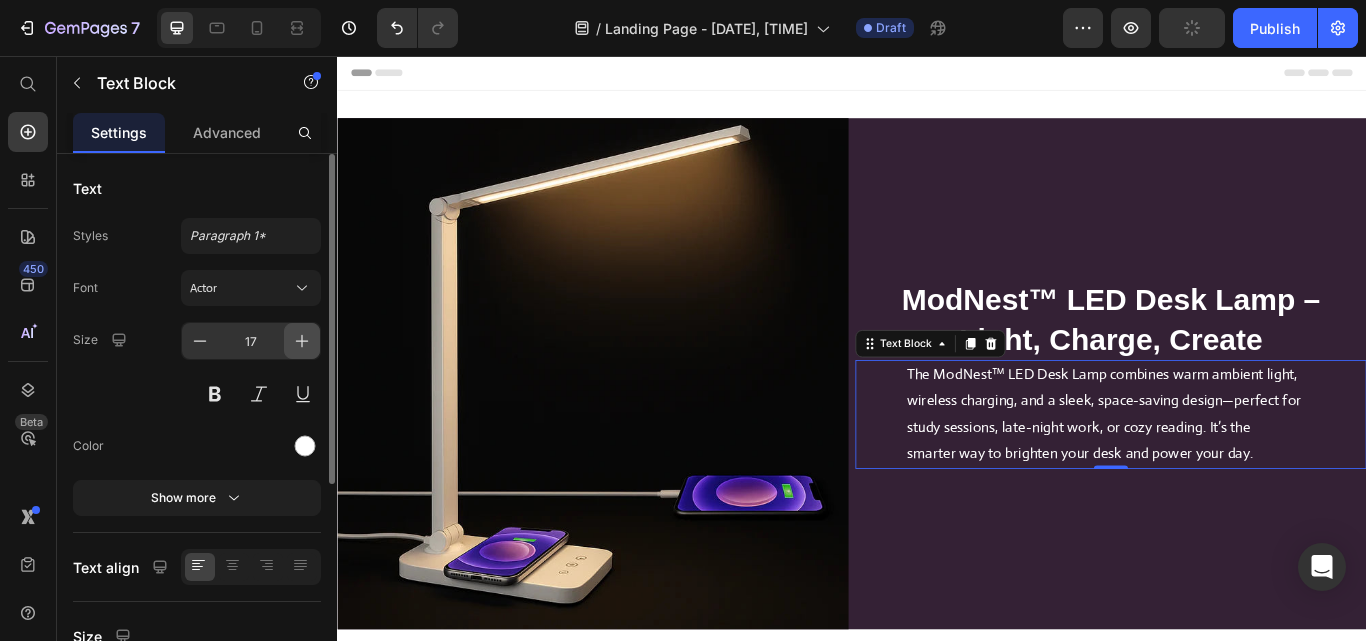 click 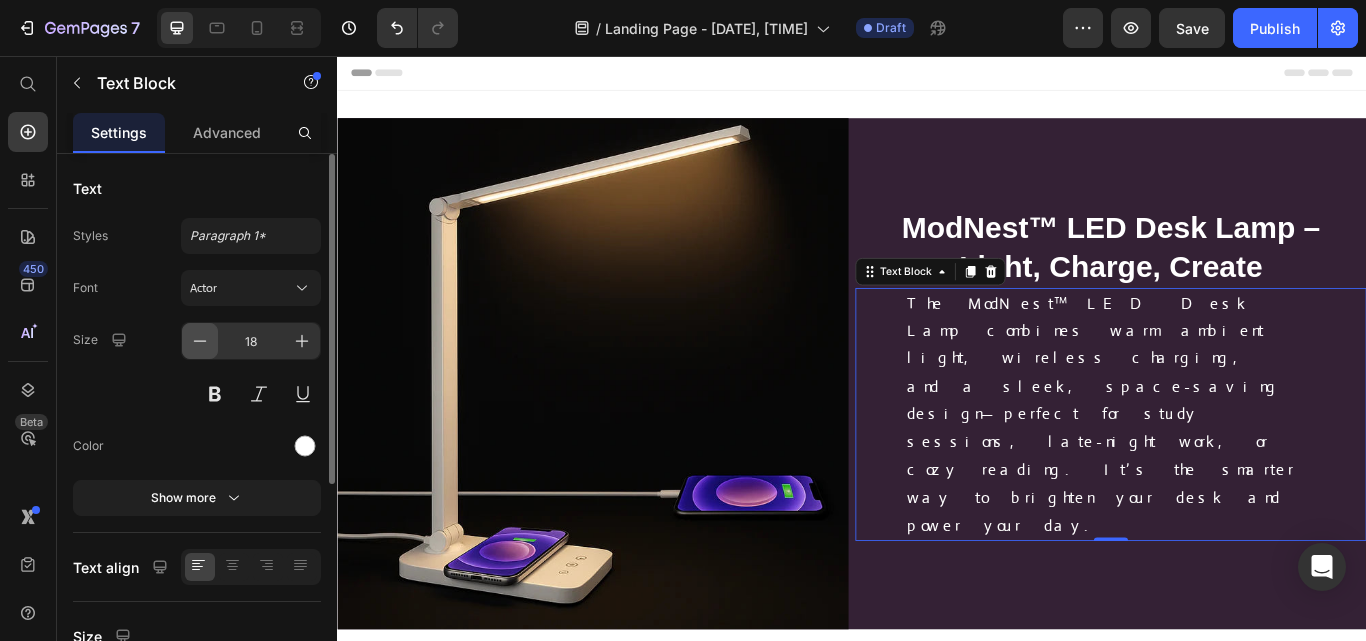 click 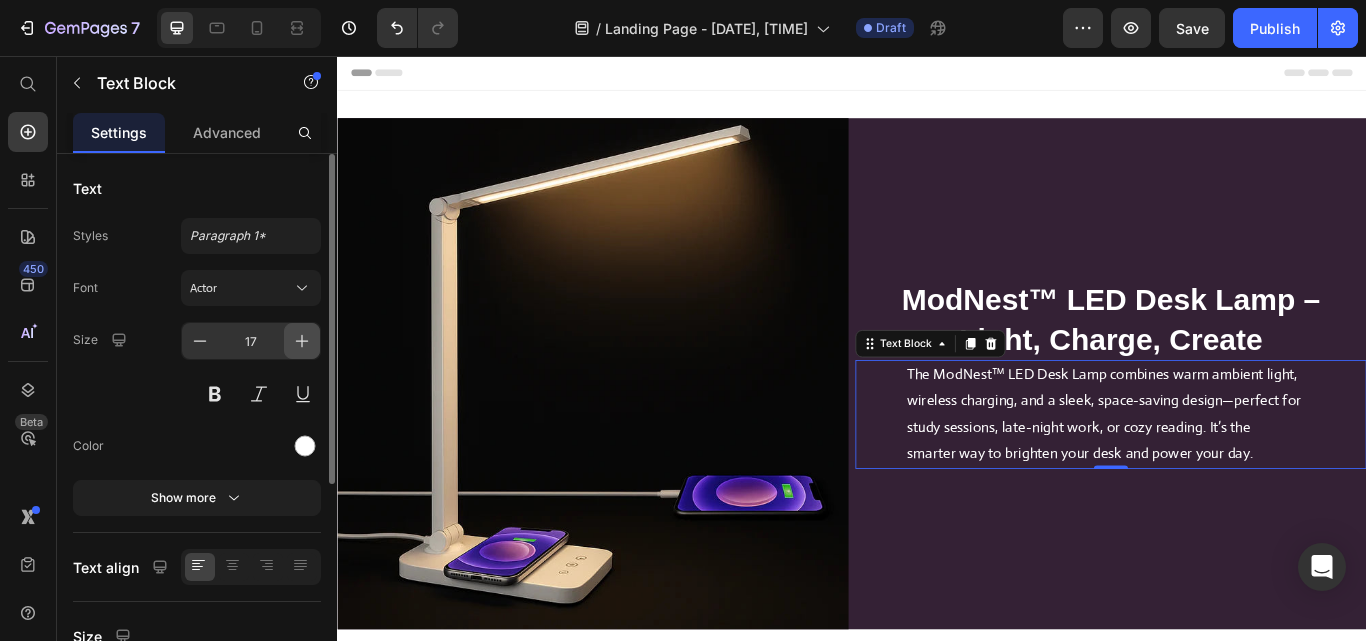 click 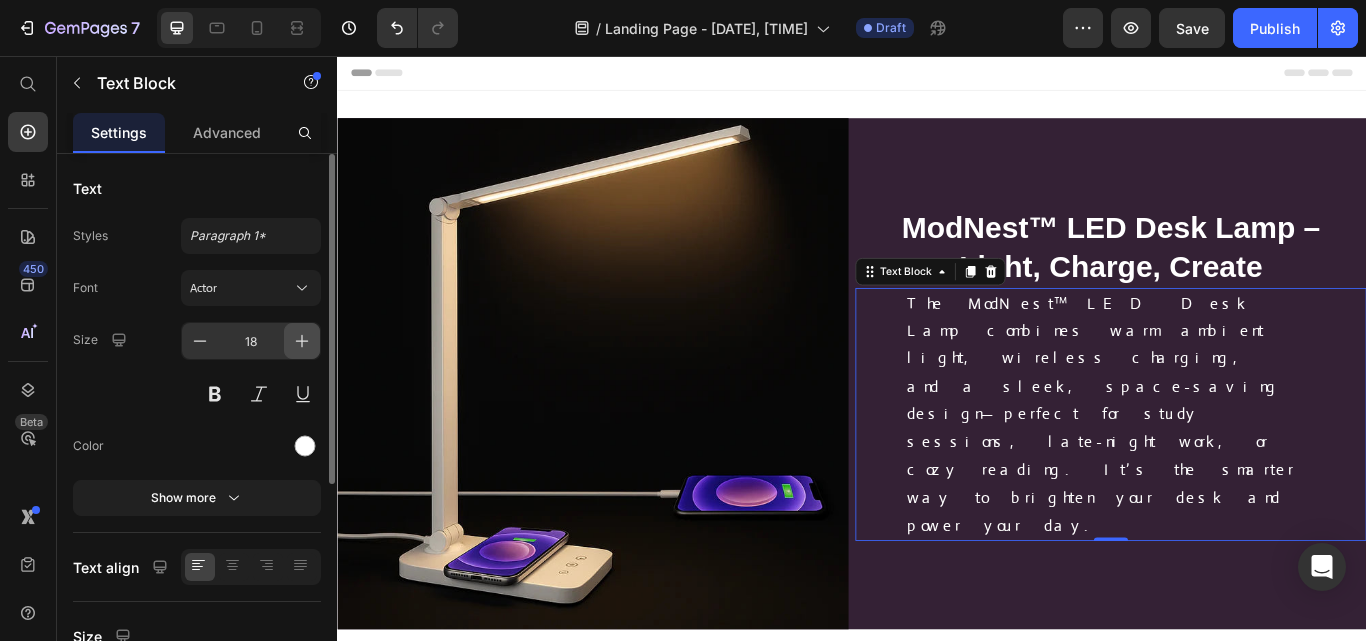 click 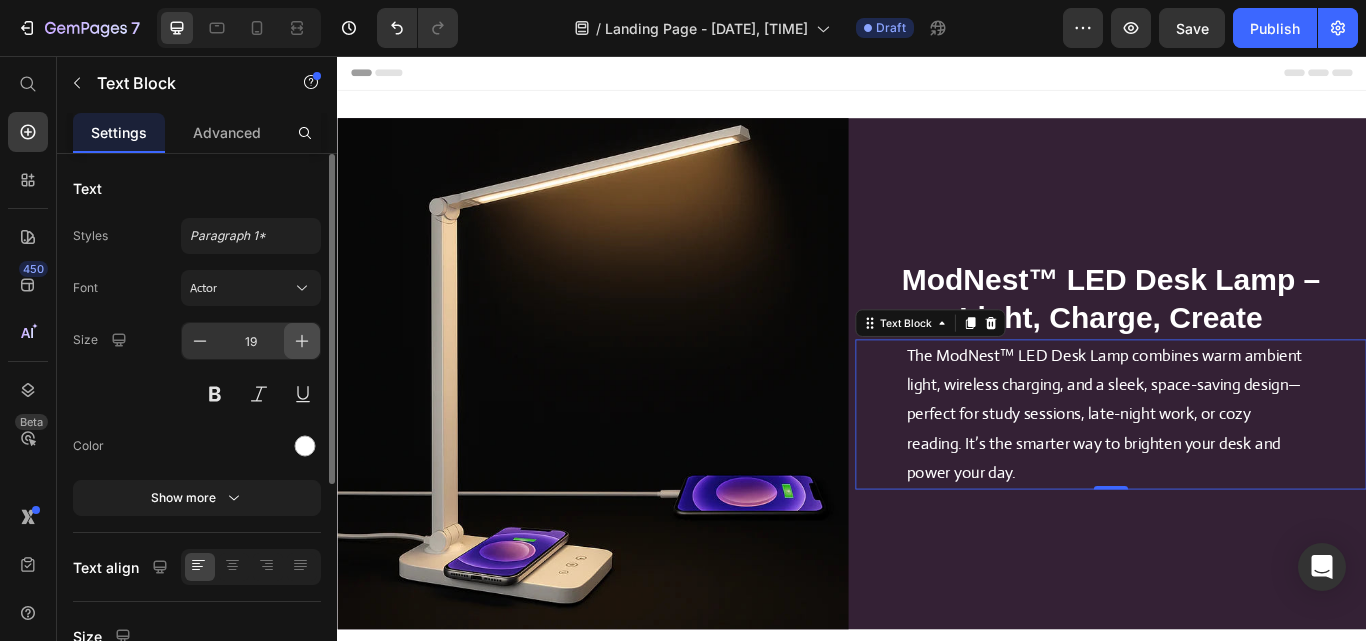 click 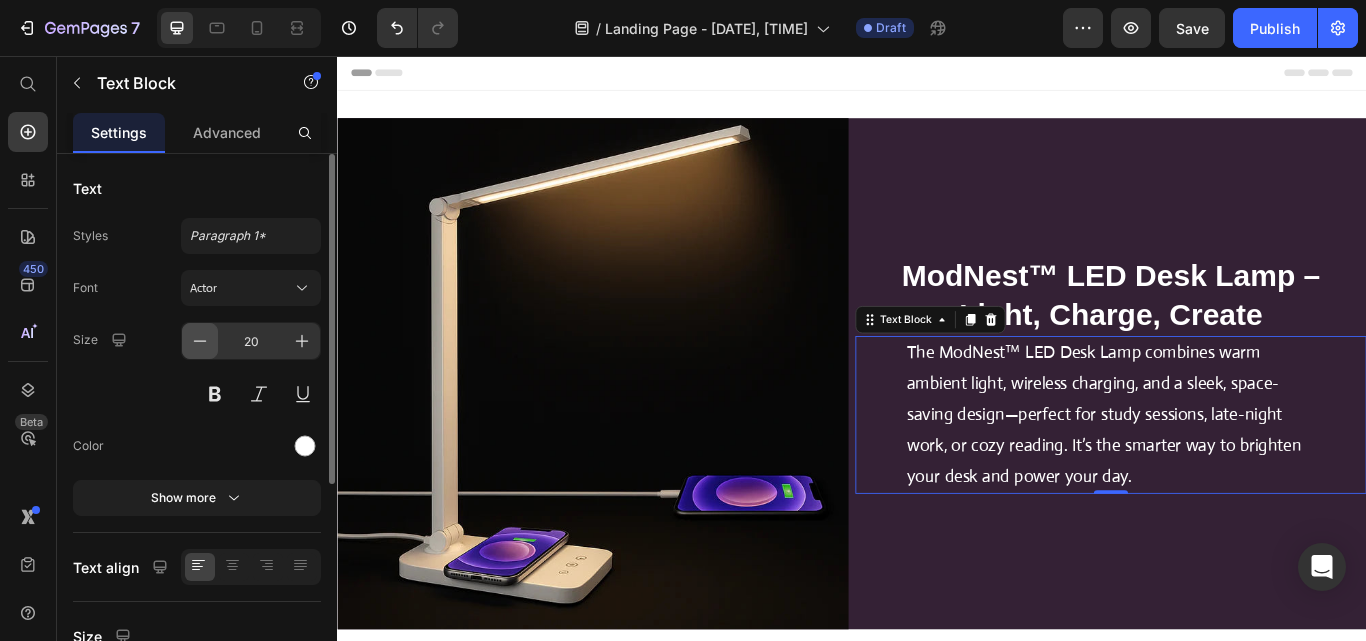 click 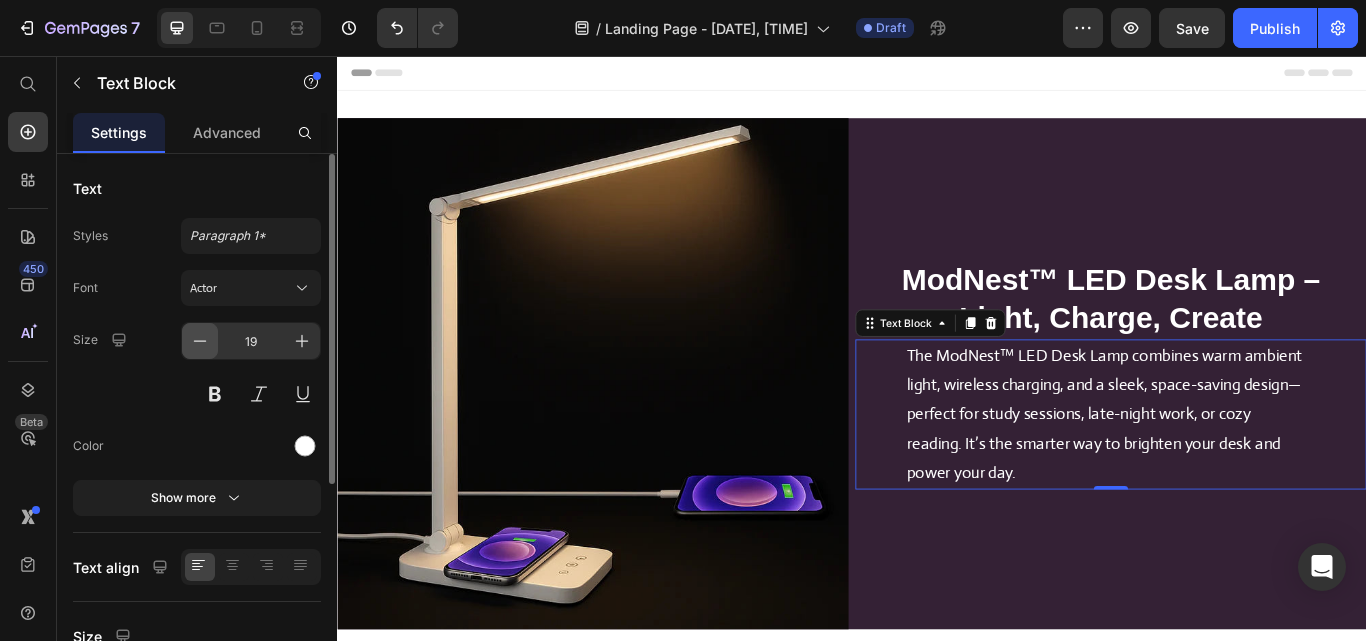 click 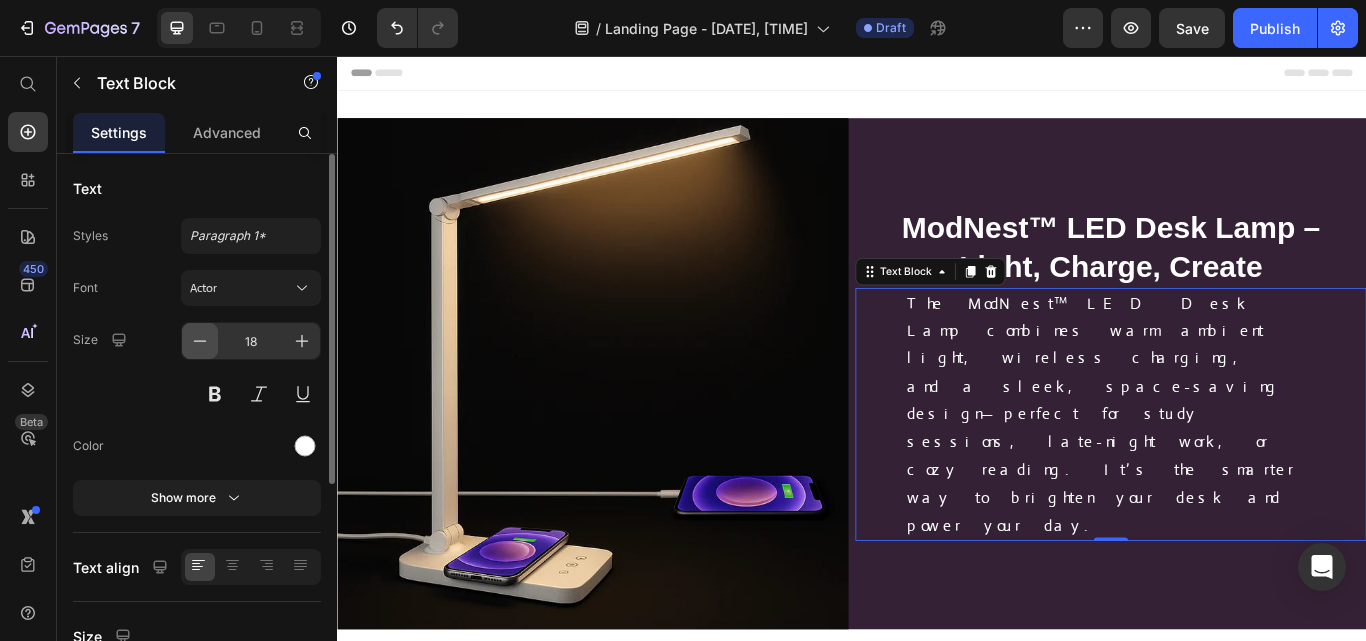 click at bounding box center [200, 341] 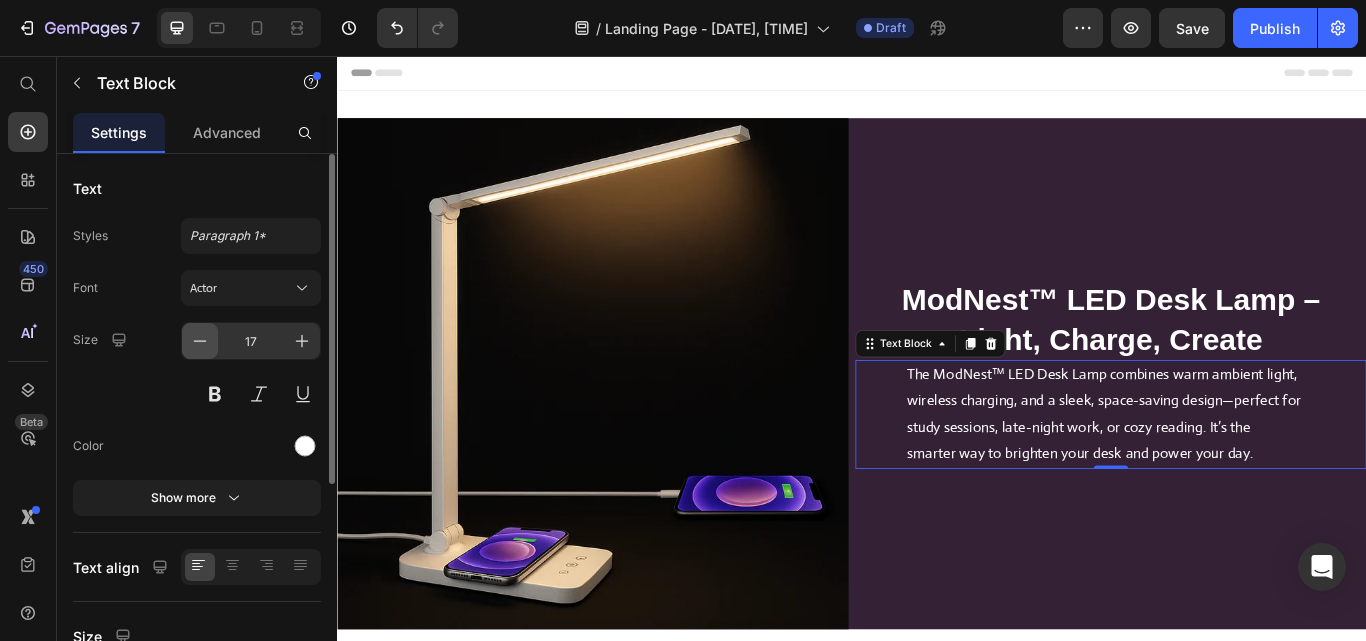click 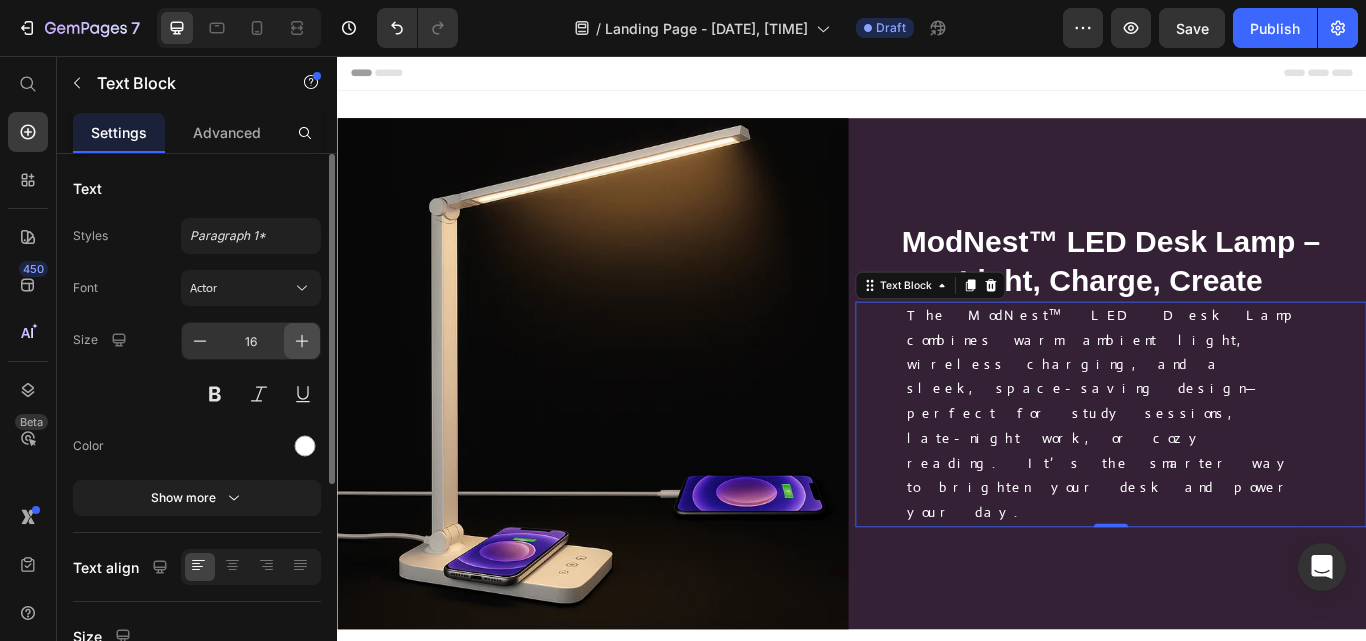 click at bounding box center (302, 341) 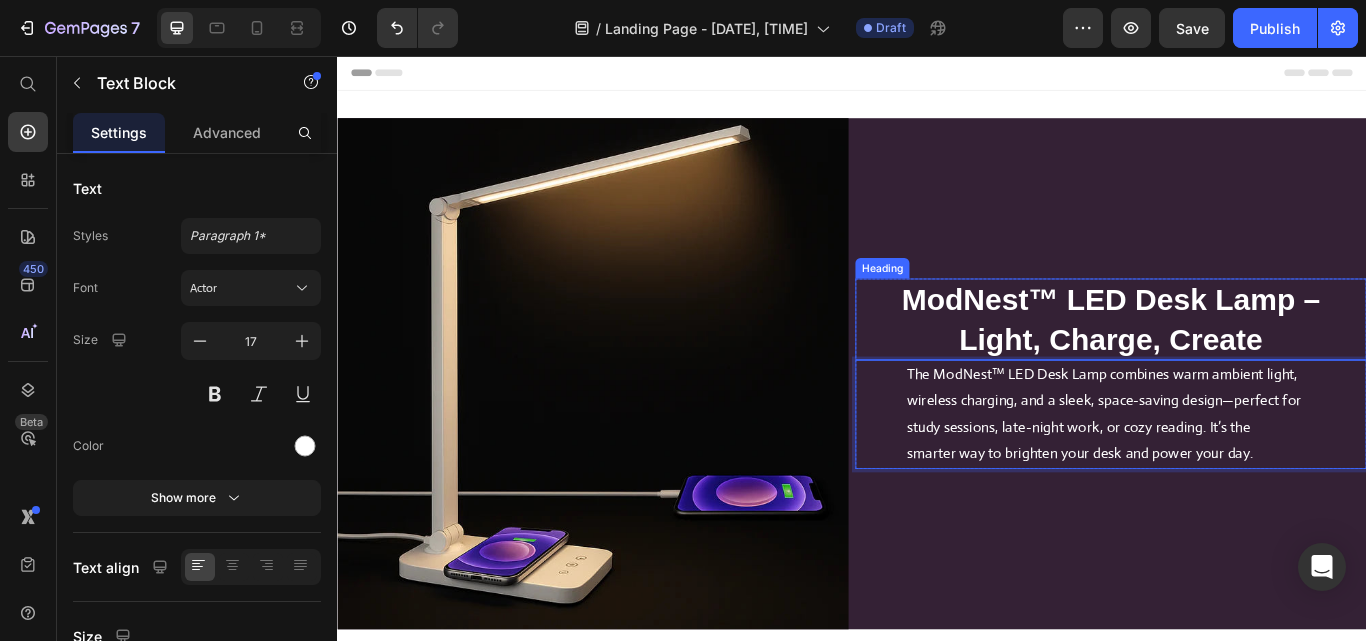 click on "ModNest™ LED Desk Lamp – Light, Charge, Create" at bounding box center [1239, 363] 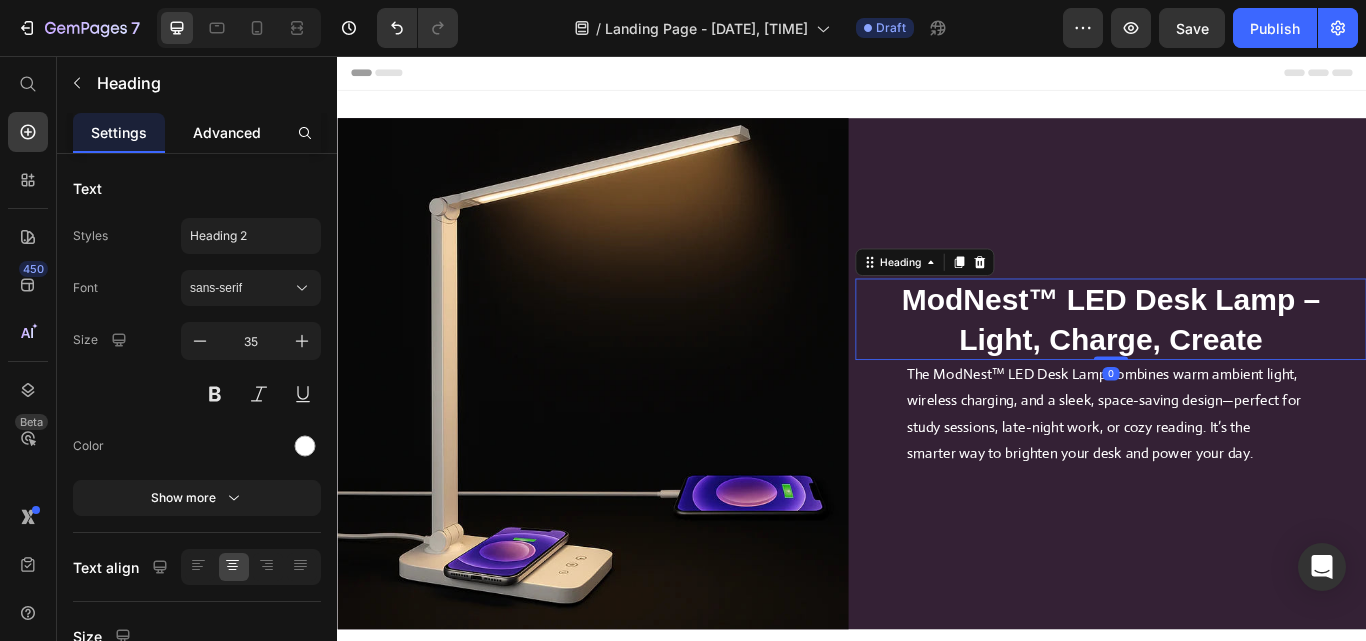 click on "Advanced" at bounding box center (227, 132) 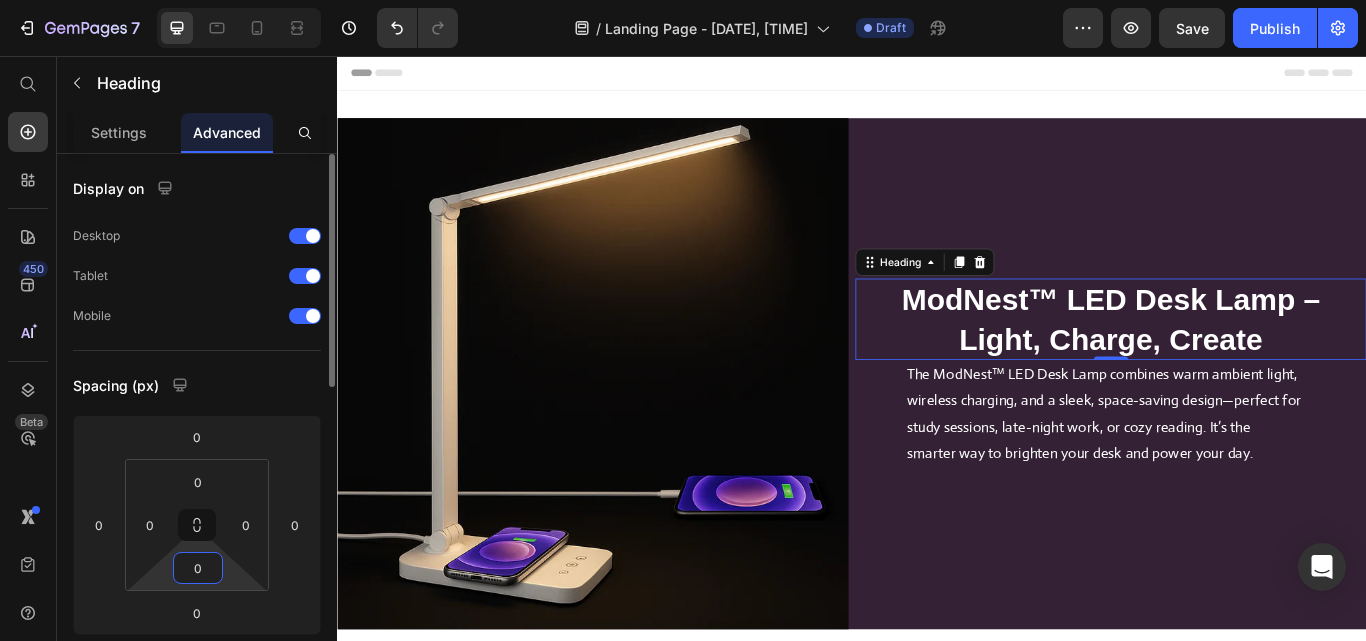click on "0" at bounding box center [198, 568] 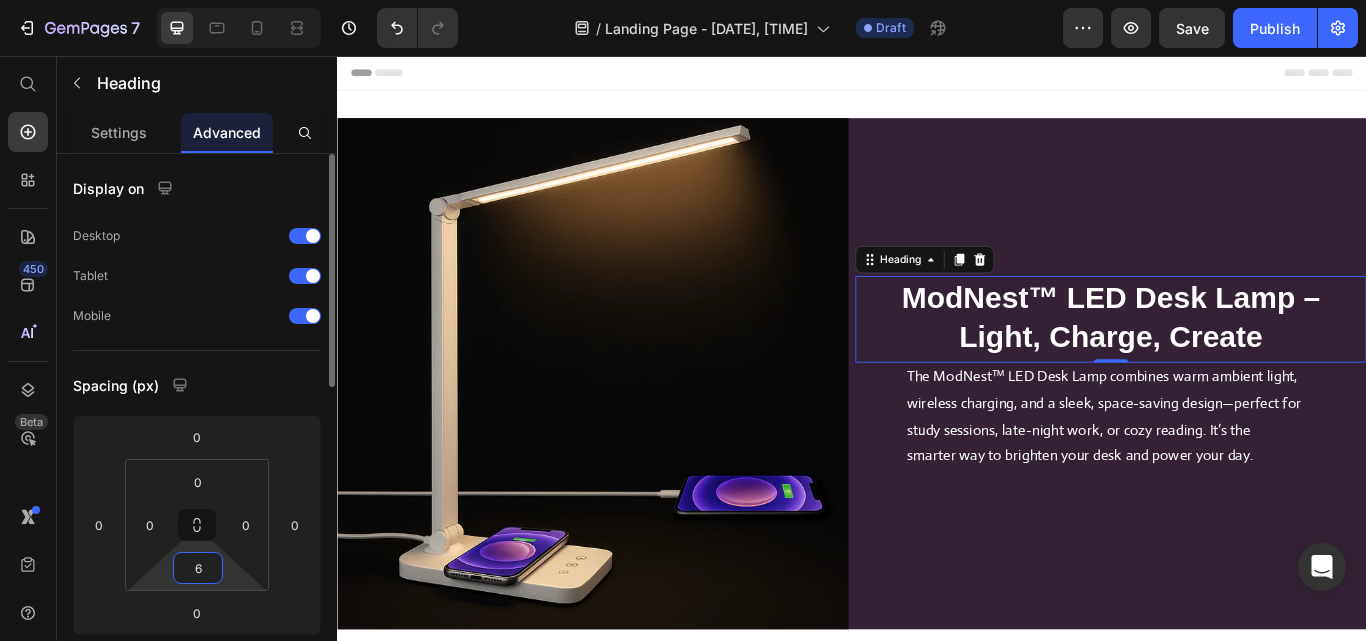 type on "7" 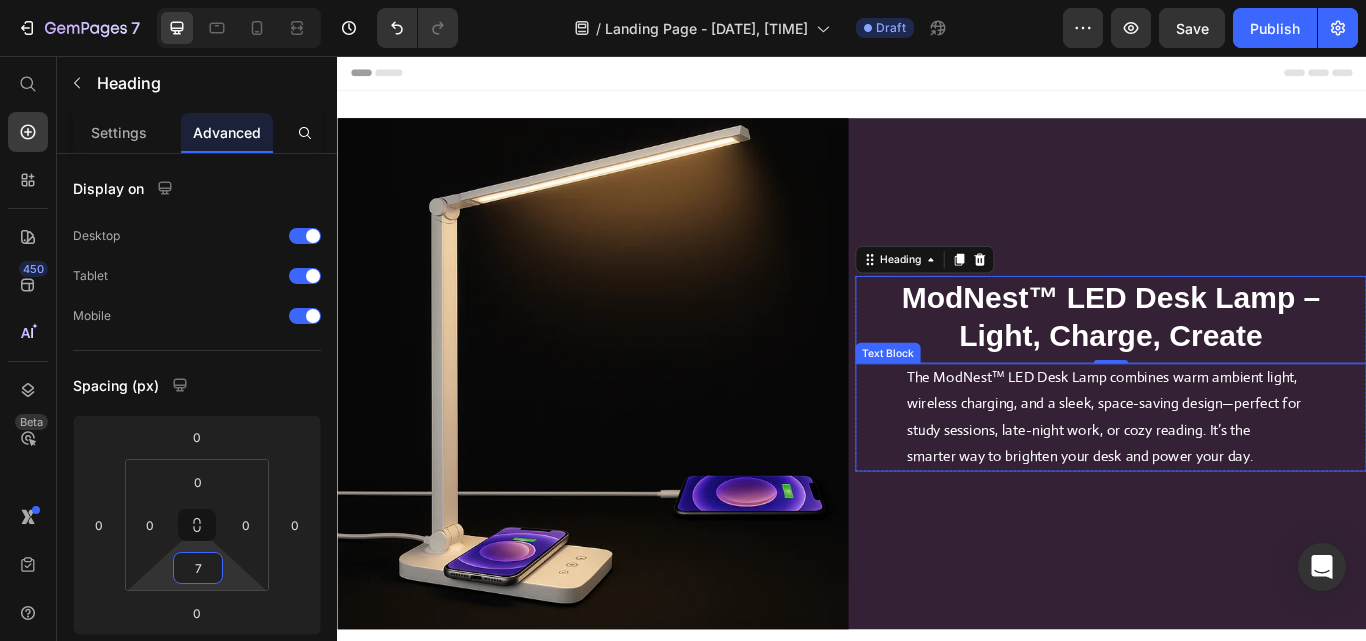 click on "The ModNest™ LED Desk Lamp combines warm ambient light, wireless charging, and a sleek, space-saving design—perfect for study sessions, late-night work, or cozy reading. It’s the smarter way to brighten your desk and power your day." at bounding box center [1231, 478] 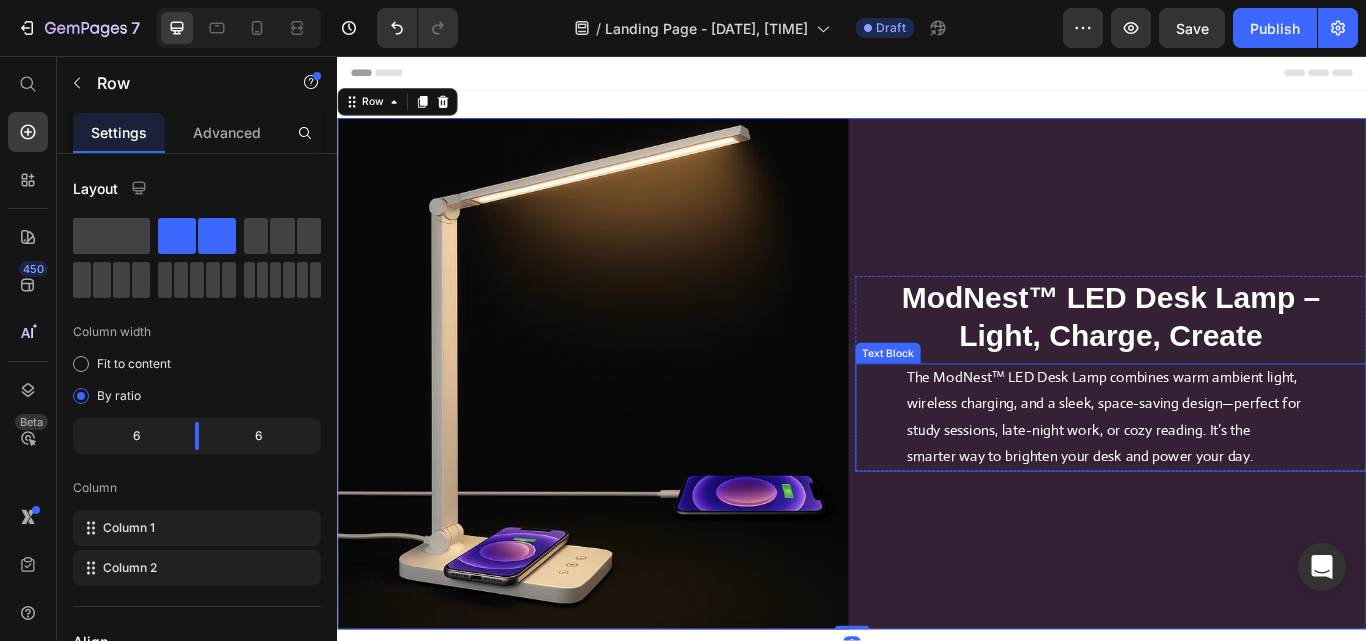 click on "The ModNest™ LED Desk Lamp combines warm ambient light, wireless charging, and a sleek, space-saving design—perfect for study sessions, late-night work, or cozy reading. It’s the smarter way to brighten your desk and power your day." at bounding box center [1231, 478] 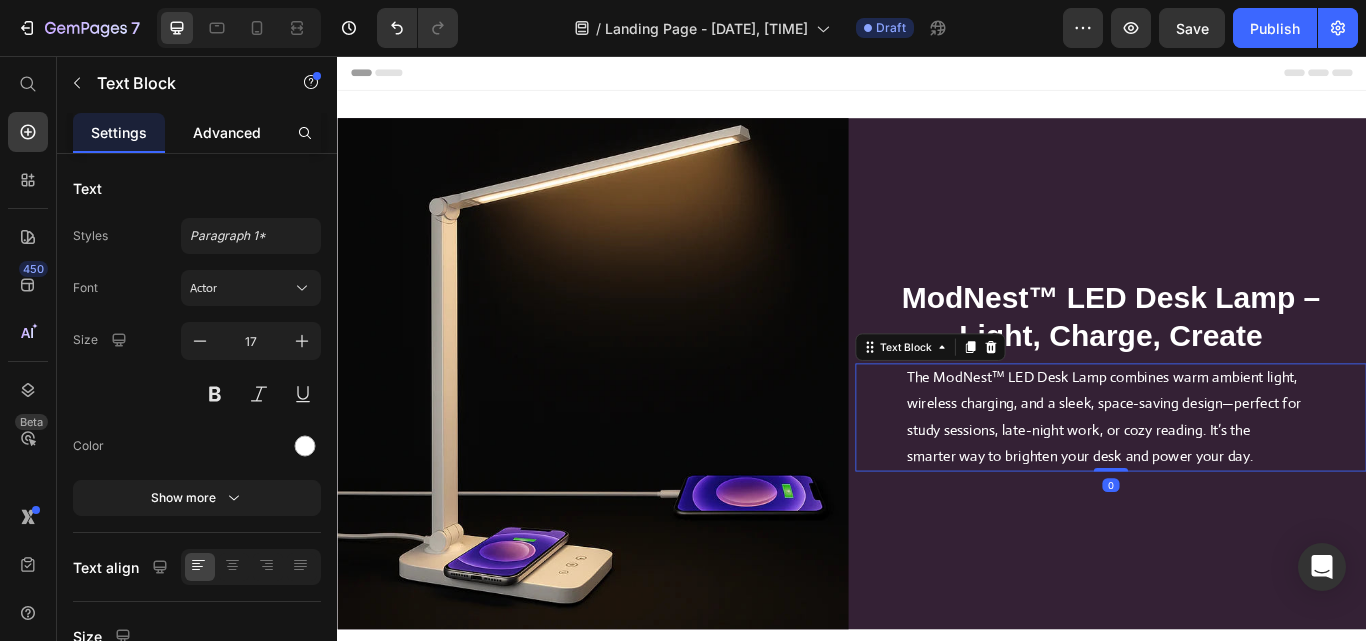 click on "Advanced" 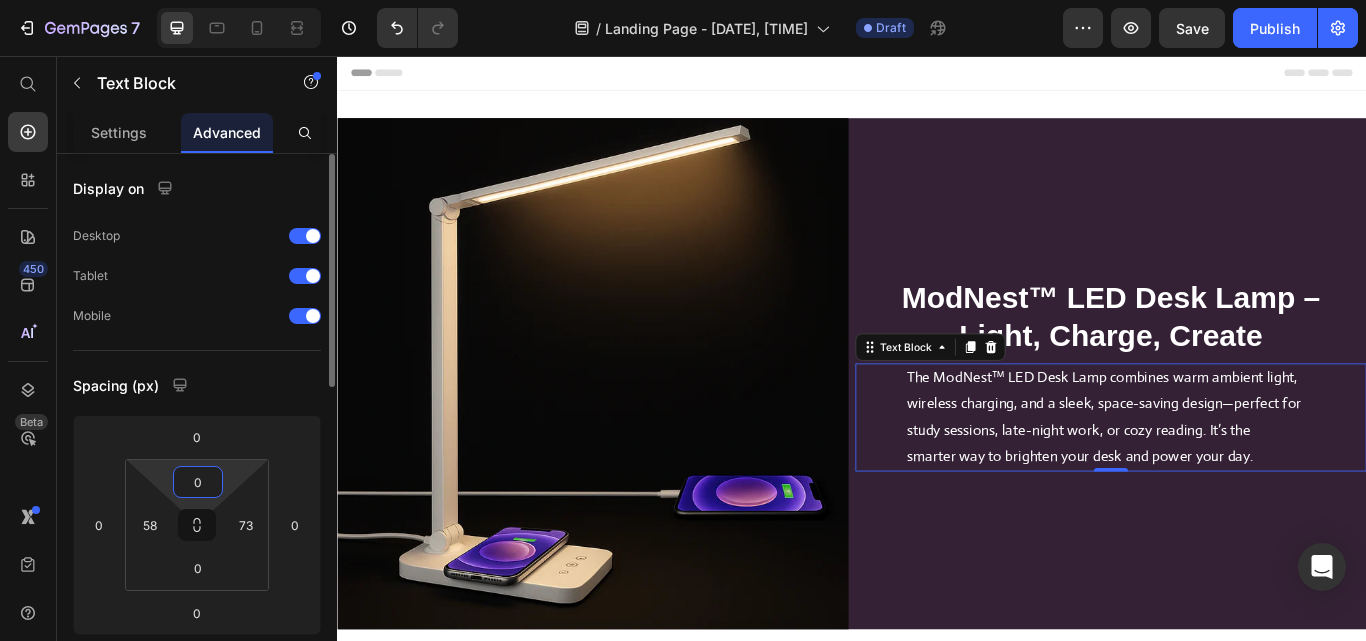 click on "0" at bounding box center [198, 482] 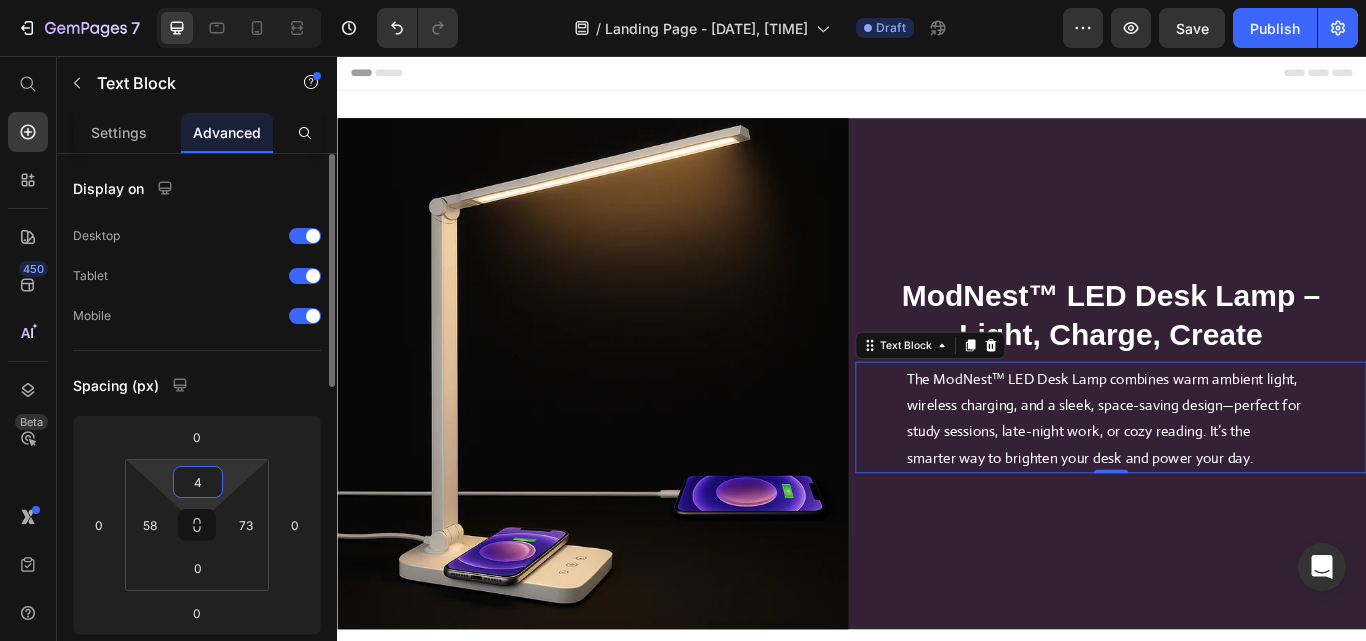 type on "5" 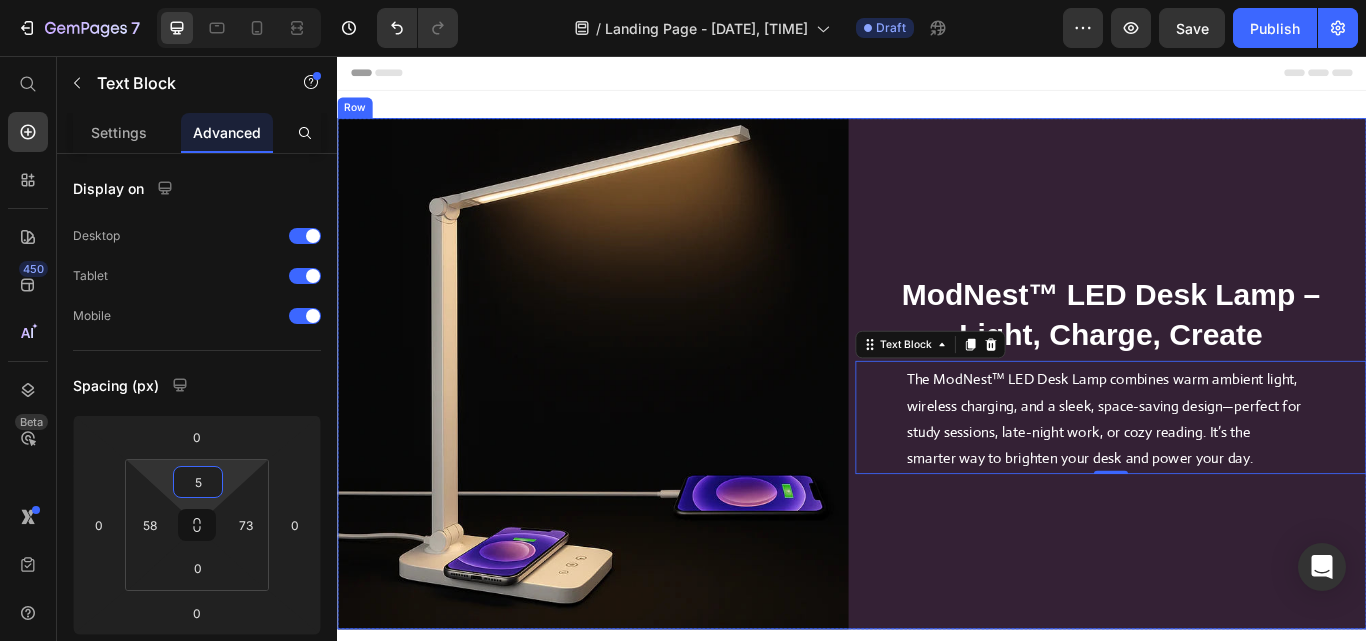 click on "⁠⁠⁠⁠⁠⁠⁠ ModNest™ LED Desk Lamp – Light, Charge, Create Heading The ModNest™ LED Desk Lamp combines warm ambient light, wireless charging, and a sleek, space-saving design—perfect for study sessions, late-night work, or cozy reading. It’s the smarter way to brighten your desk and power your day. Text Block   0 Row" at bounding box center (1239, 427) 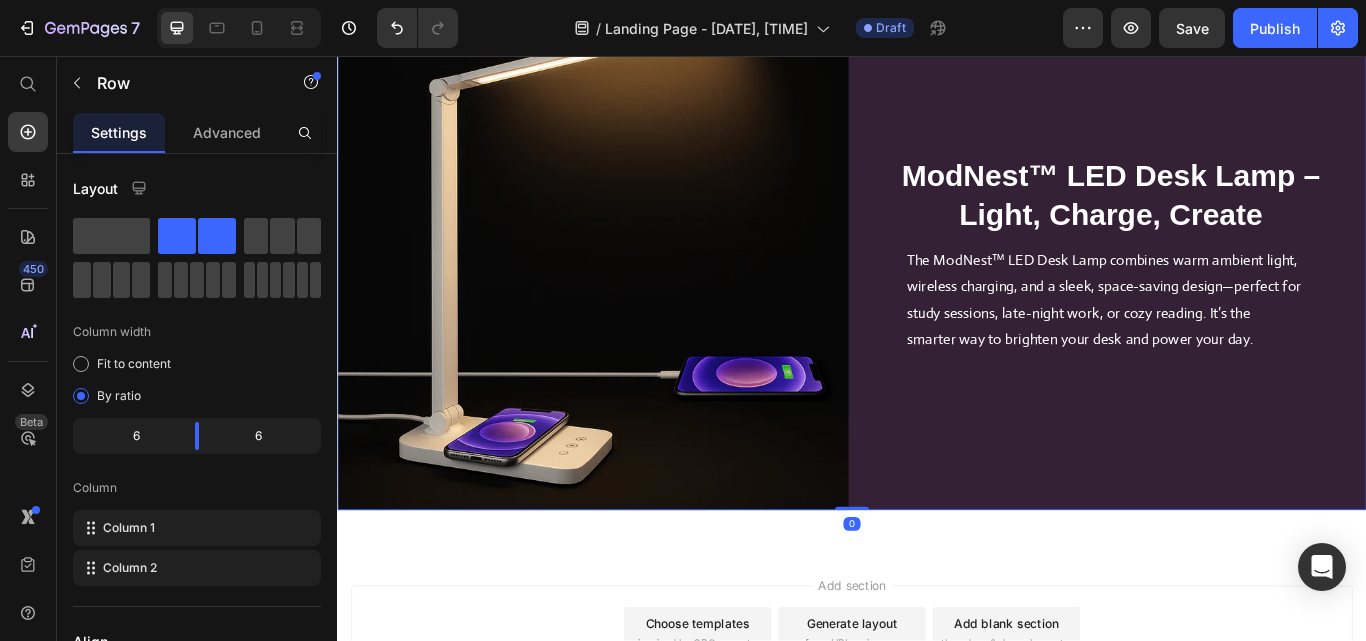 scroll, scrollTop: 143, scrollLeft: 0, axis: vertical 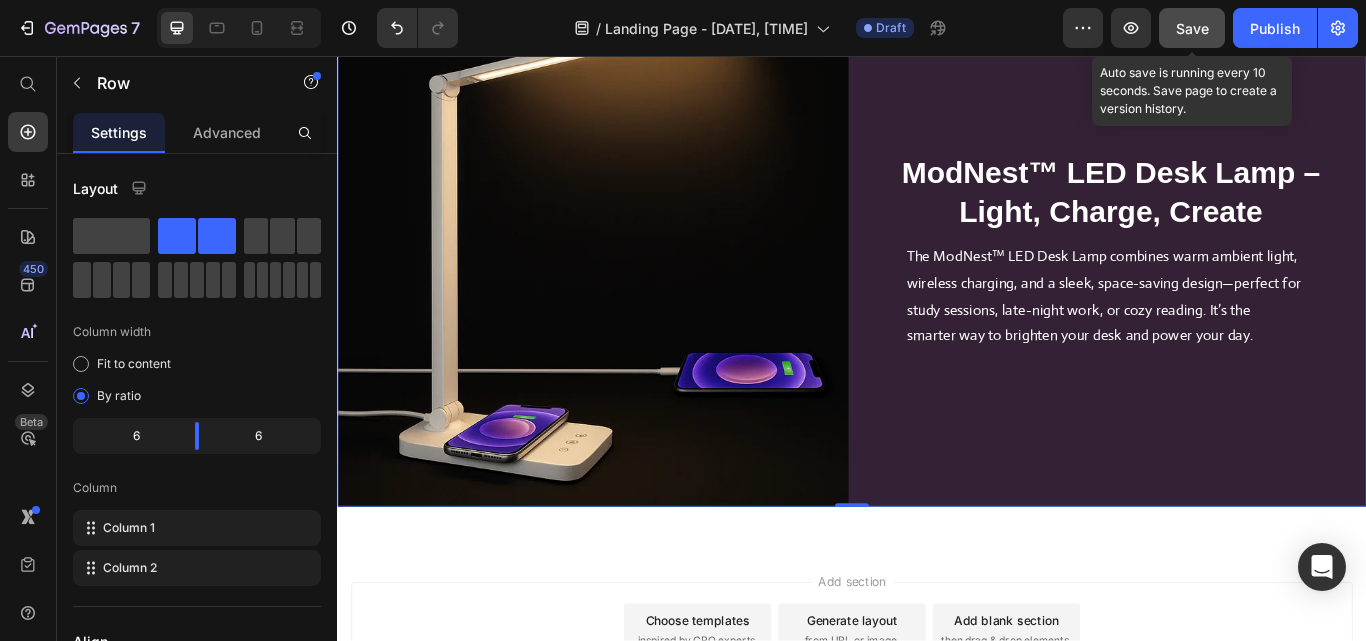 click on "Save" at bounding box center [1192, 28] 